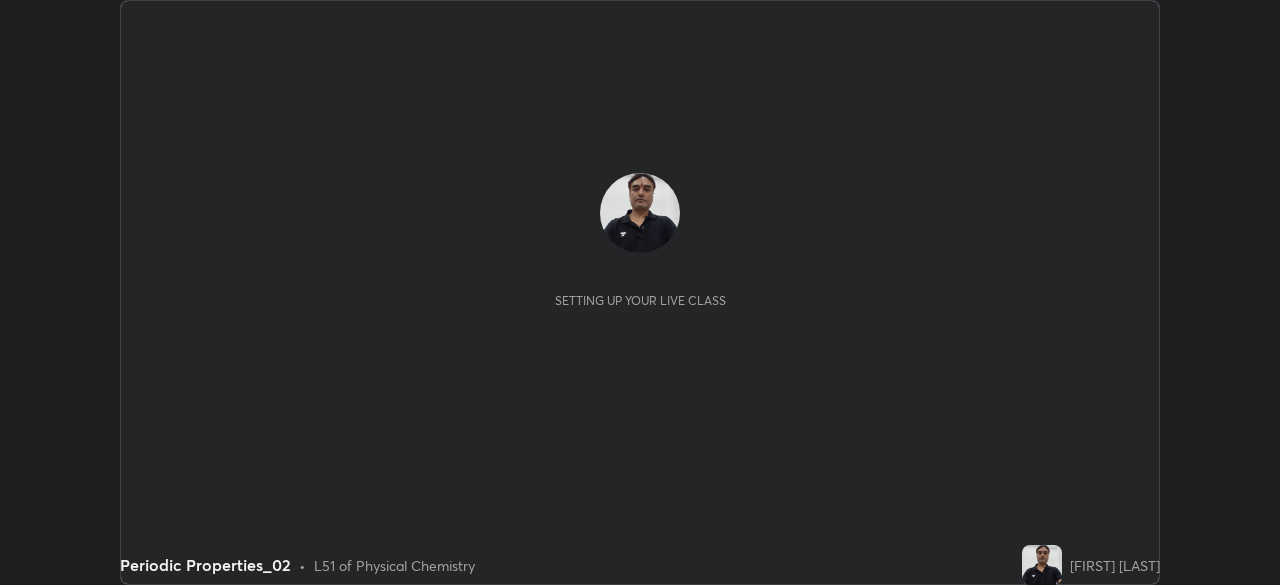 scroll, scrollTop: 0, scrollLeft: 0, axis: both 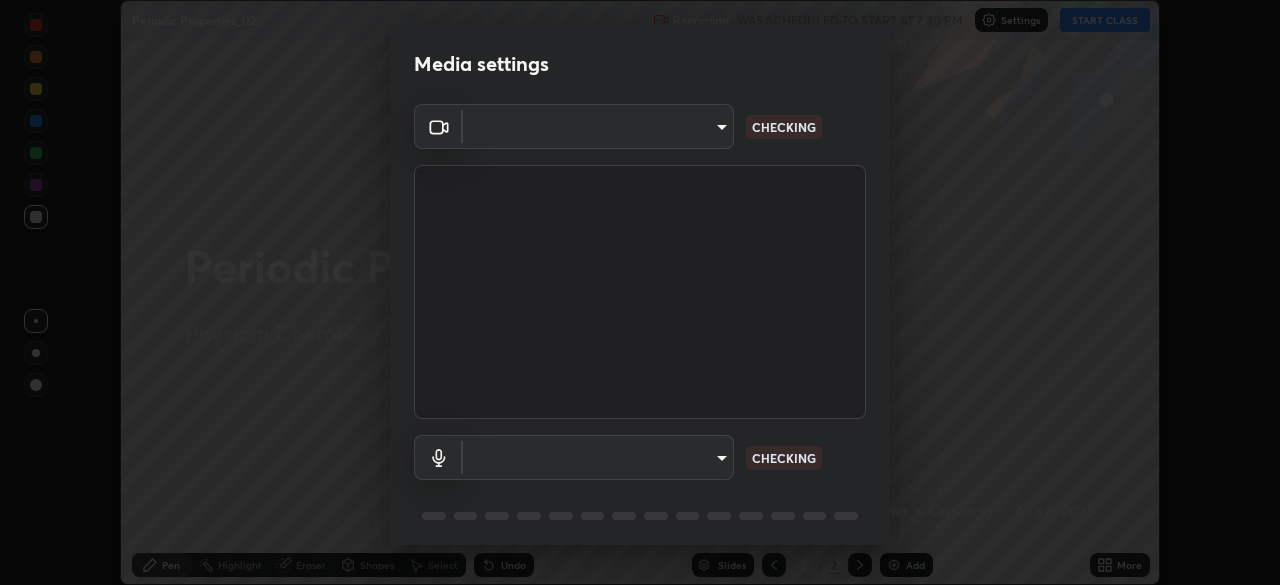 type on "d64d47ec9df49bf16df3be139c80778ada659e70263b5e9972ae33db9fa5459d" 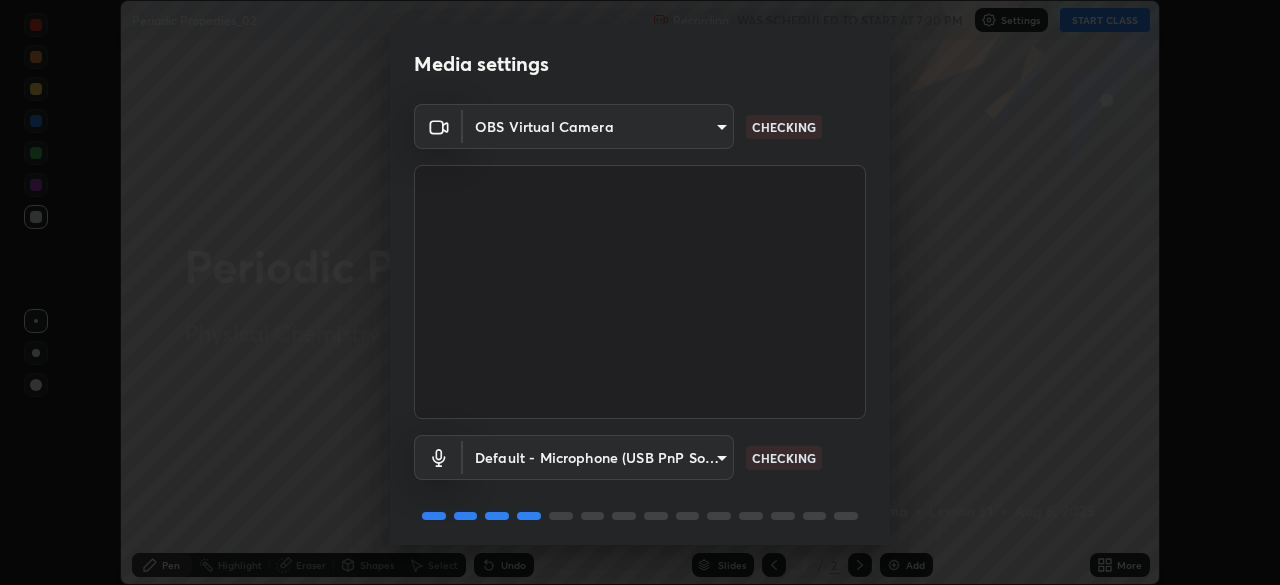 scroll, scrollTop: 71, scrollLeft: 0, axis: vertical 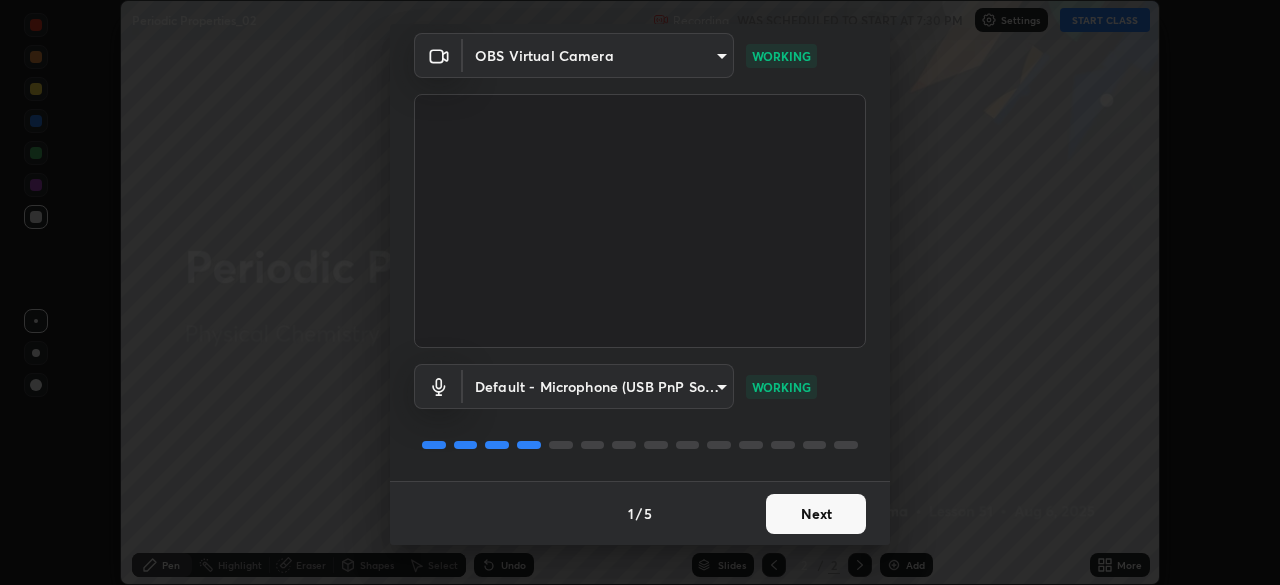 click on "Next" at bounding box center [816, 514] 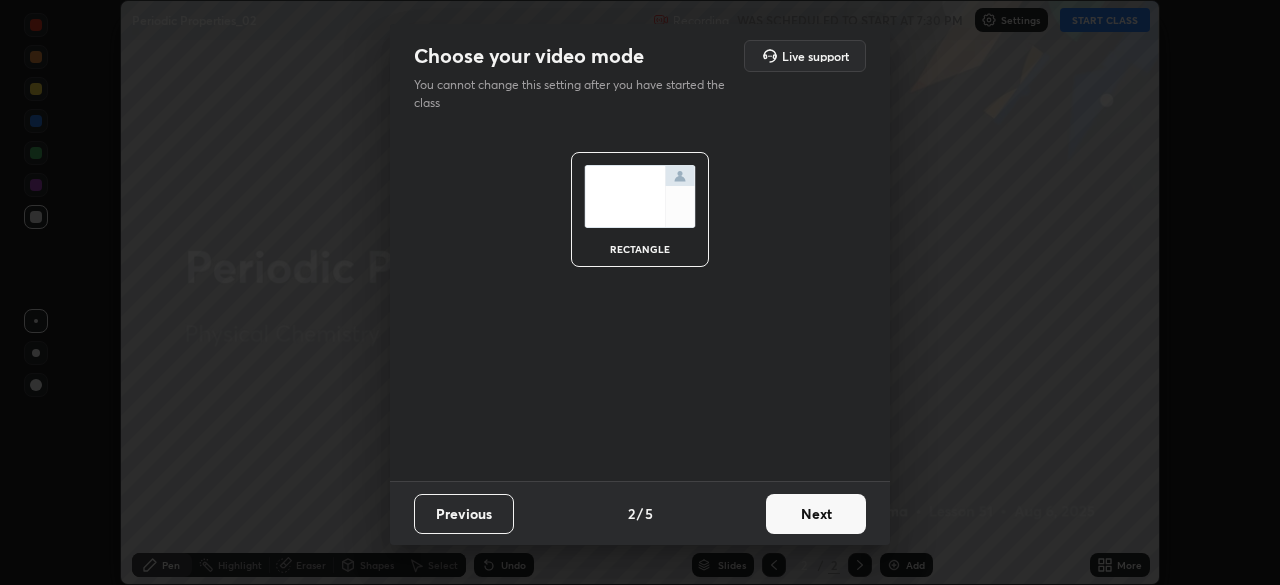 scroll, scrollTop: 0, scrollLeft: 0, axis: both 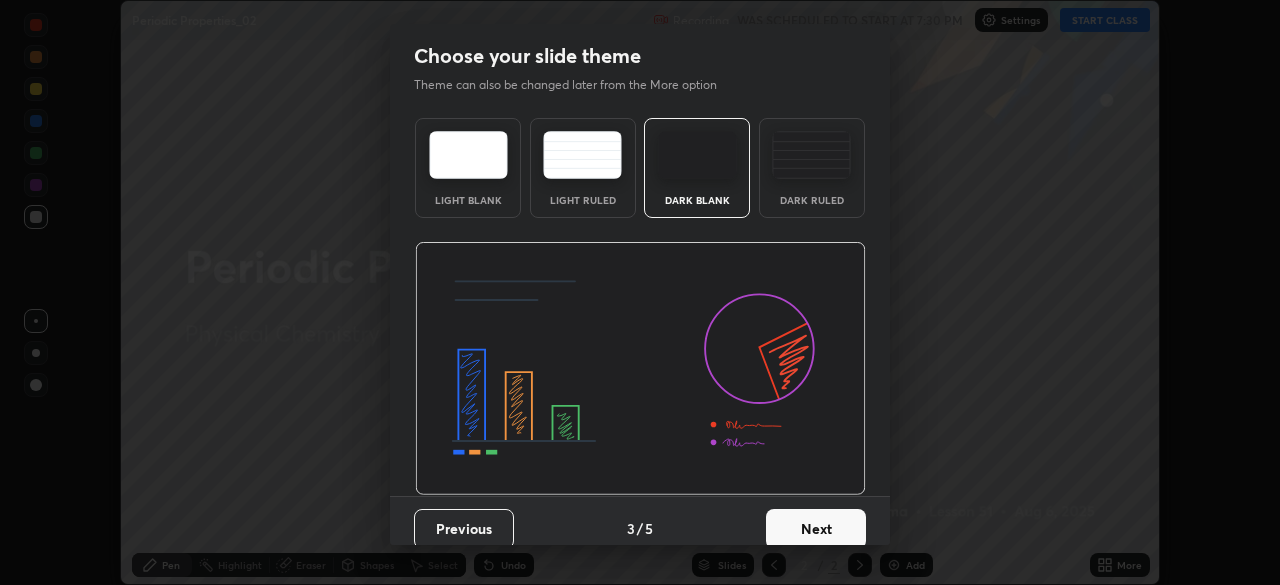 click on "Next" at bounding box center [816, 529] 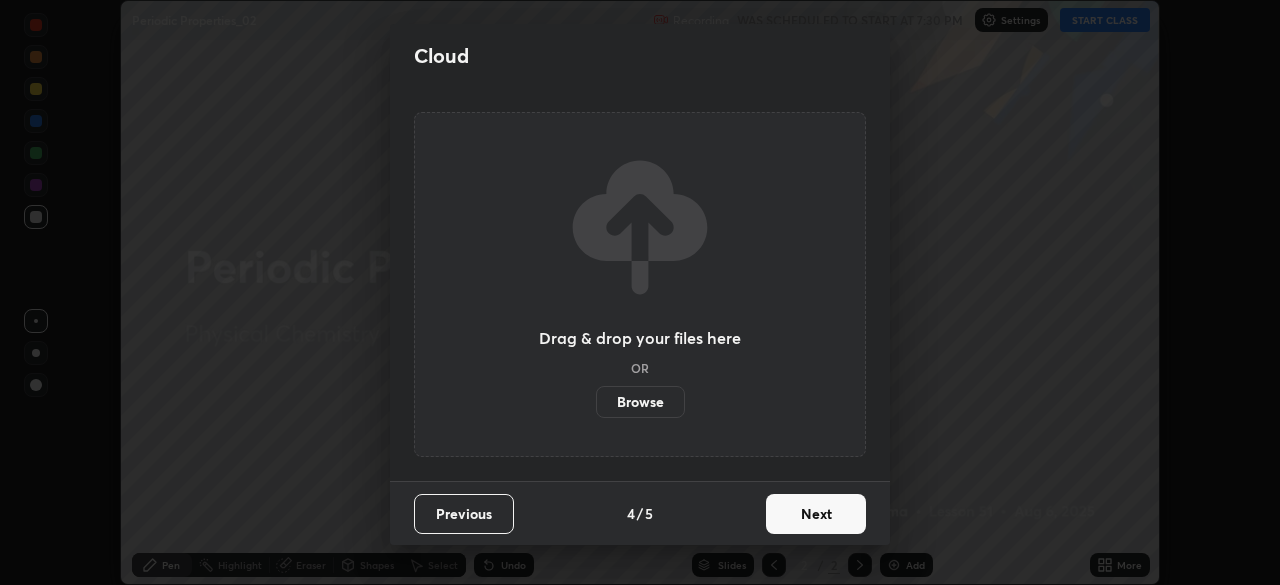 click on "Next" at bounding box center (816, 514) 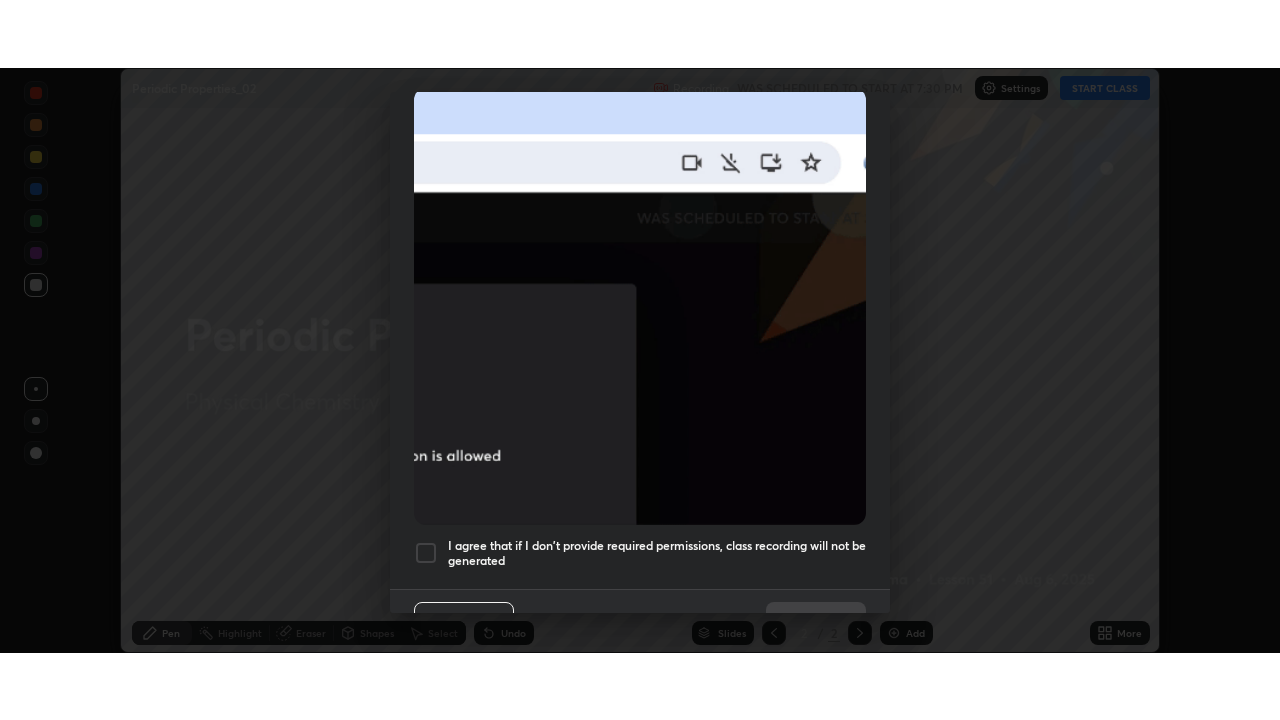 scroll, scrollTop: 479, scrollLeft: 0, axis: vertical 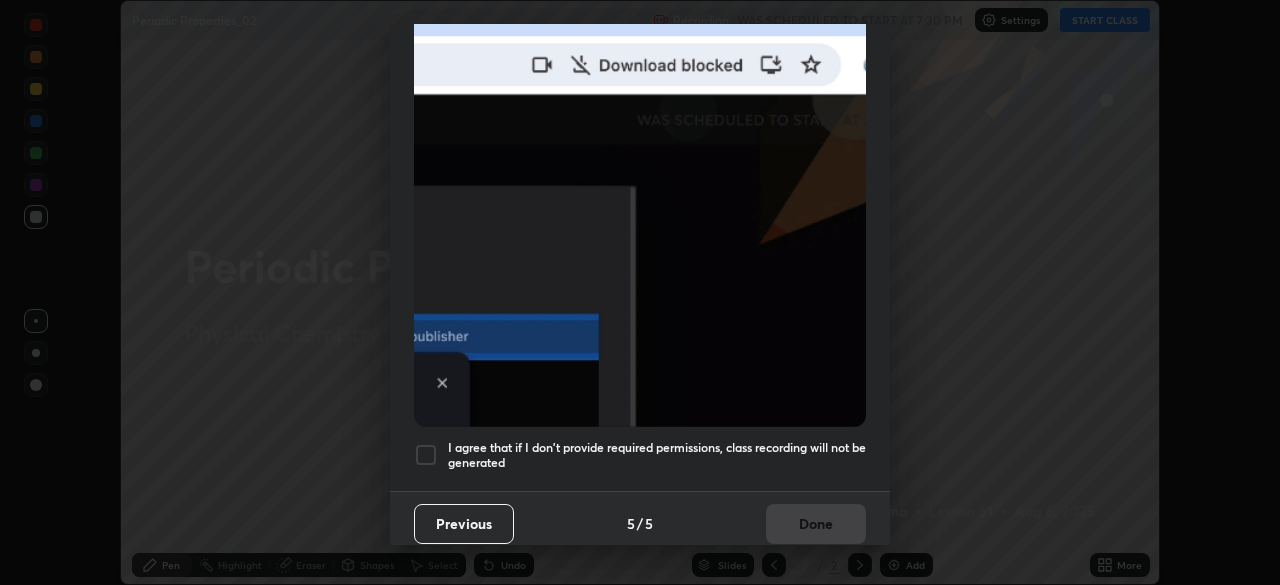 click at bounding box center (426, 455) 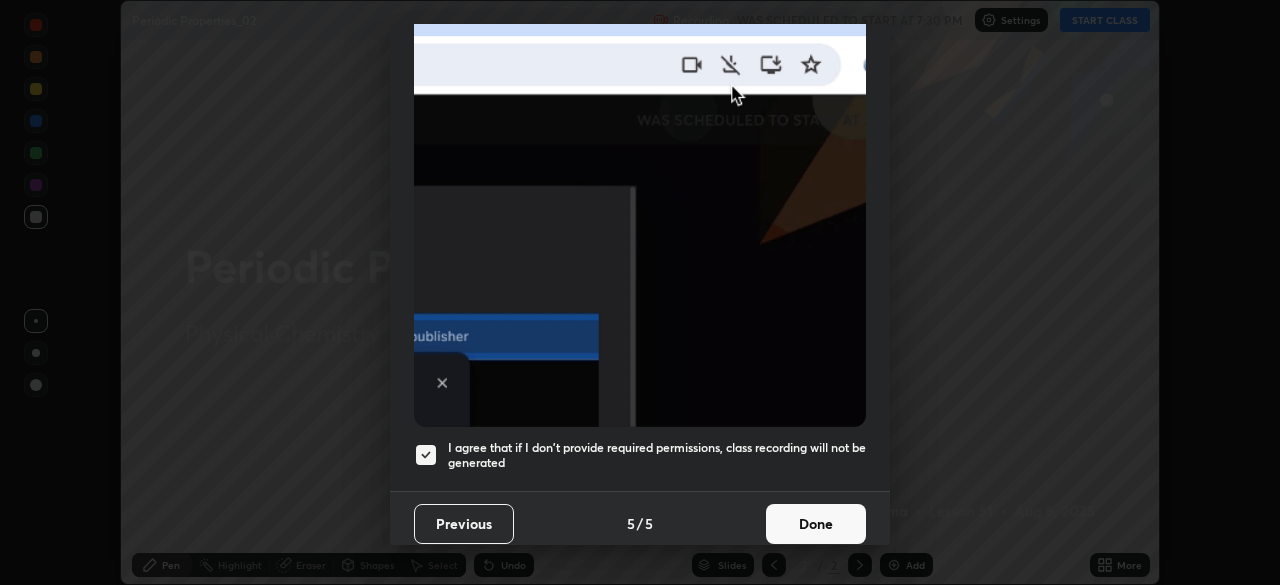 click on "Done" at bounding box center (816, 524) 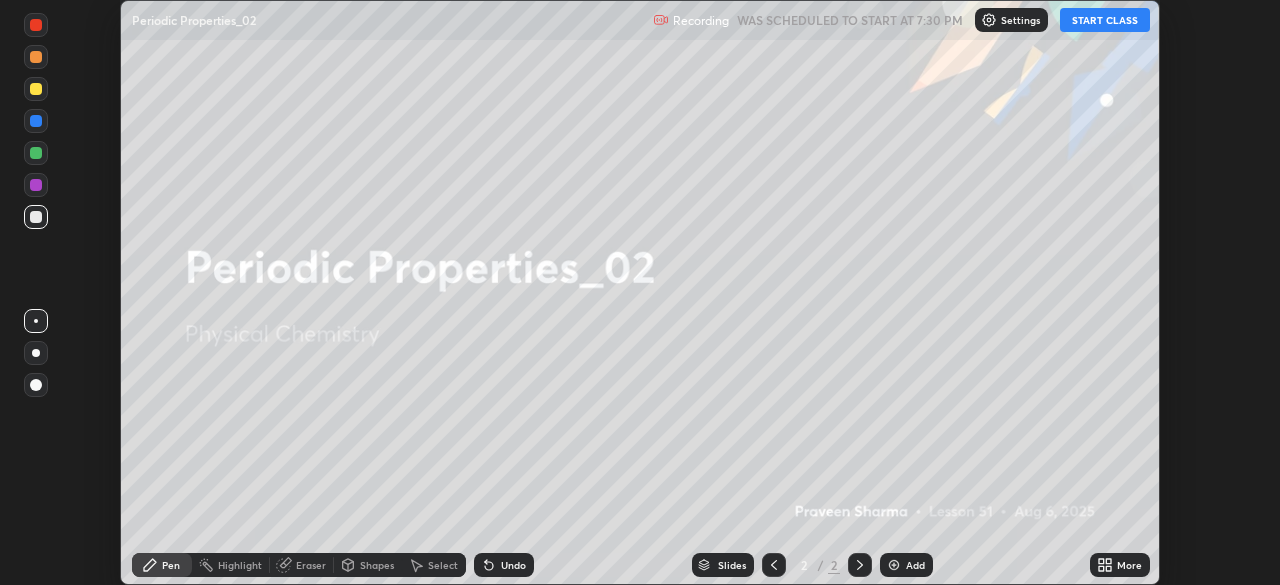 click on "START CLASS" at bounding box center (1105, 20) 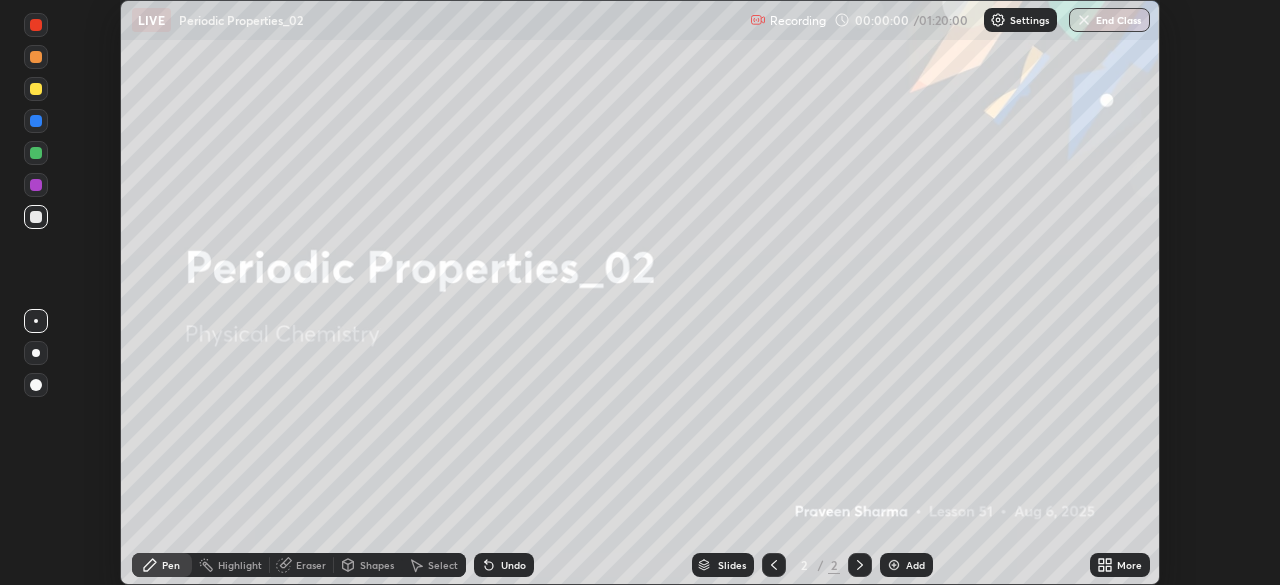 click 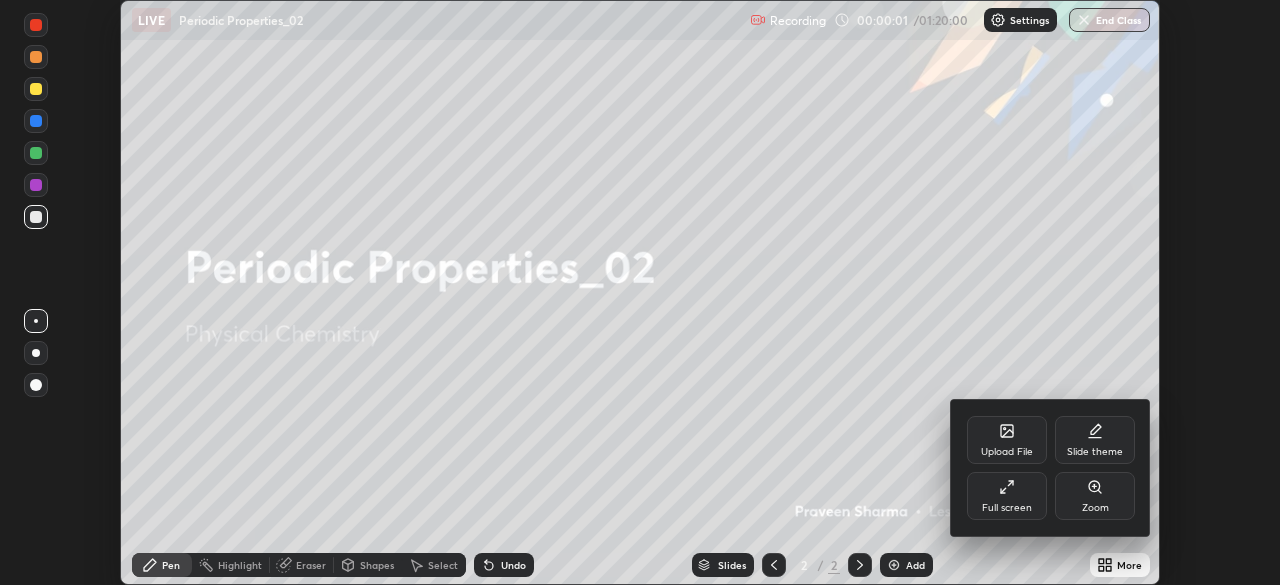 click on "Full screen" at bounding box center [1007, 508] 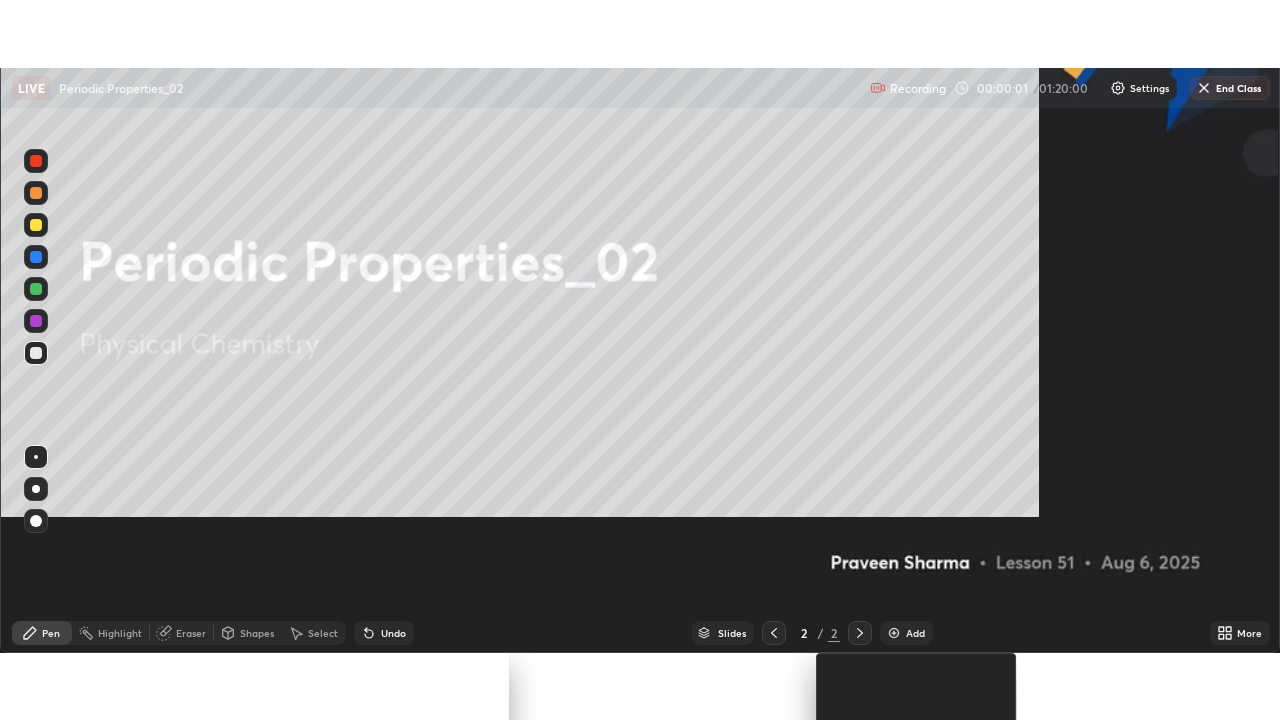 scroll, scrollTop: 99280, scrollLeft: 98720, axis: both 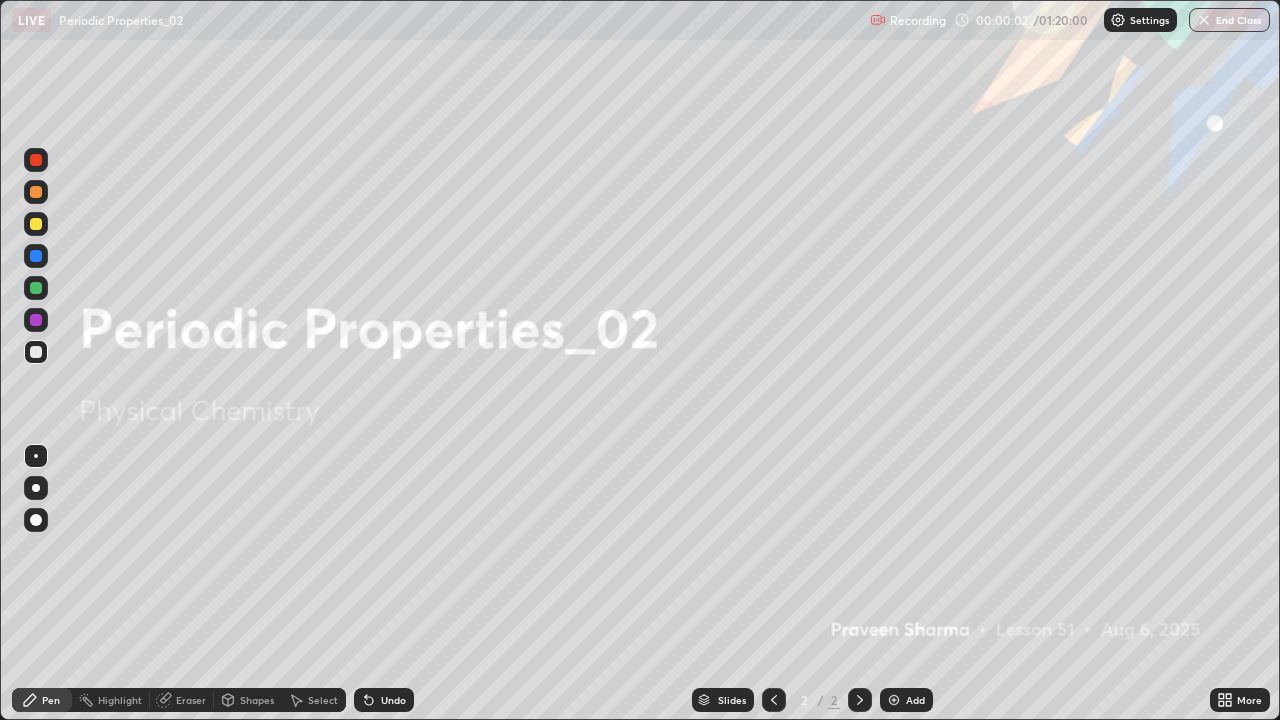 click at bounding box center (894, 700) 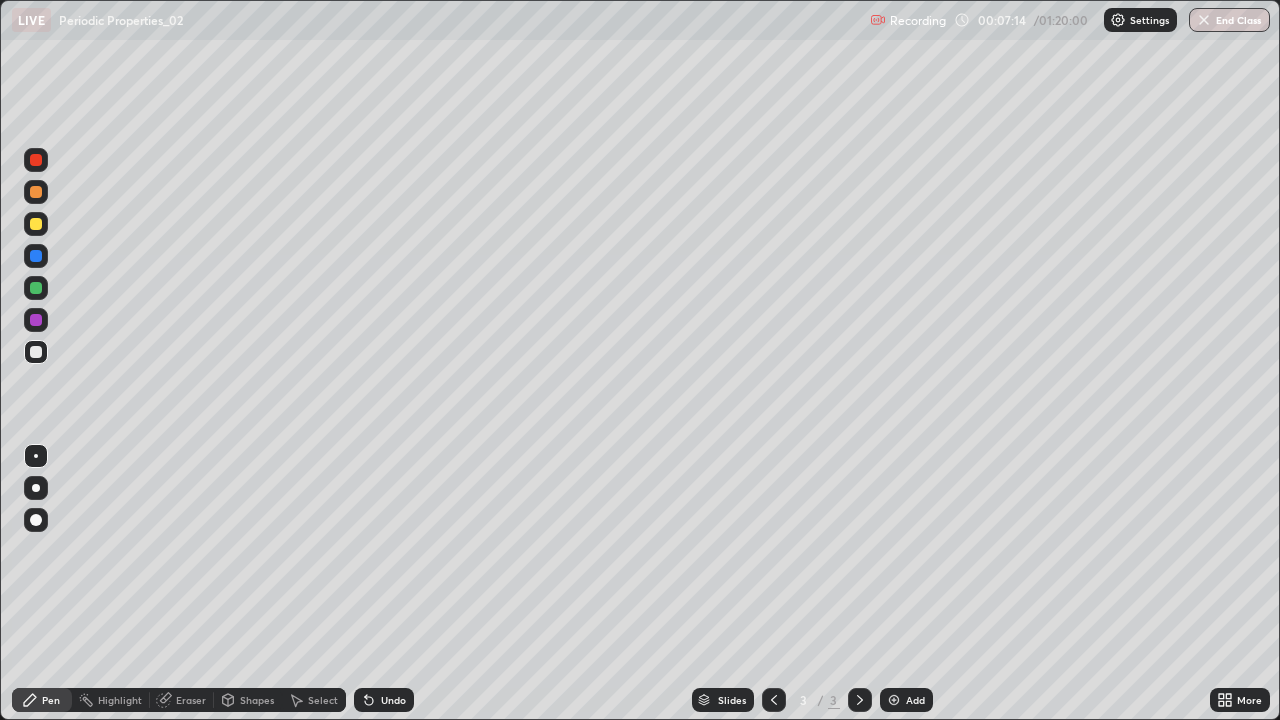click 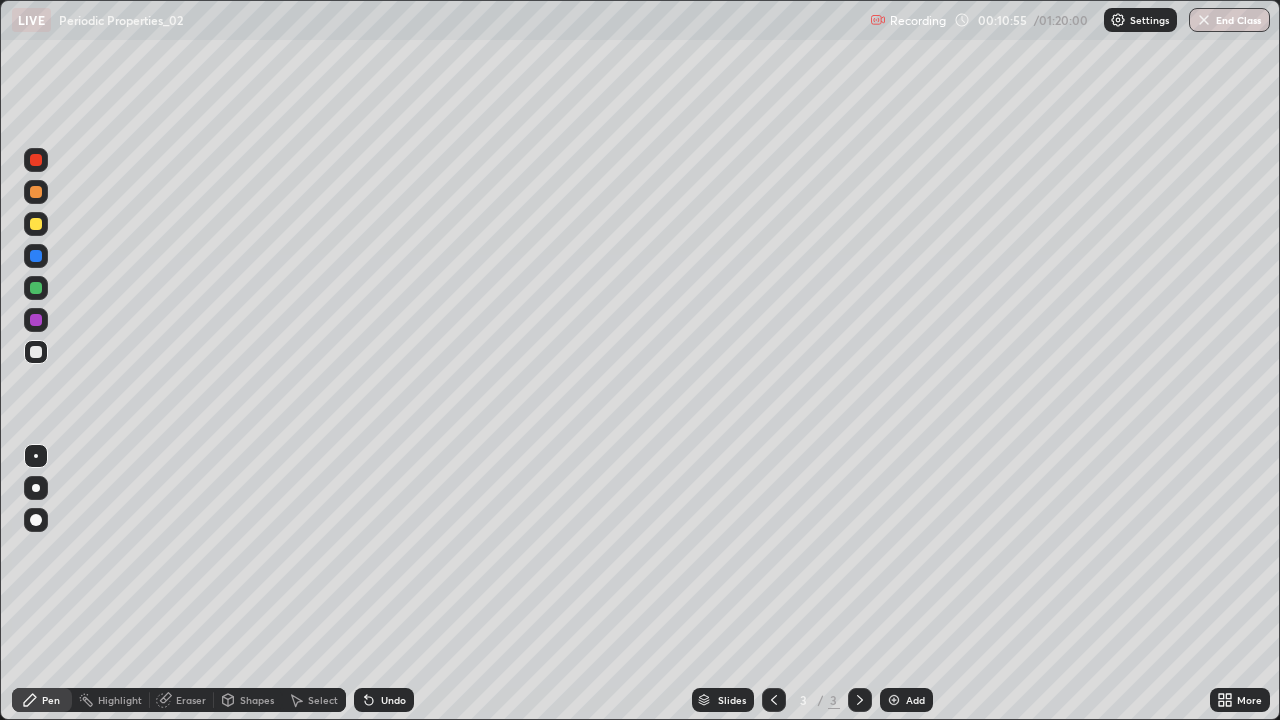 click at bounding box center [894, 700] 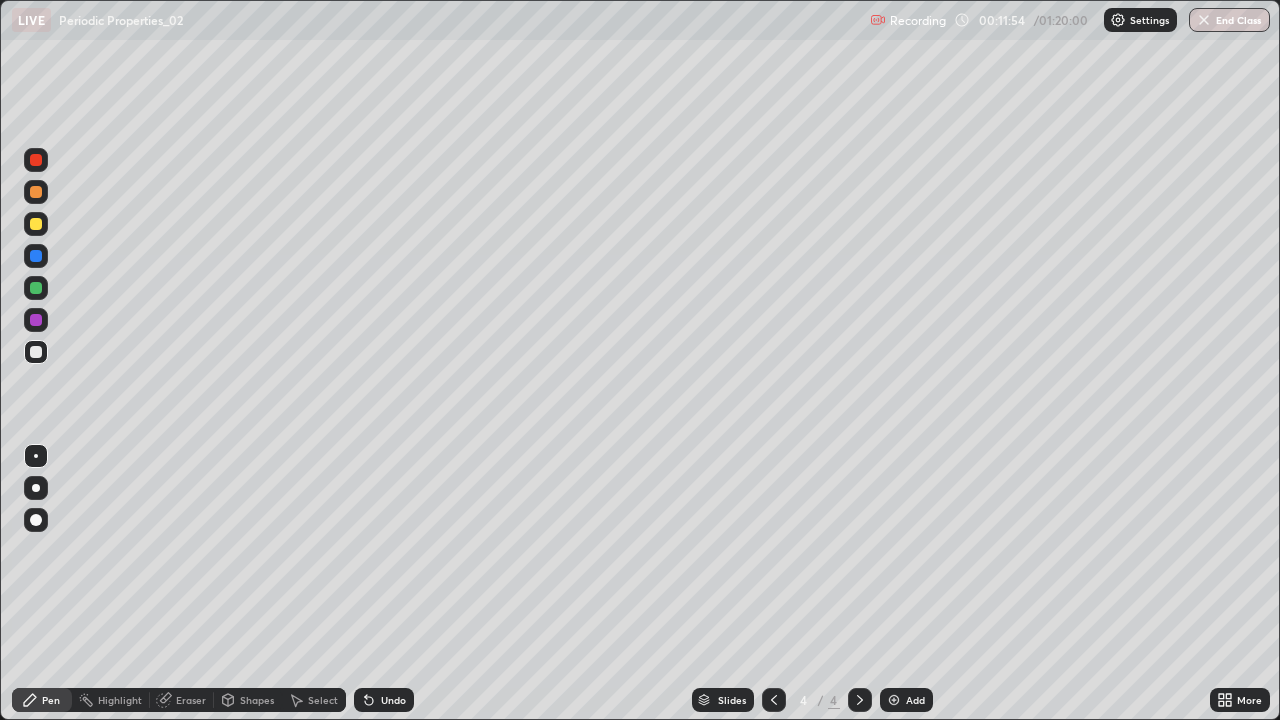 click at bounding box center [36, 224] 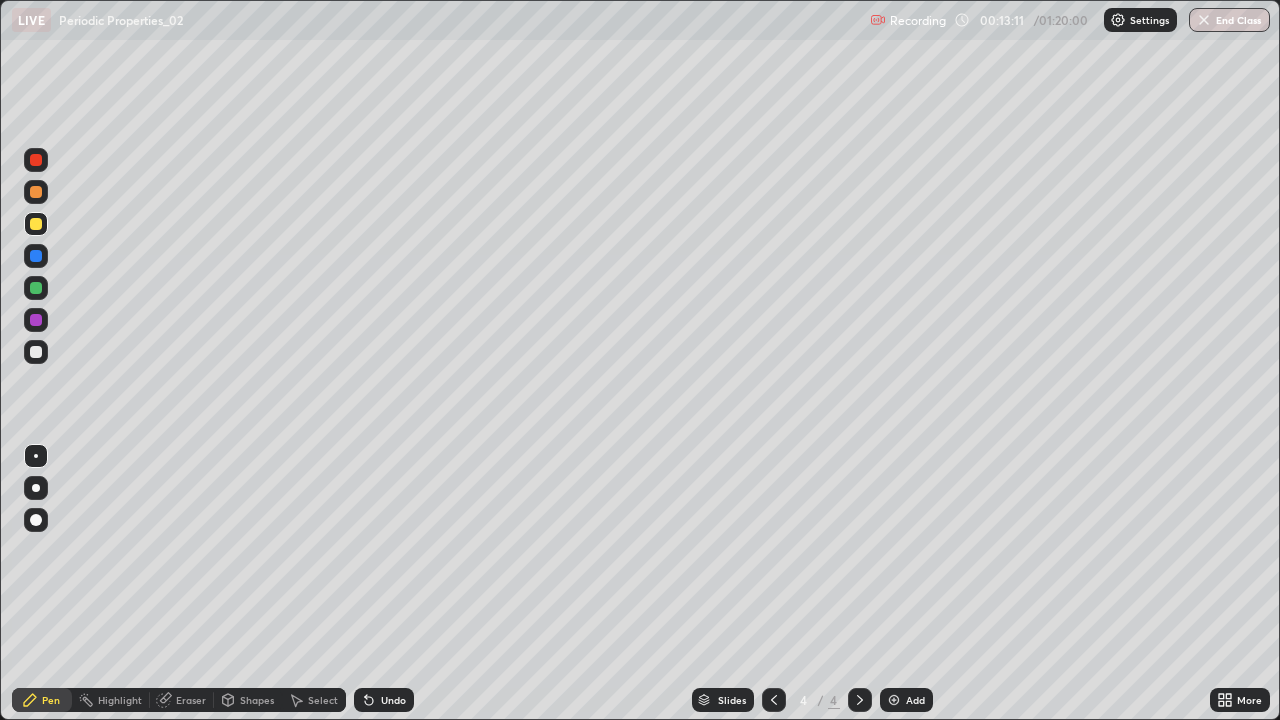 click at bounding box center (36, 352) 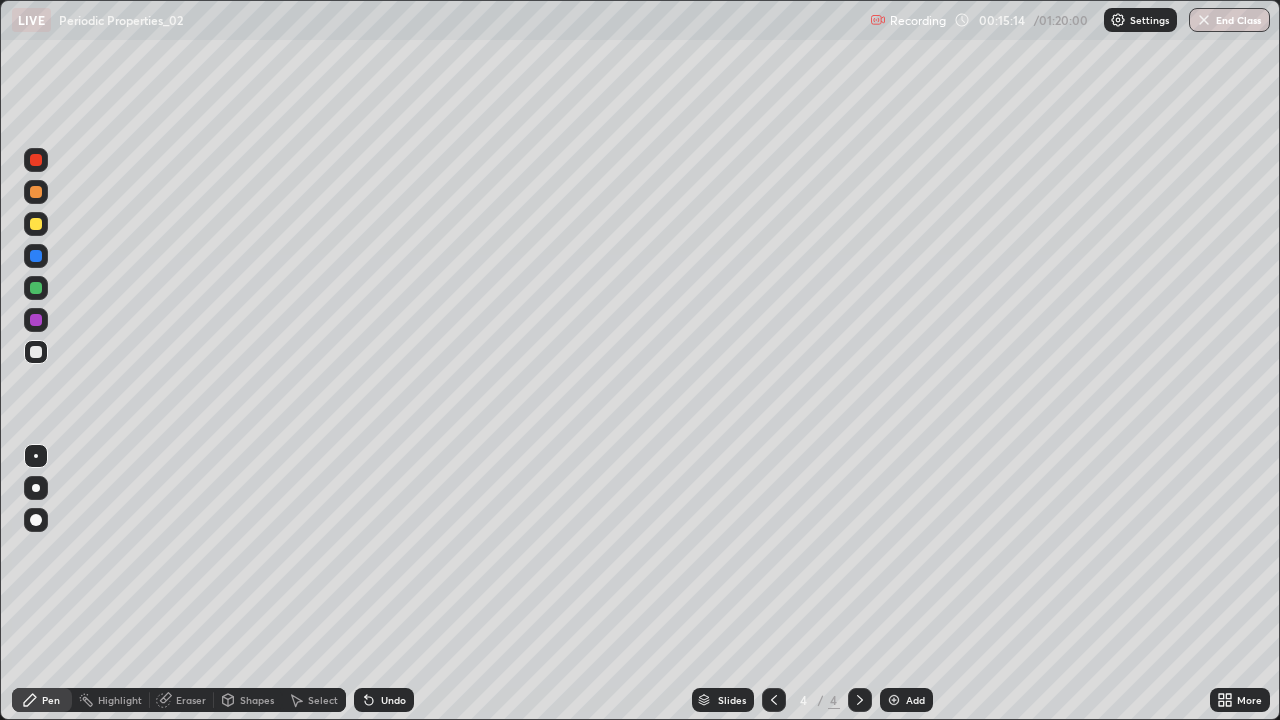 click at bounding box center (36, 224) 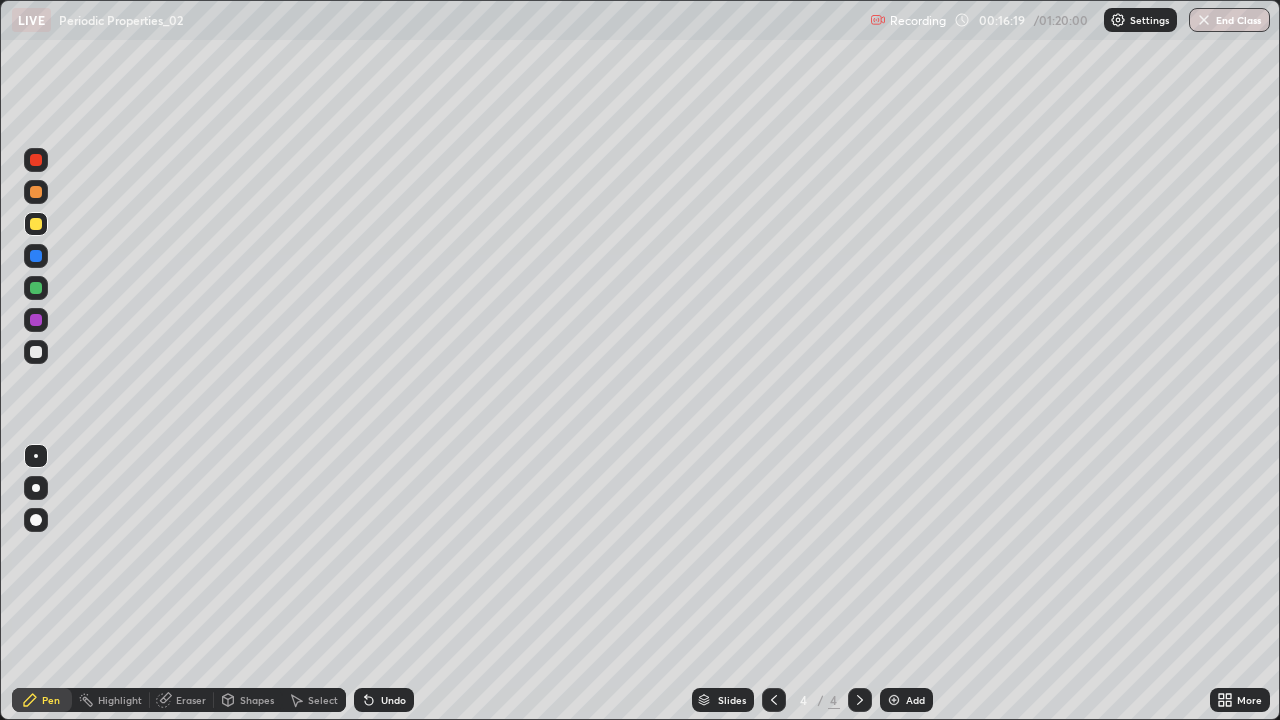 click at bounding box center (36, 224) 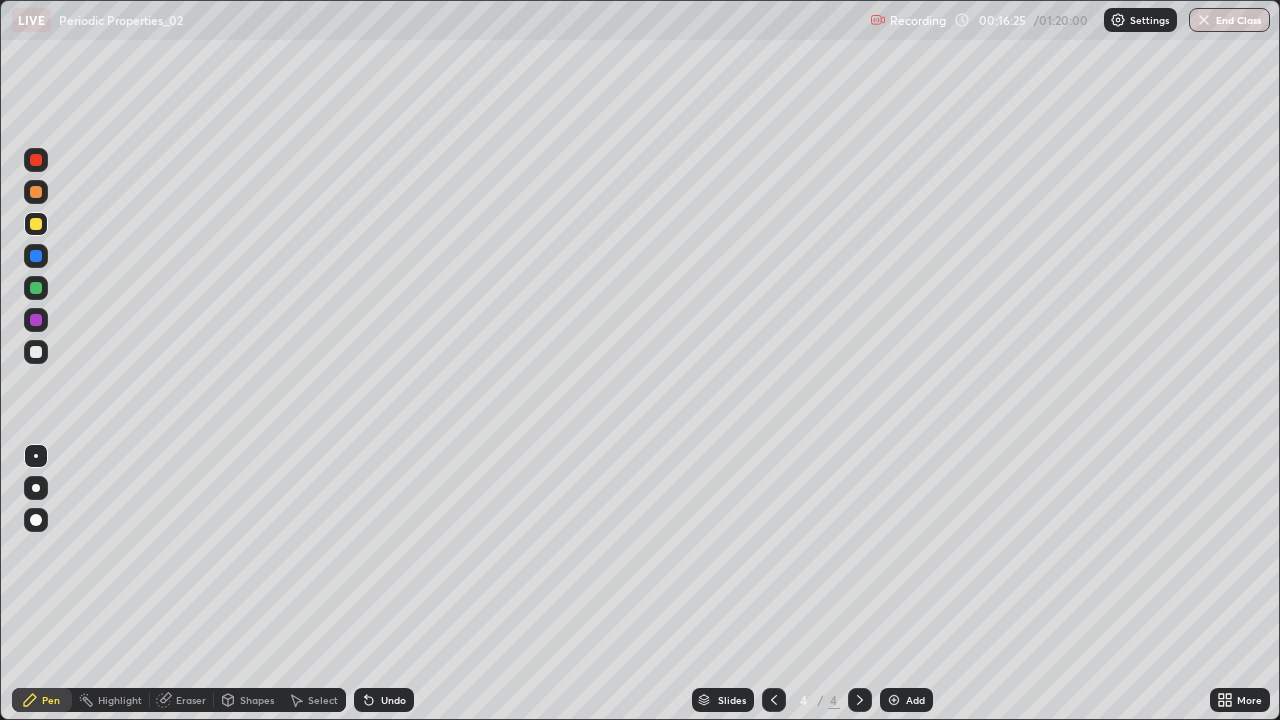 click at bounding box center (36, 352) 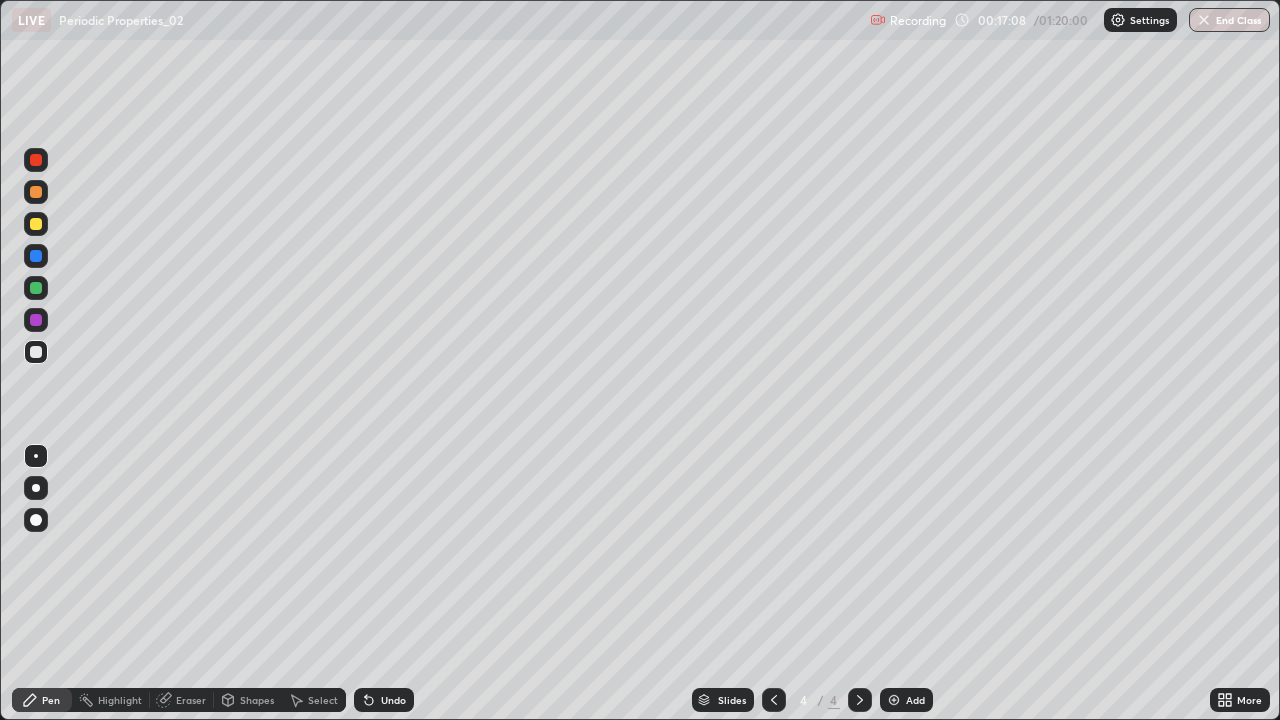 click on "Eraser" at bounding box center [182, 700] 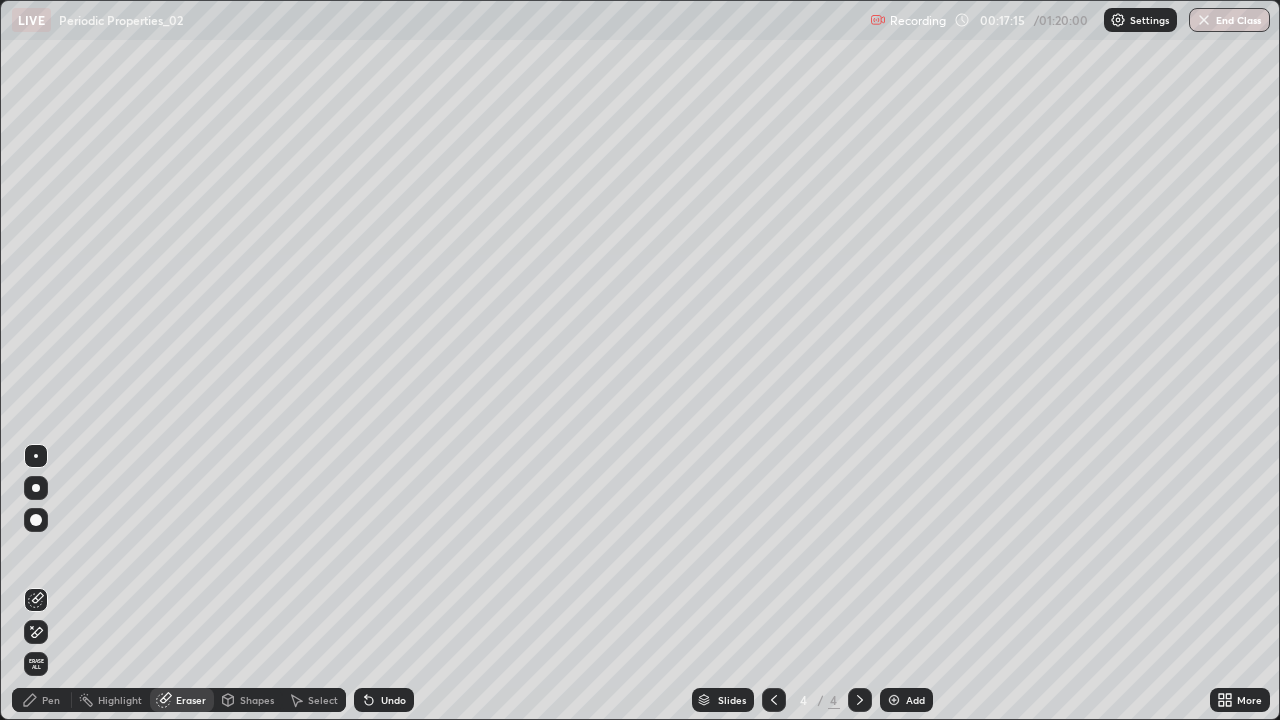 click on "Pen" at bounding box center (51, 700) 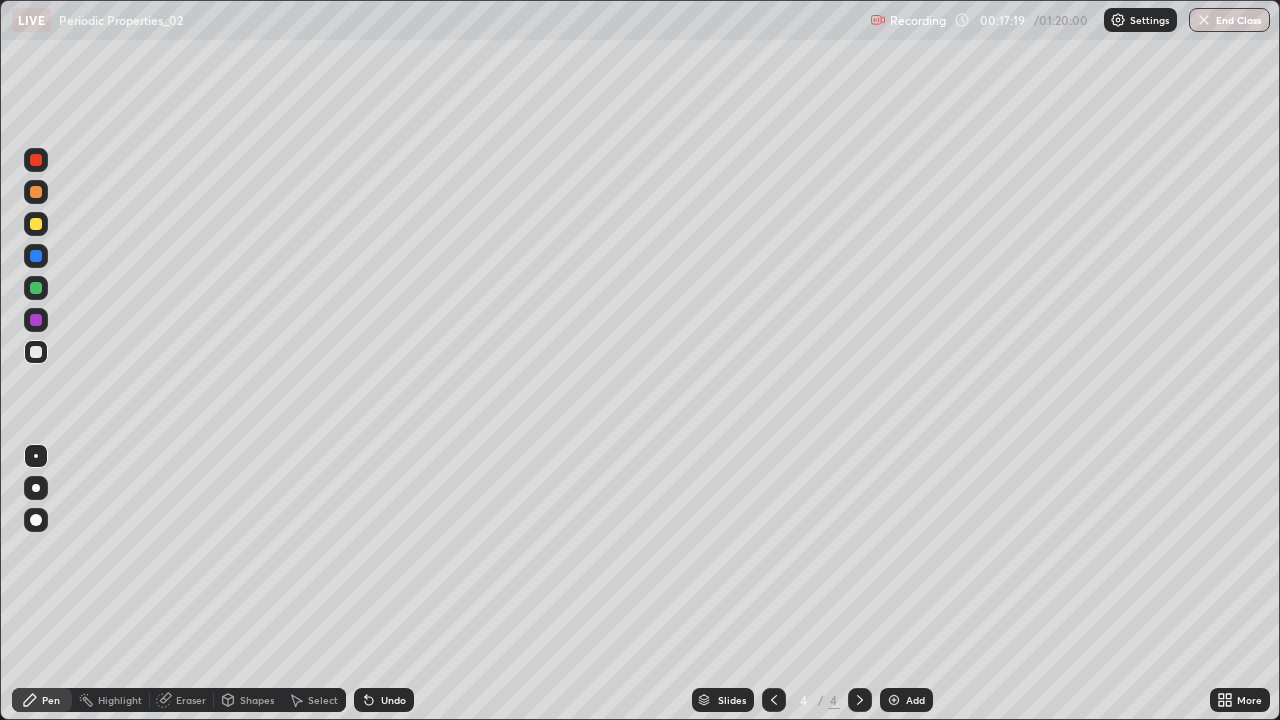 click on "Eraser" at bounding box center (182, 700) 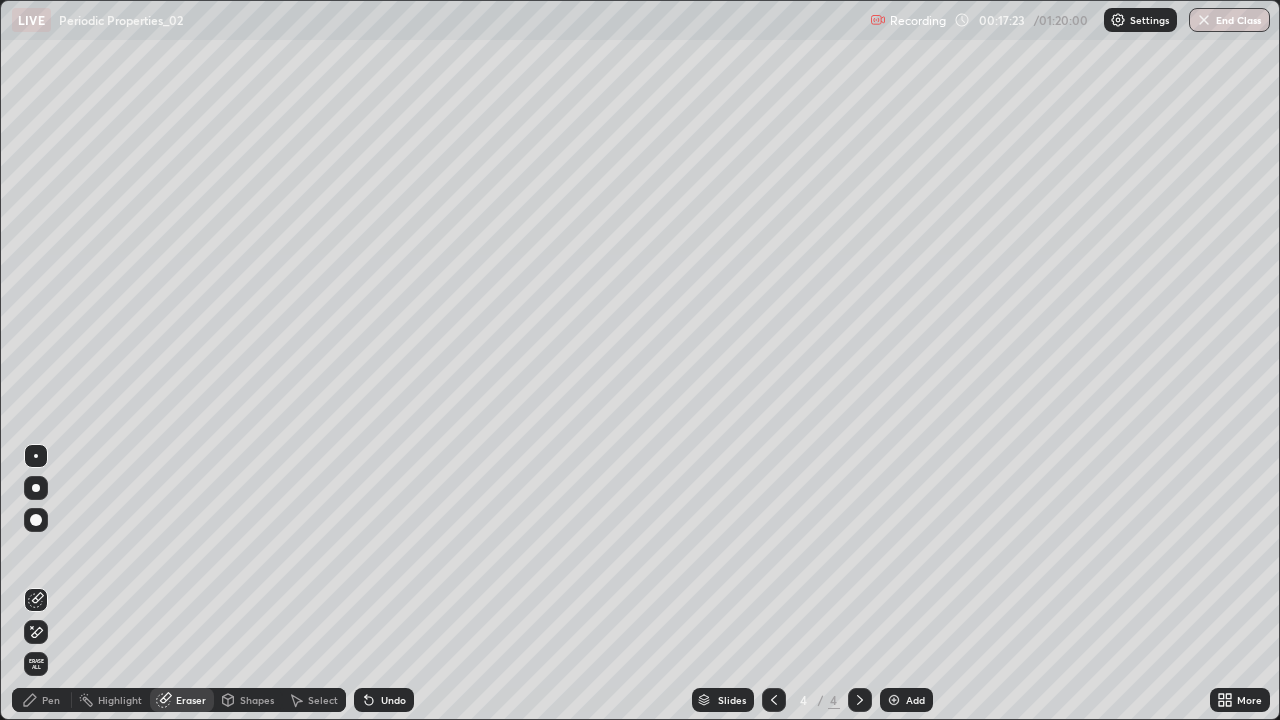 click on "Pen" at bounding box center (42, 700) 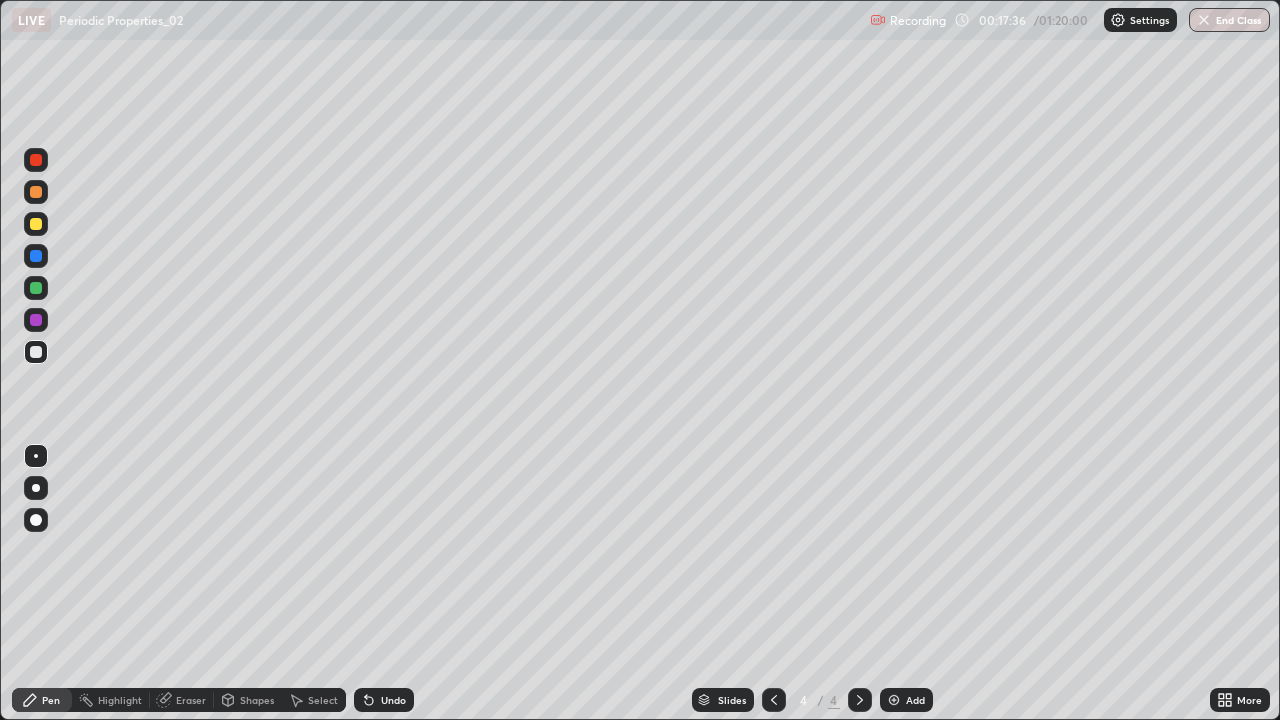 click on "Undo" at bounding box center [393, 700] 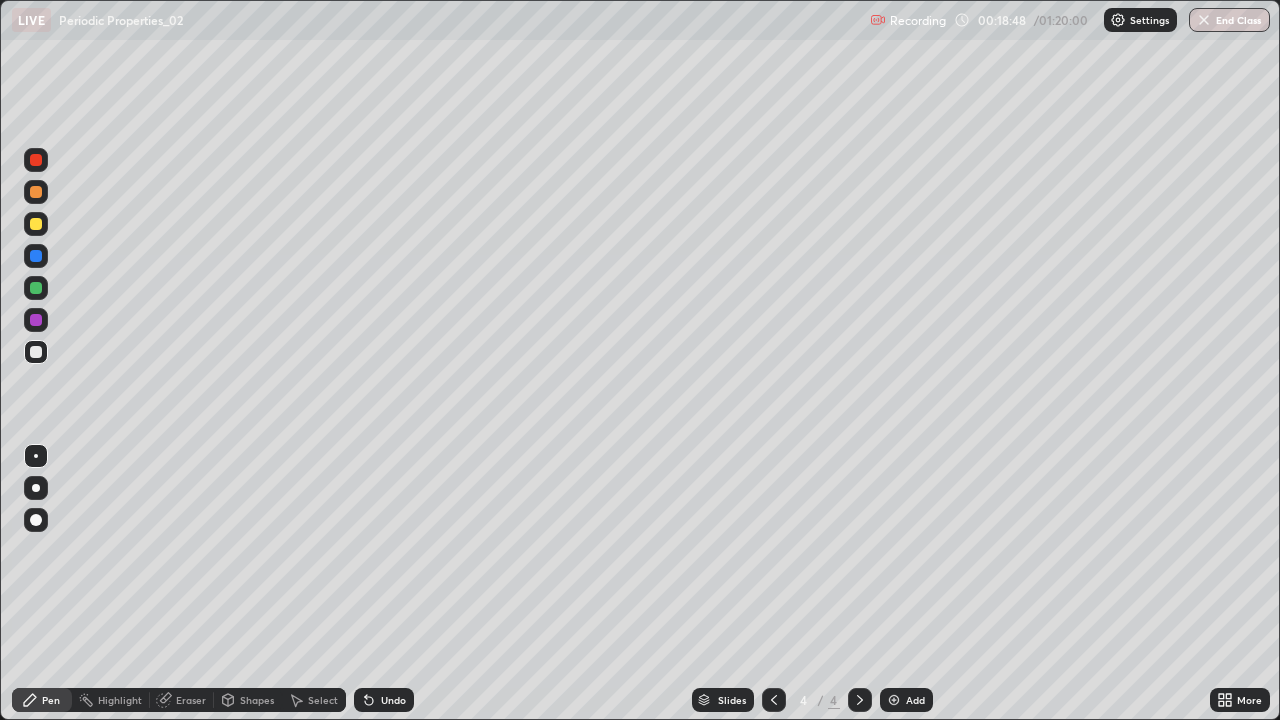 click at bounding box center (894, 700) 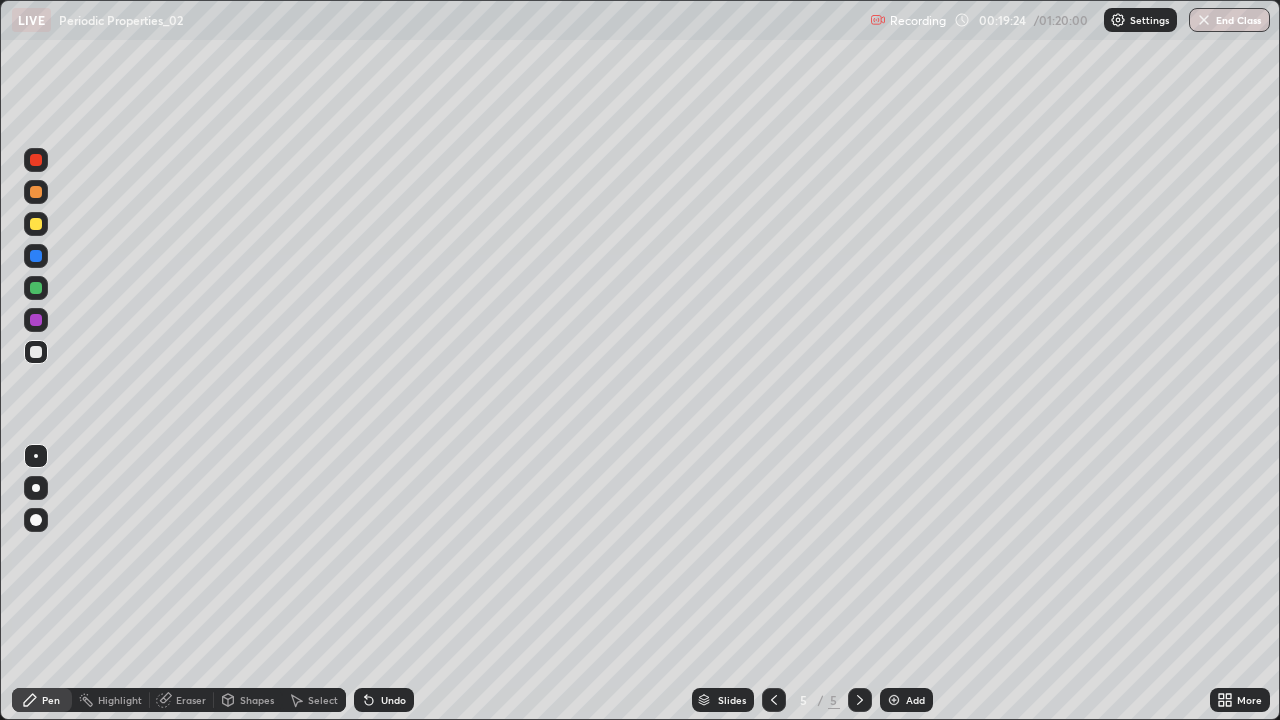 click 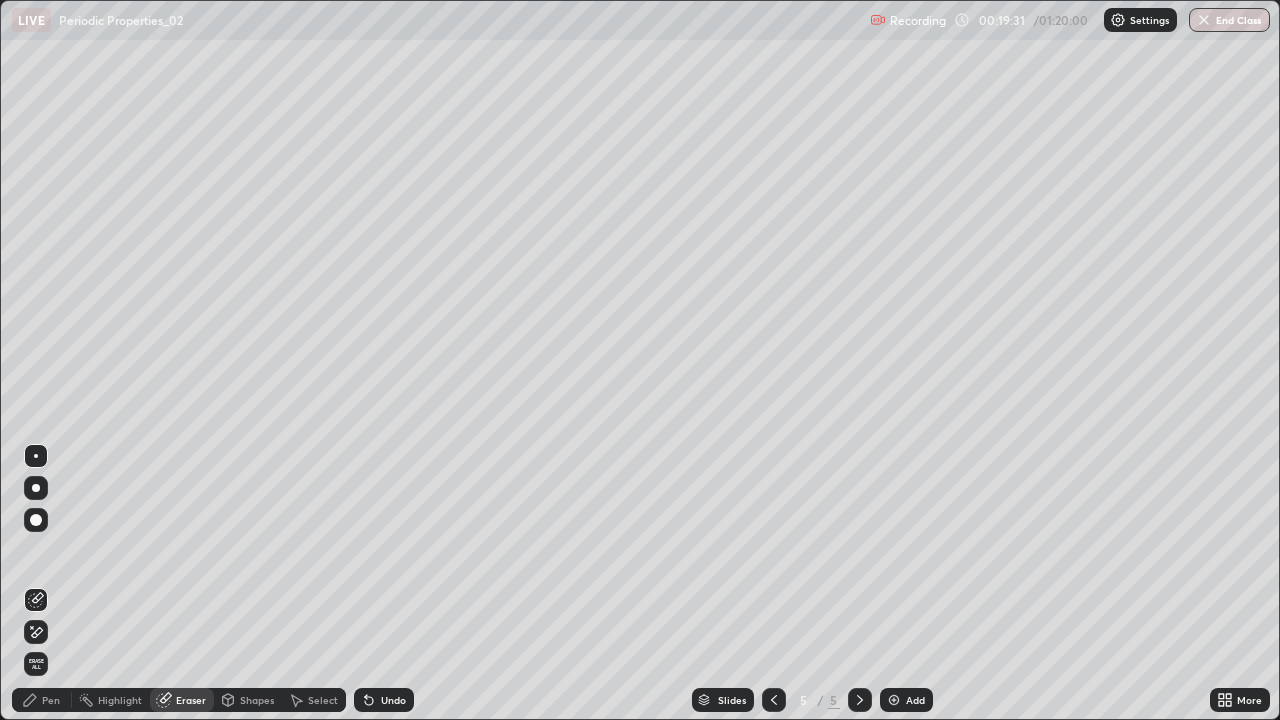 click on "Pen" at bounding box center [51, 700] 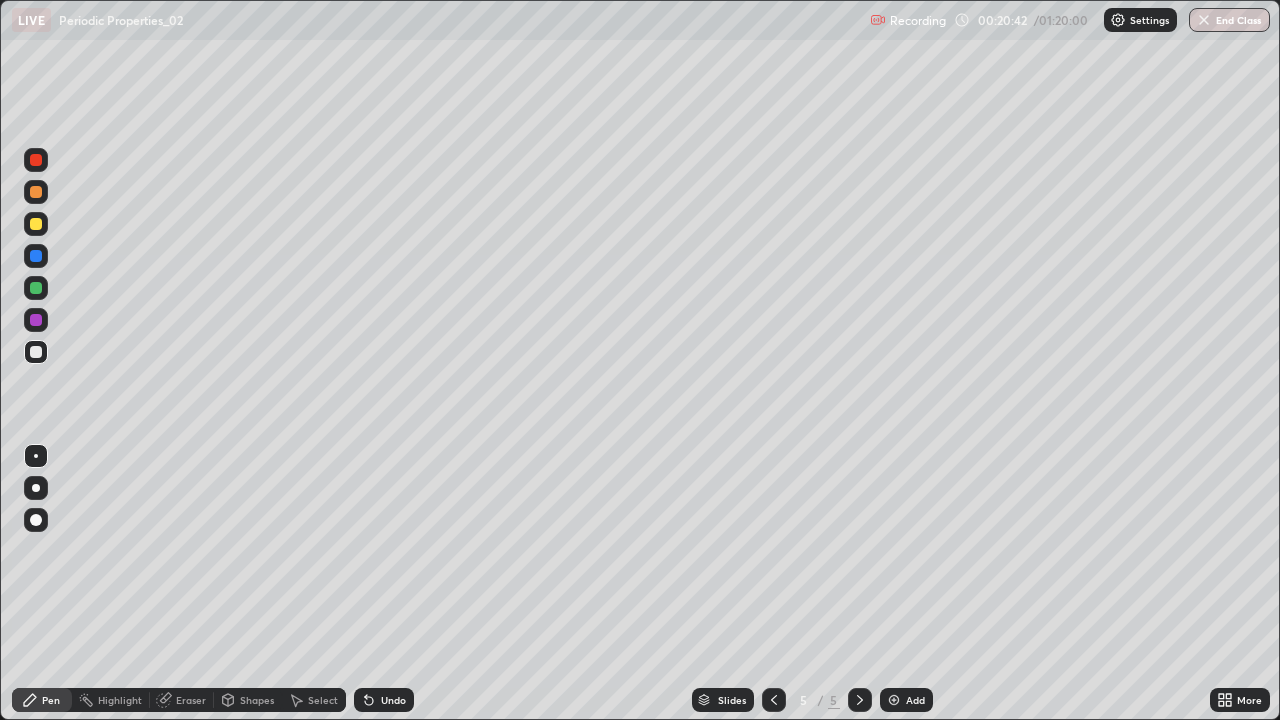 click 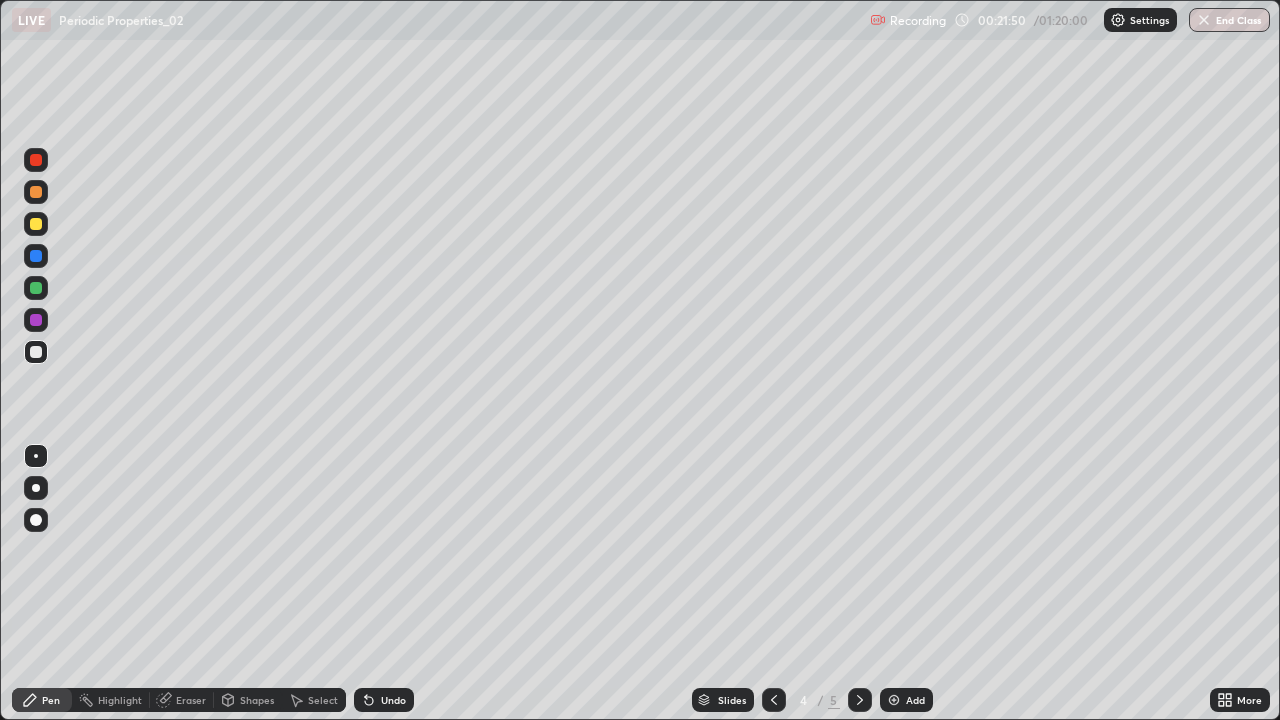 click on "Undo" at bounding box center (393, 700) 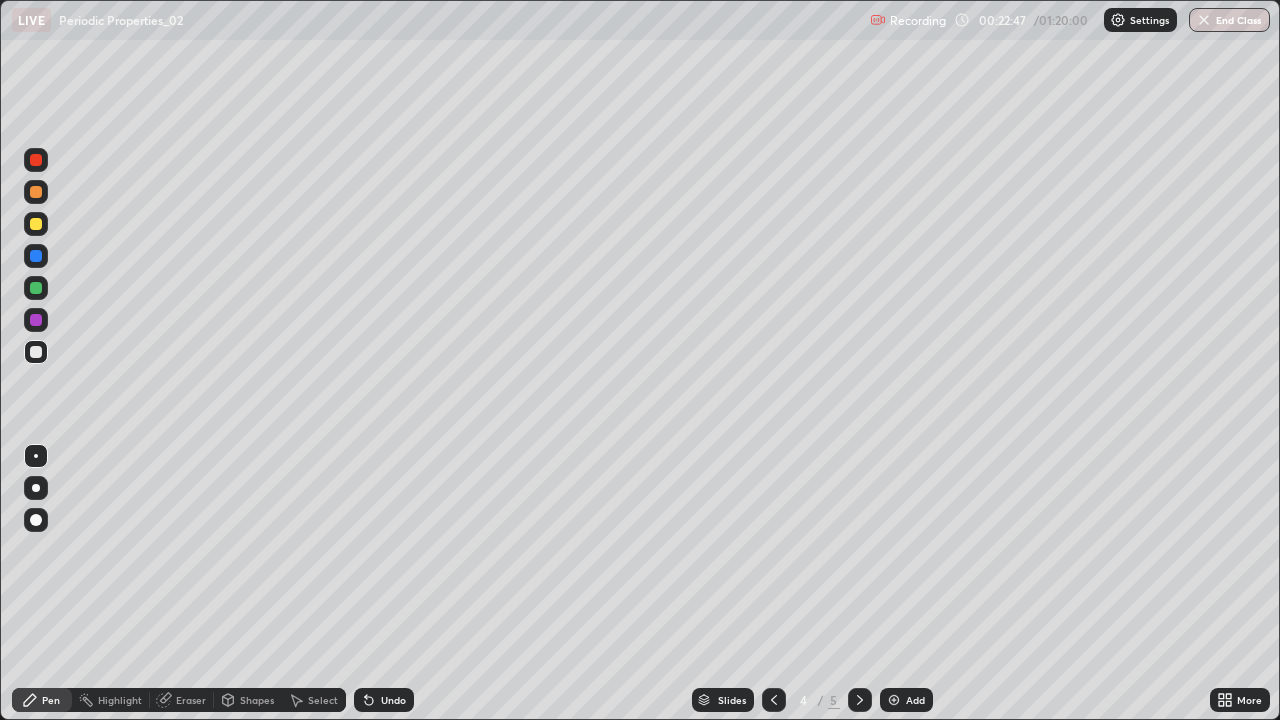 click at bounding box center [36, 224] 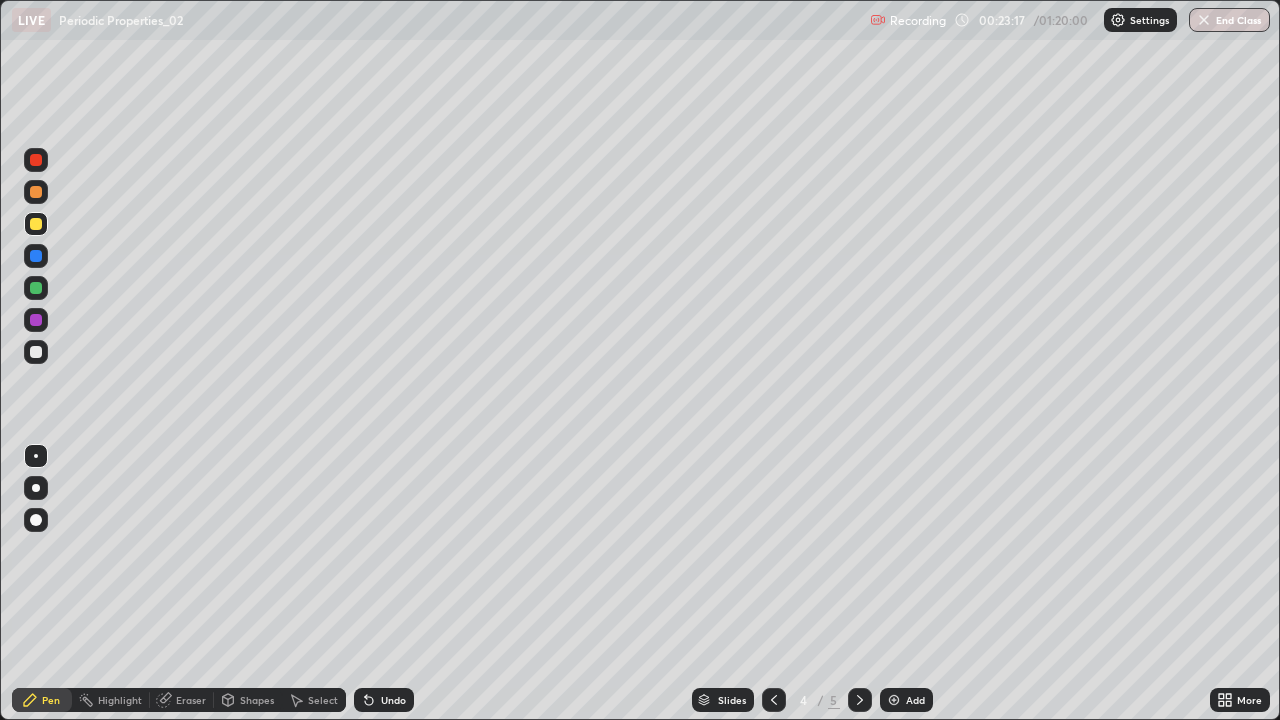 click at bounding box center [36, 352] 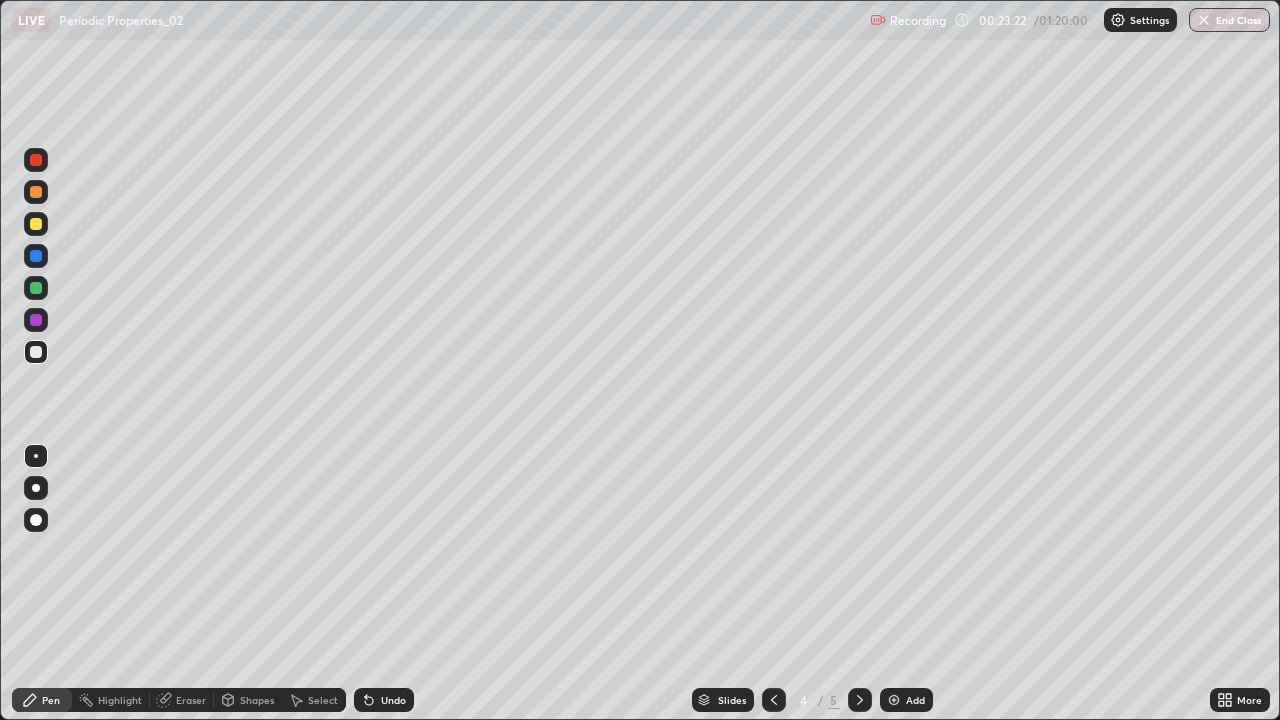click at bounding box center [894, 700] 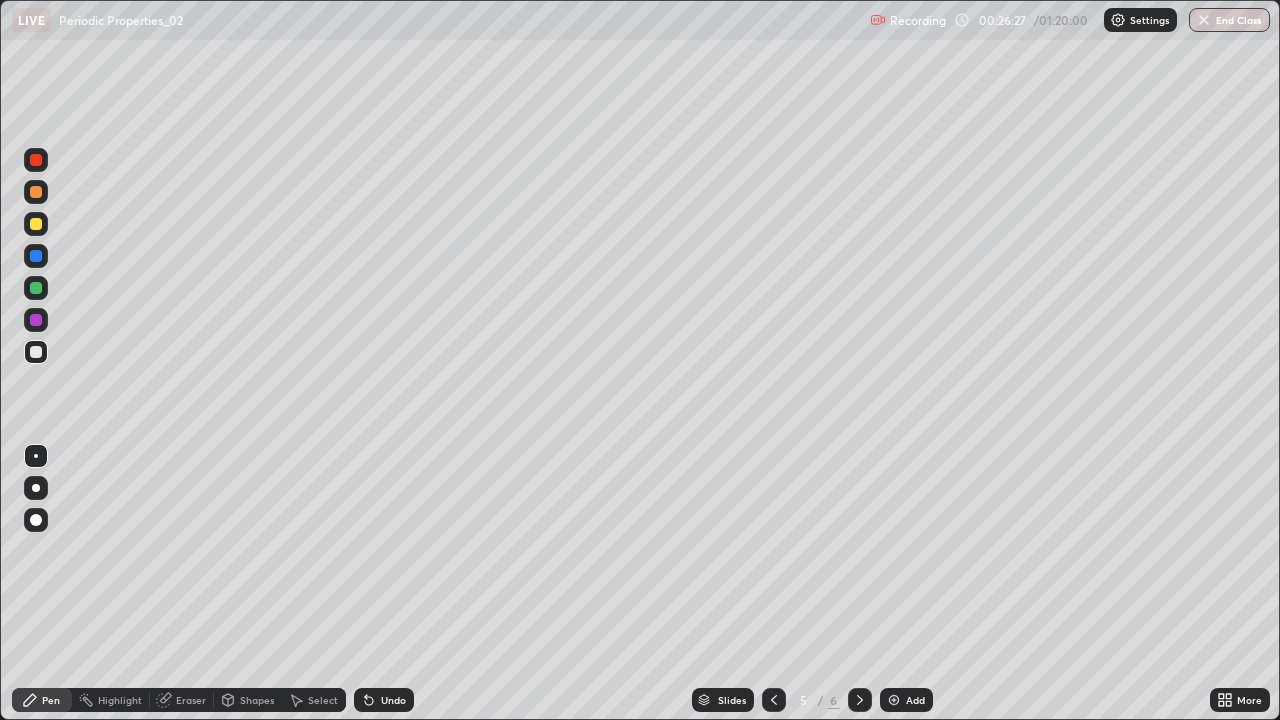 click on "Eraser" at bounding box center (191, 700) 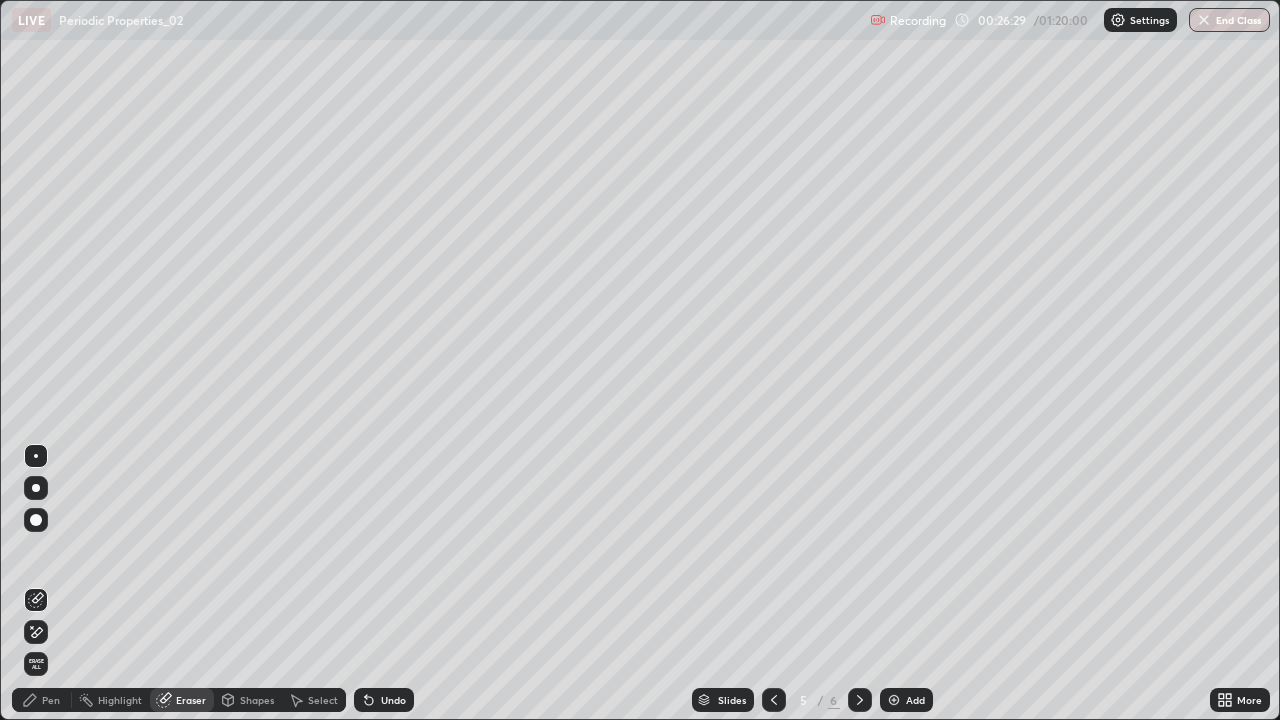 click 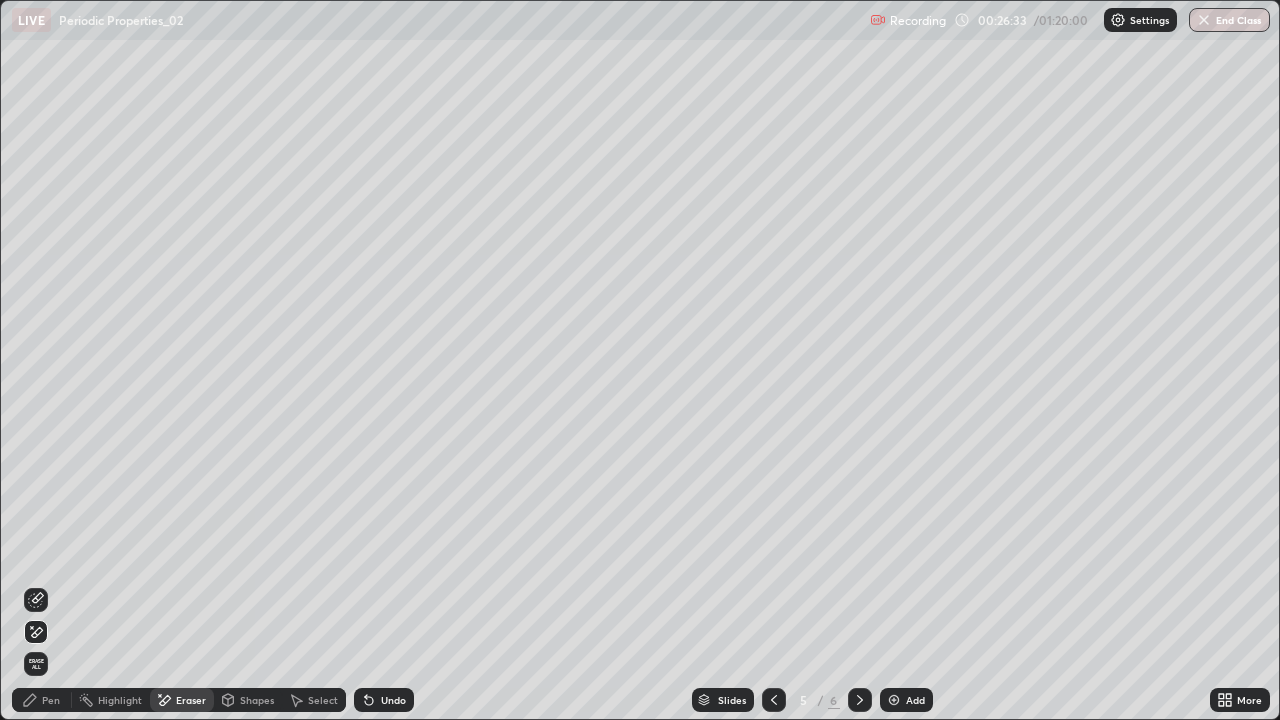 click 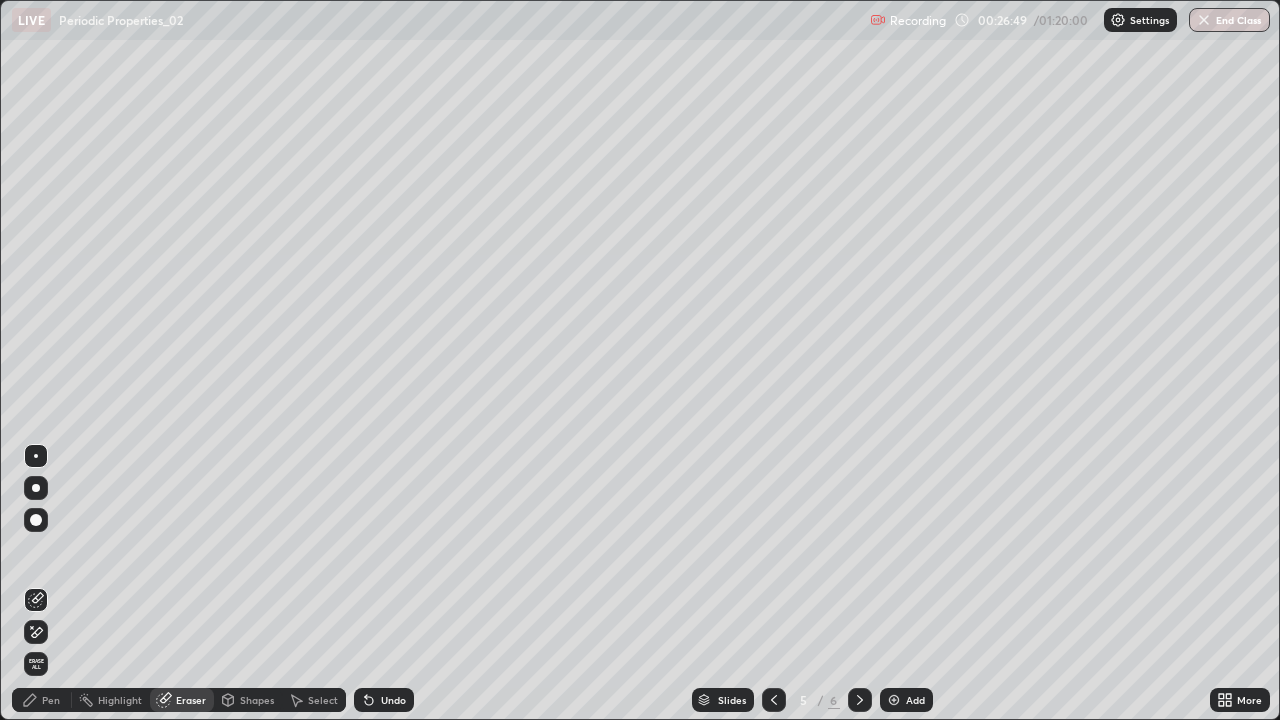 click on "Pen" at bounding box center (51, 700) 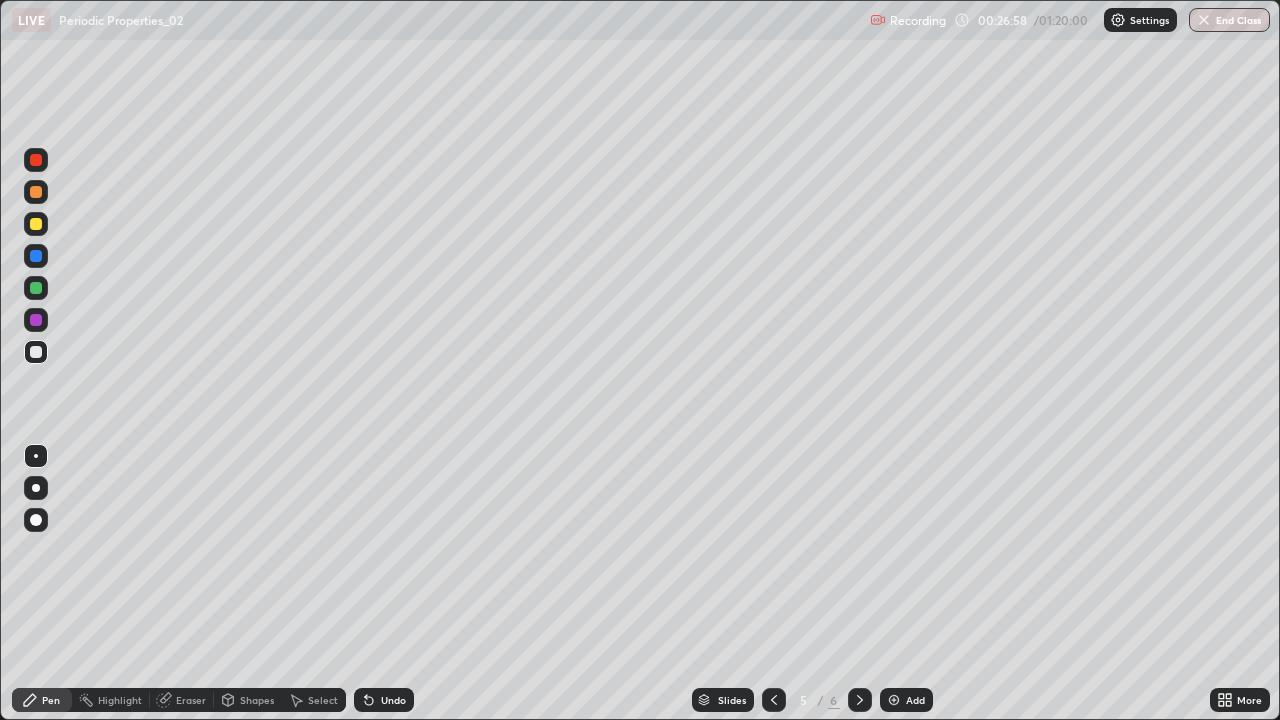 click 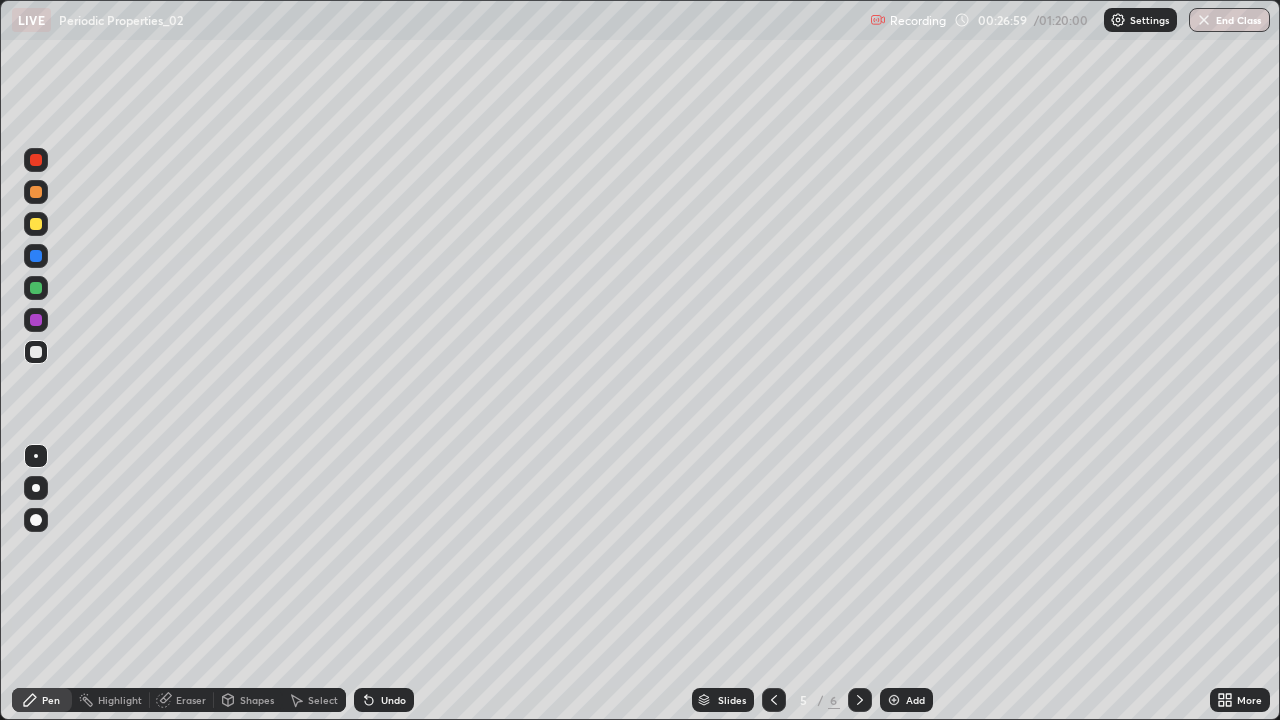 click on "Undo" at bounding box center (393, 700) 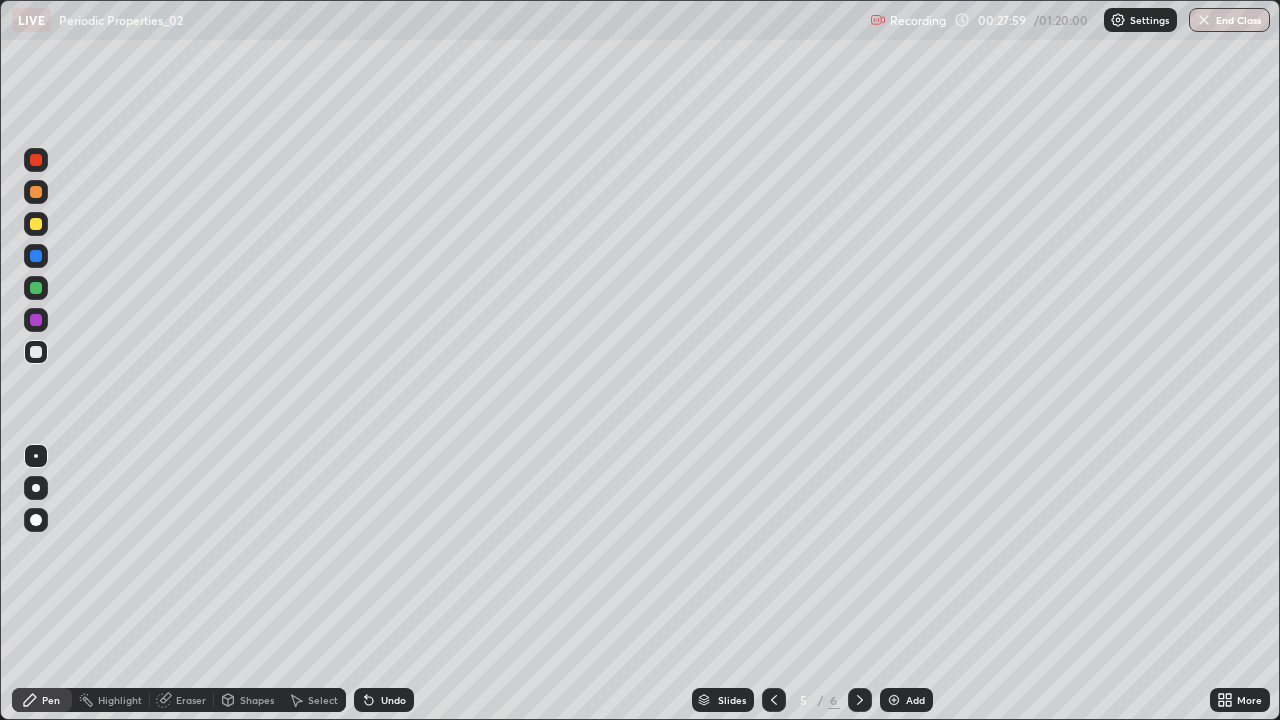 click on "Undo" at bounding box center (384, 700) 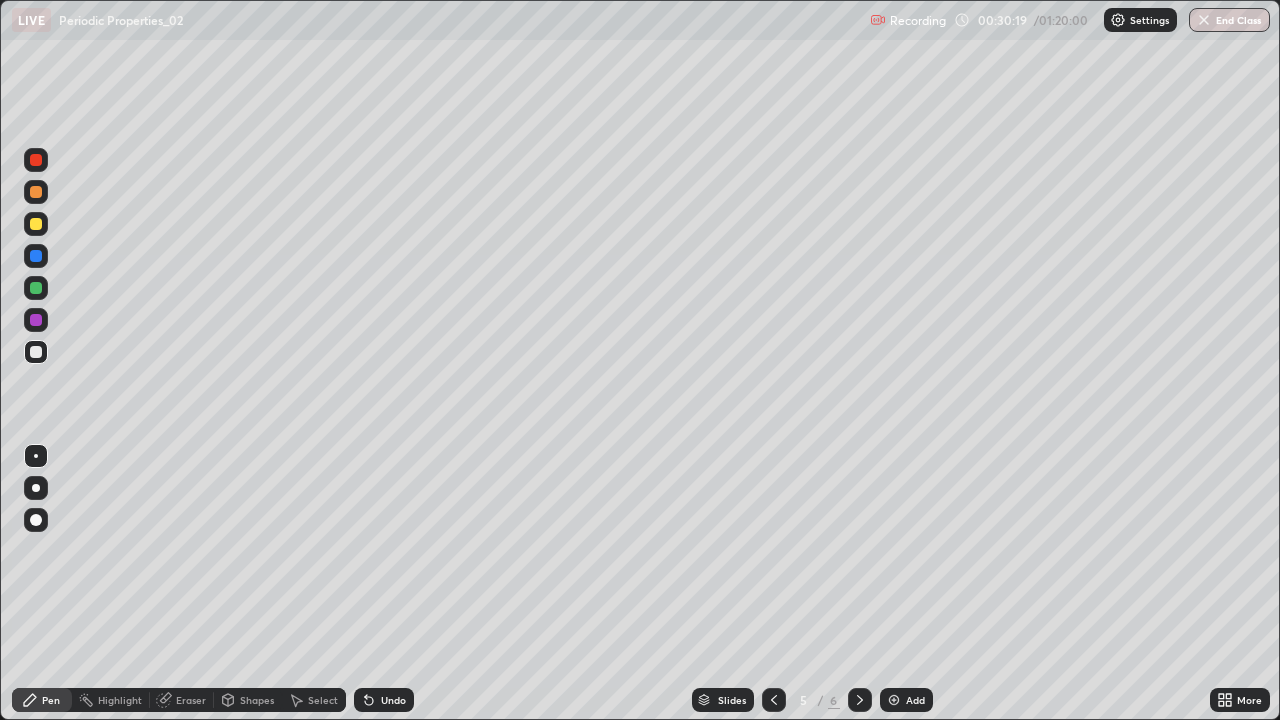 click on "Undo" at bounding box center [384, 700] 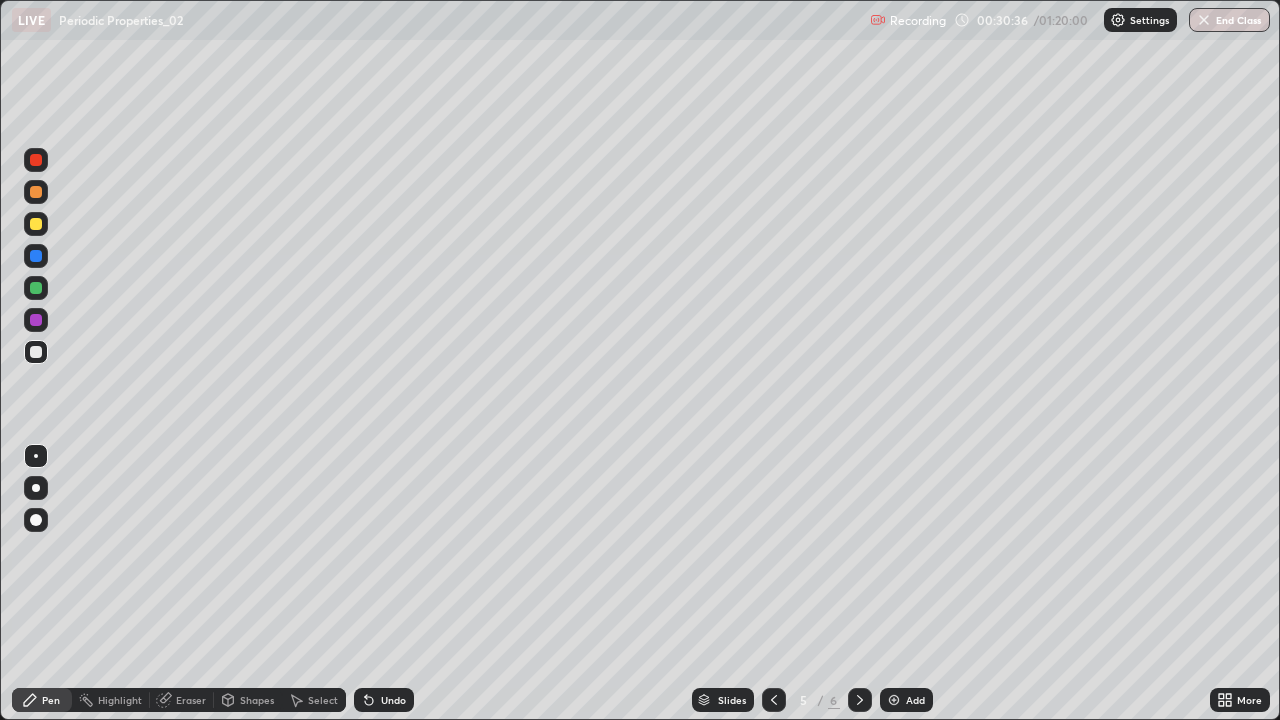 click on "Undo" at bounding box center [393, 700] 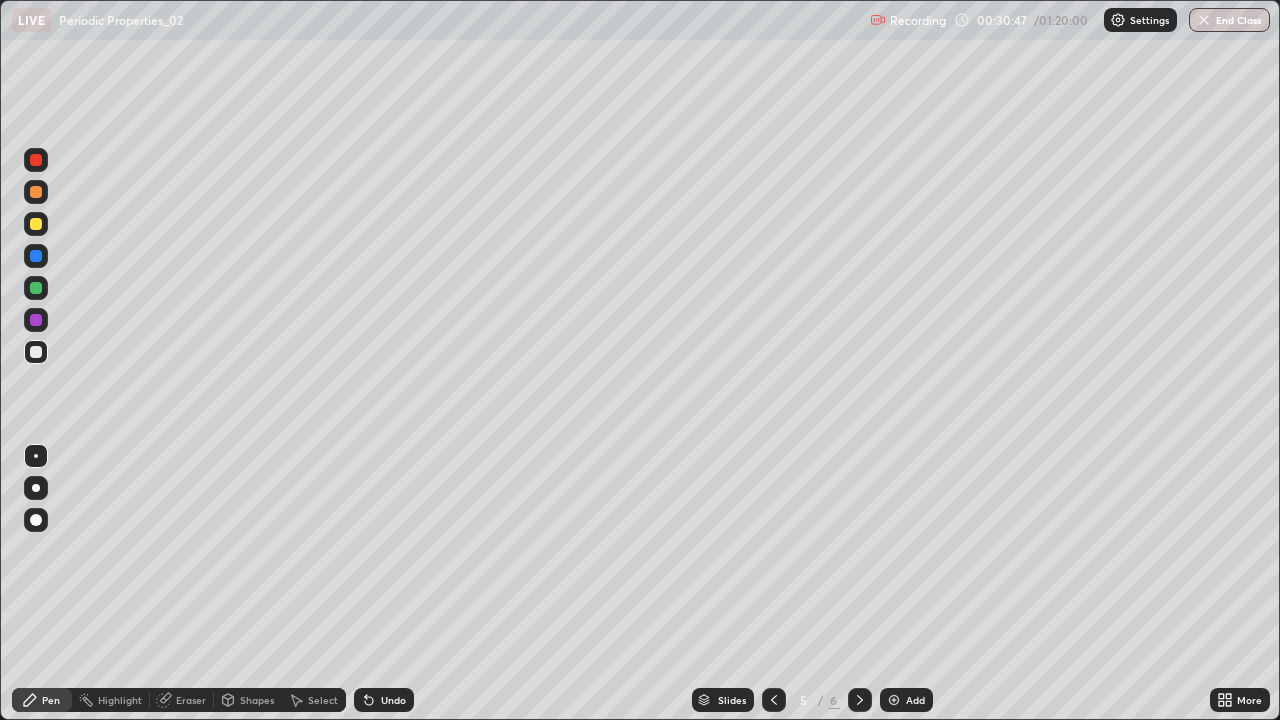 click at bounding box center [36, 224] 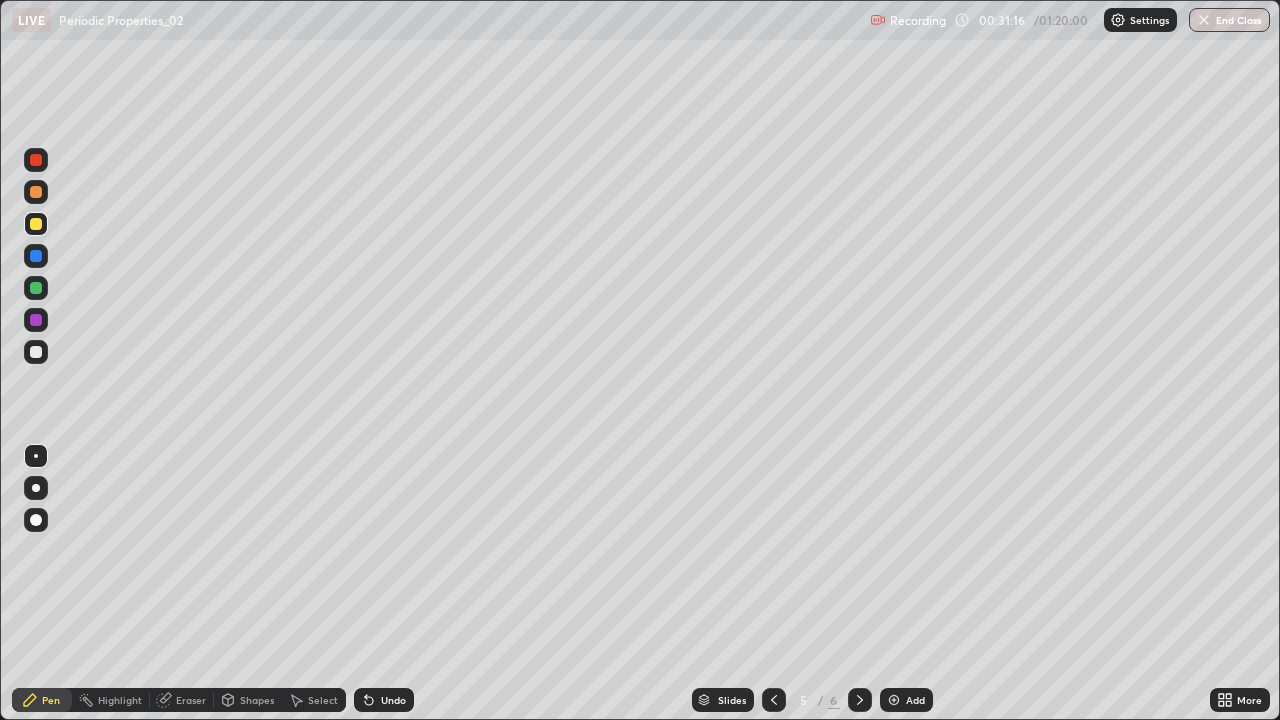 click at bounding box center [36, 352] 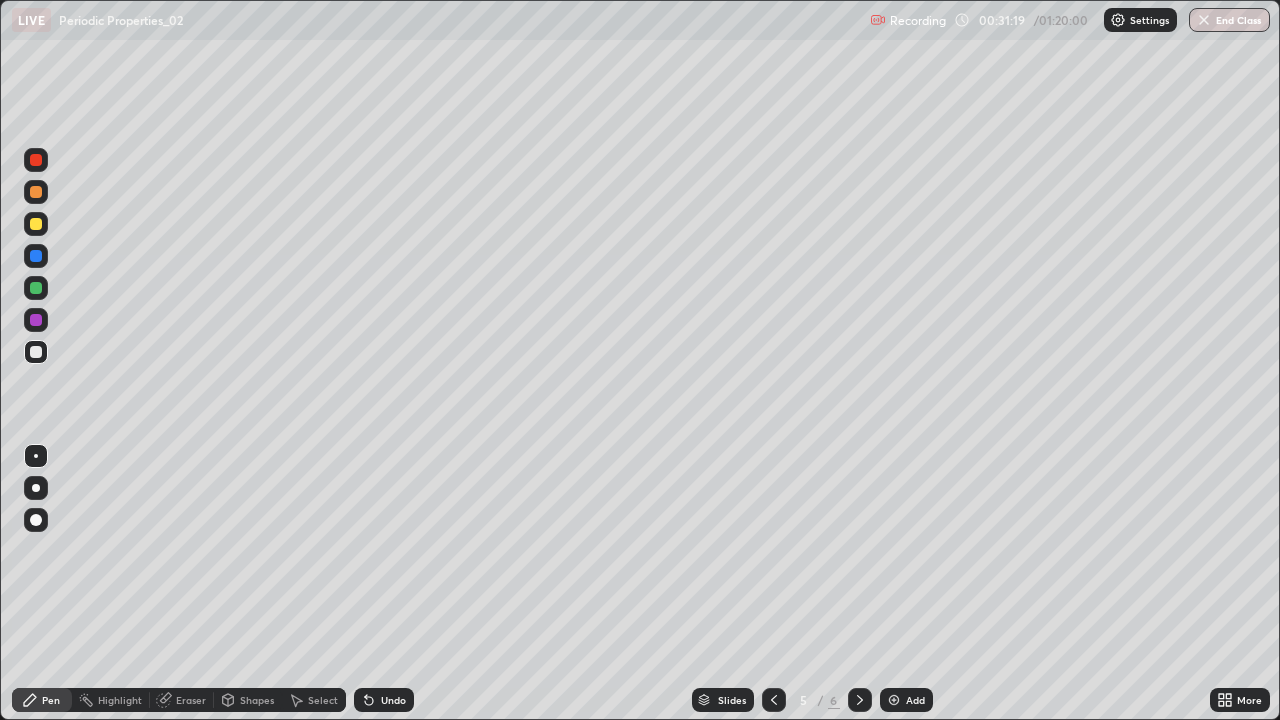 click on "Undo" at bounding box center (393, 700) 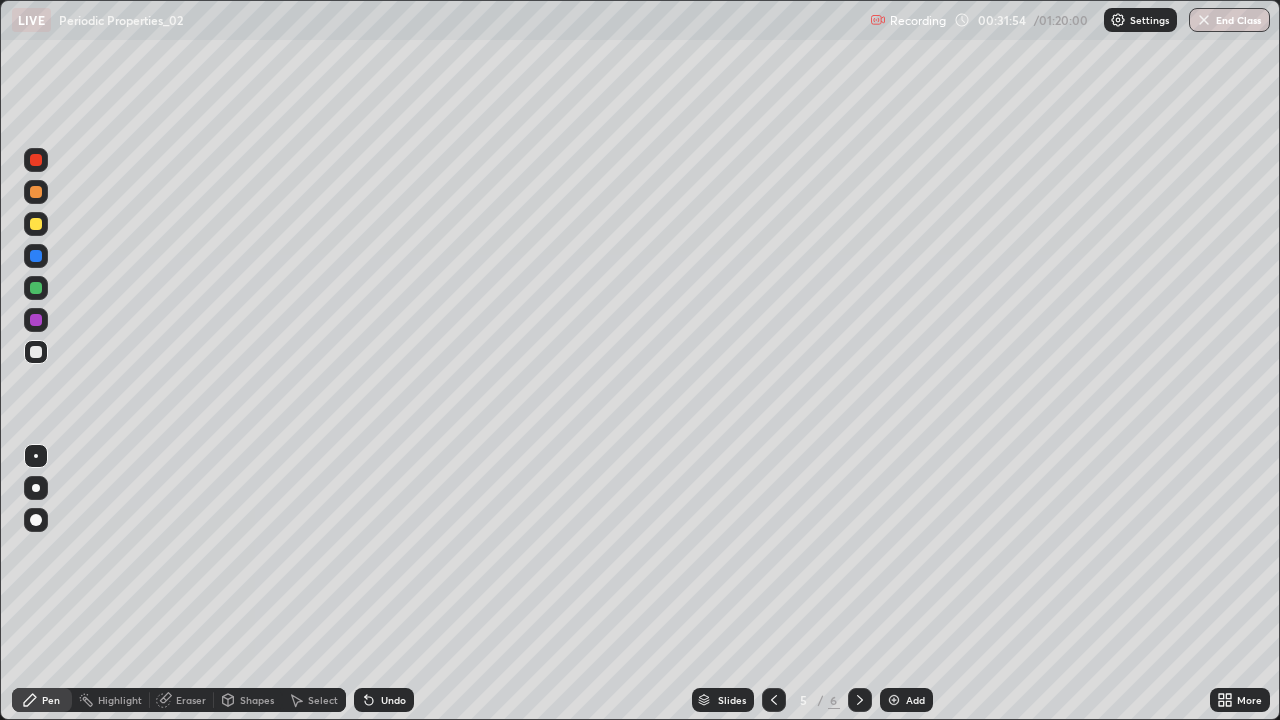 click on "Add" at bounding box center (906, 700) 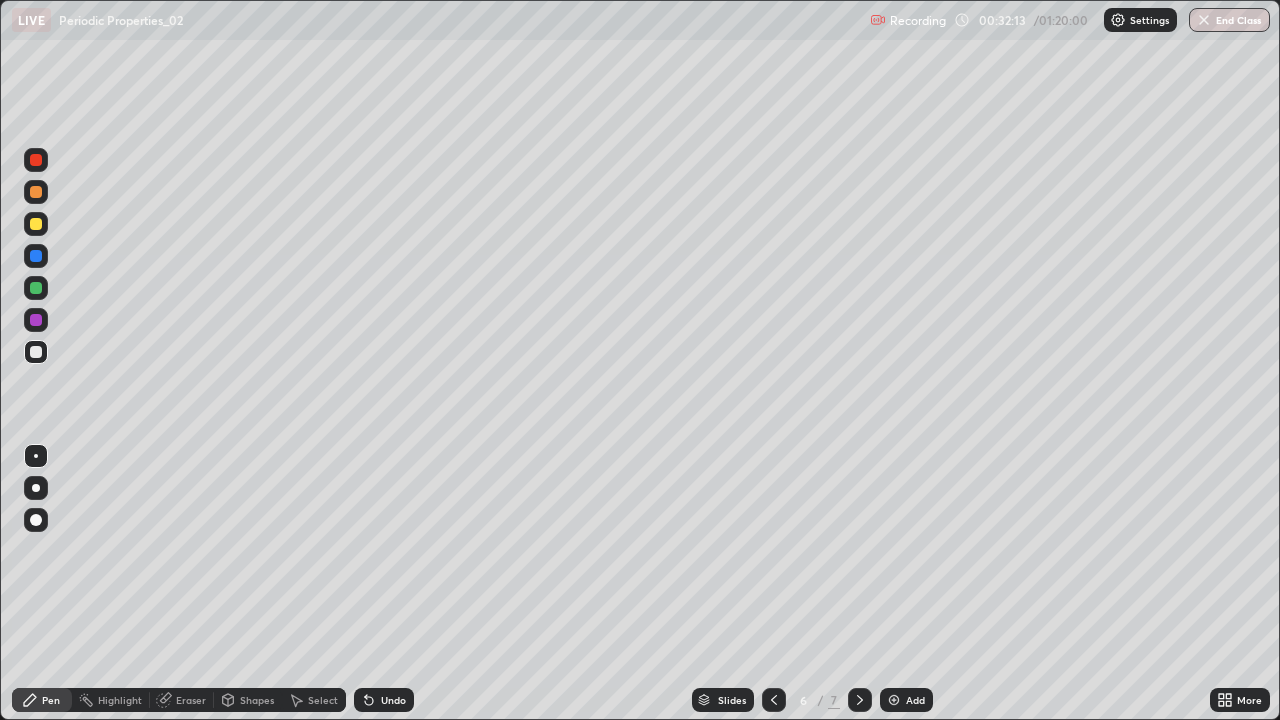 click 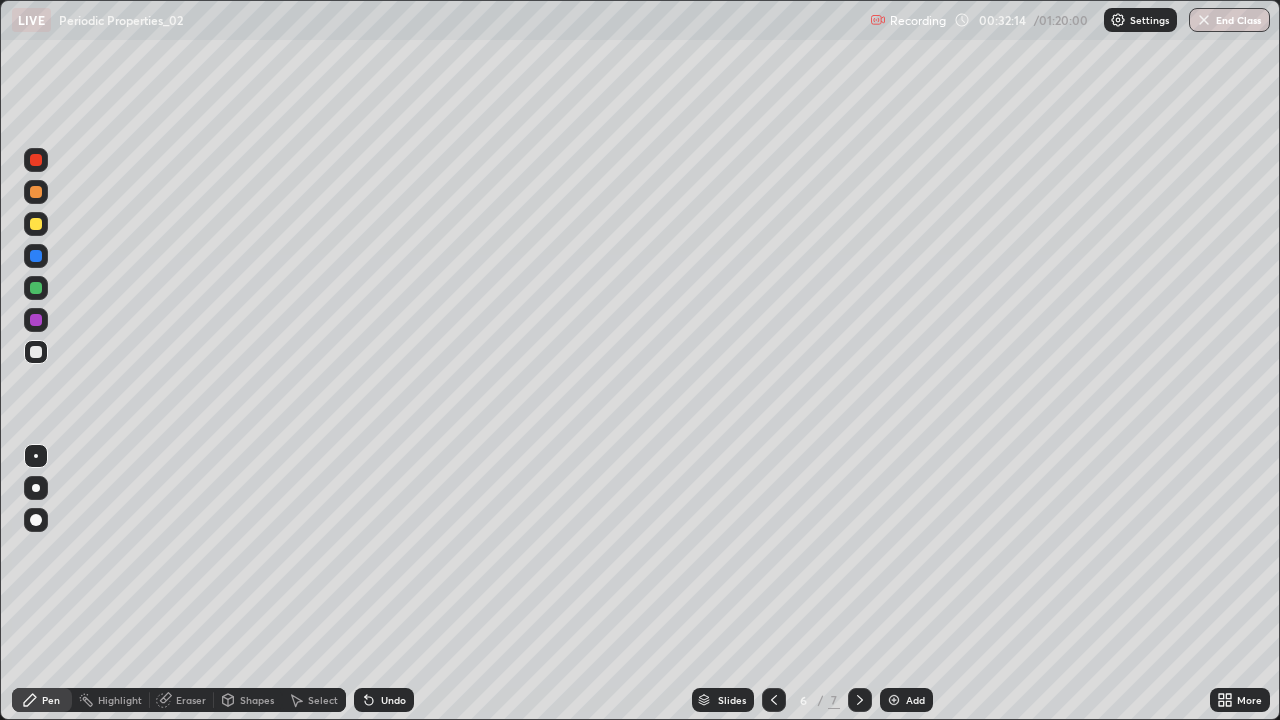 click on "Undo" at bounding box center (384, 700) 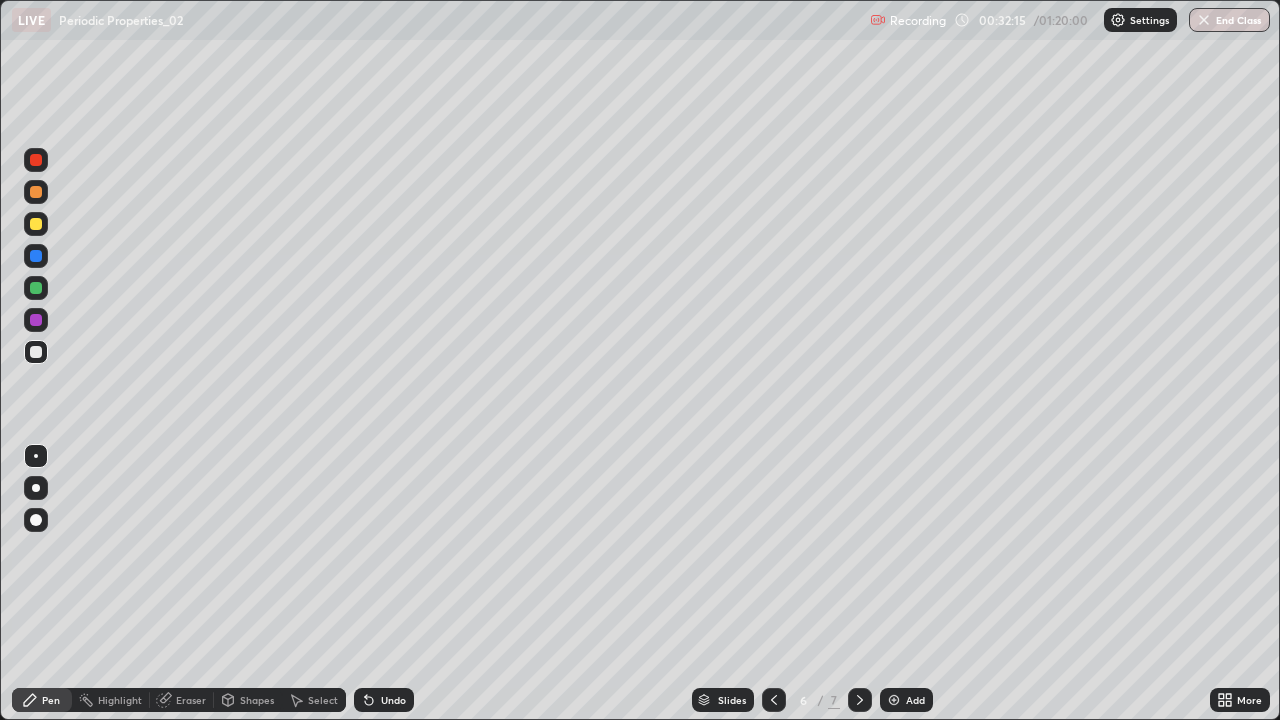 click on "Undo" at bounding box center [393, 700] 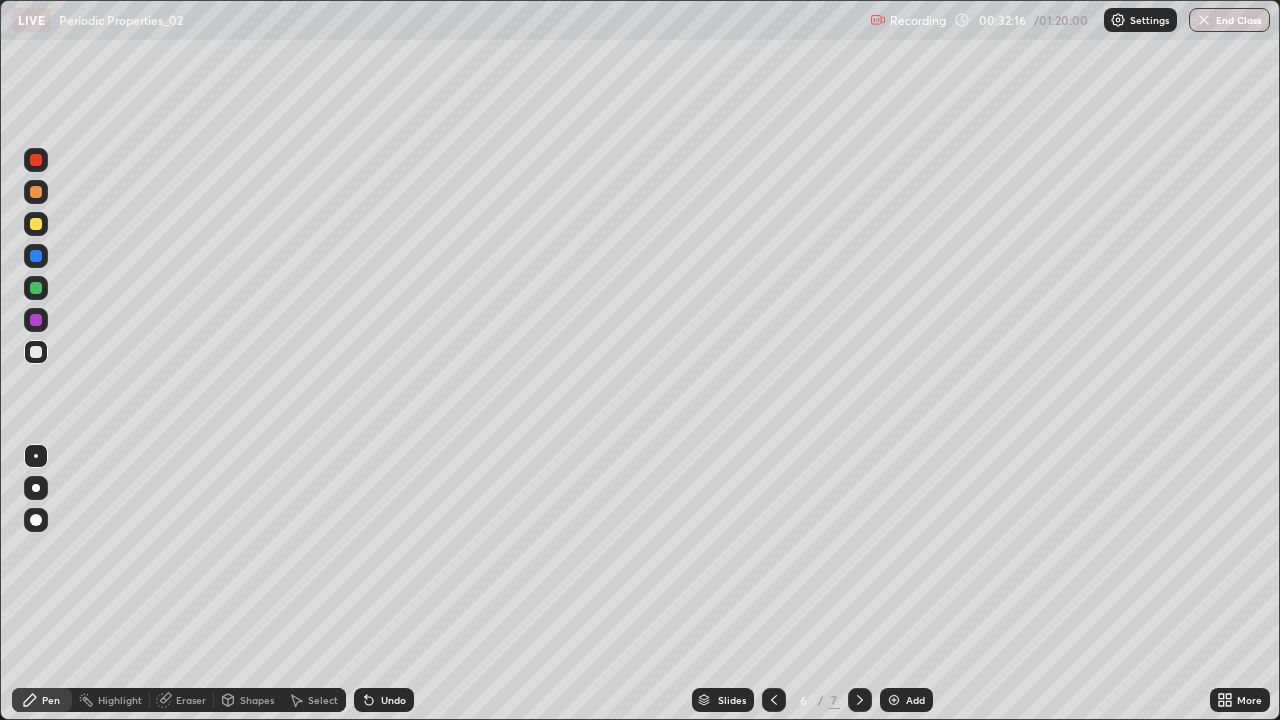 click on "Undo" at bounding box center (384, 700) 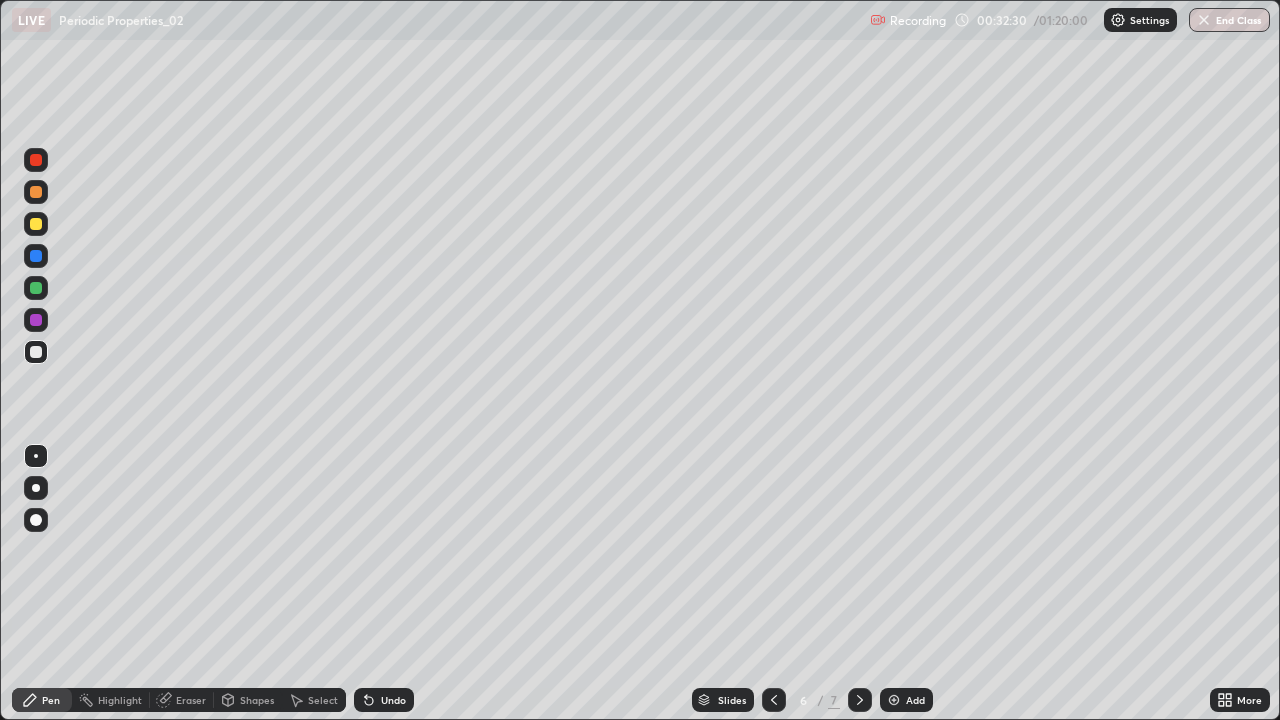 click on "Undo" at bounding box center (393, 700) 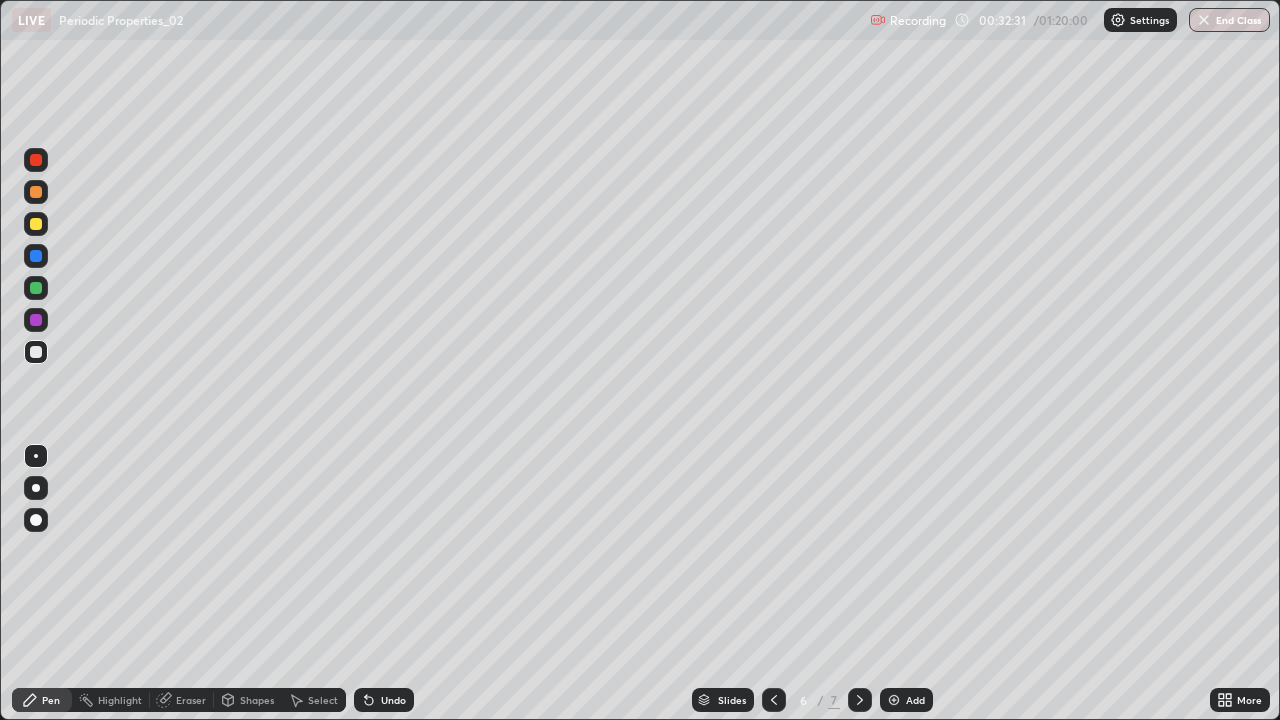 click on "Undo" at bounding box center [384, 700] 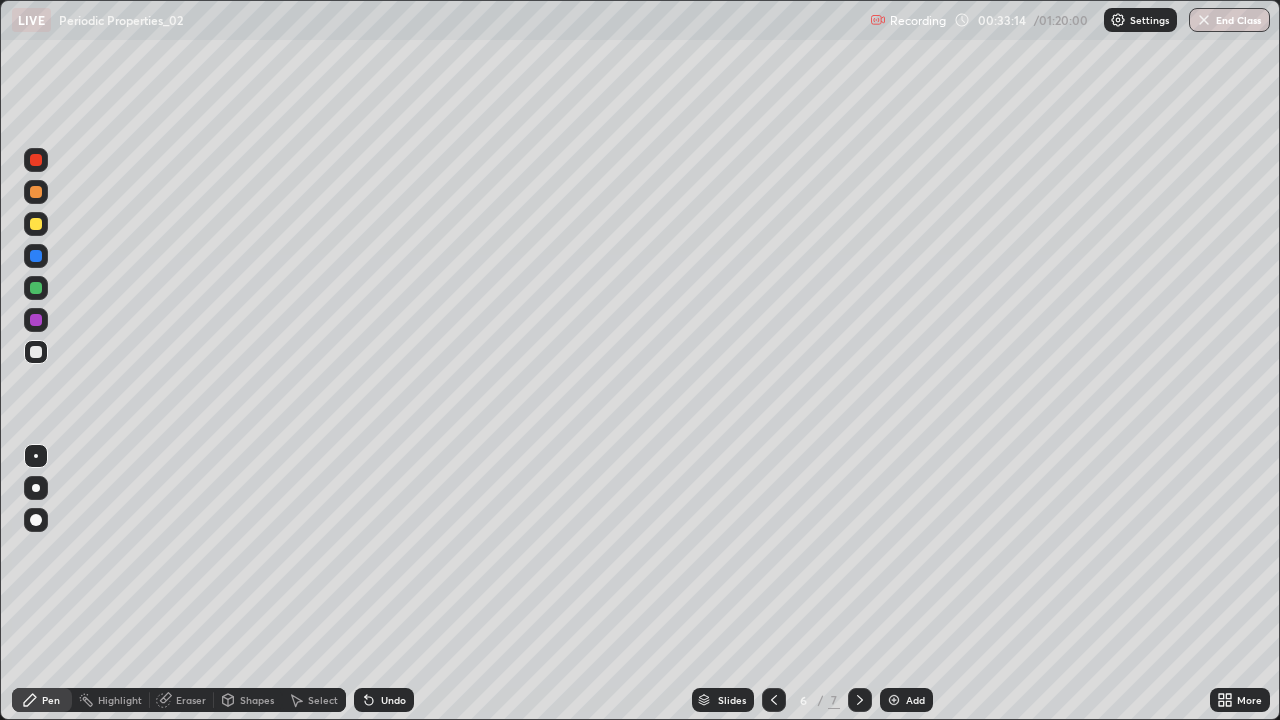 click 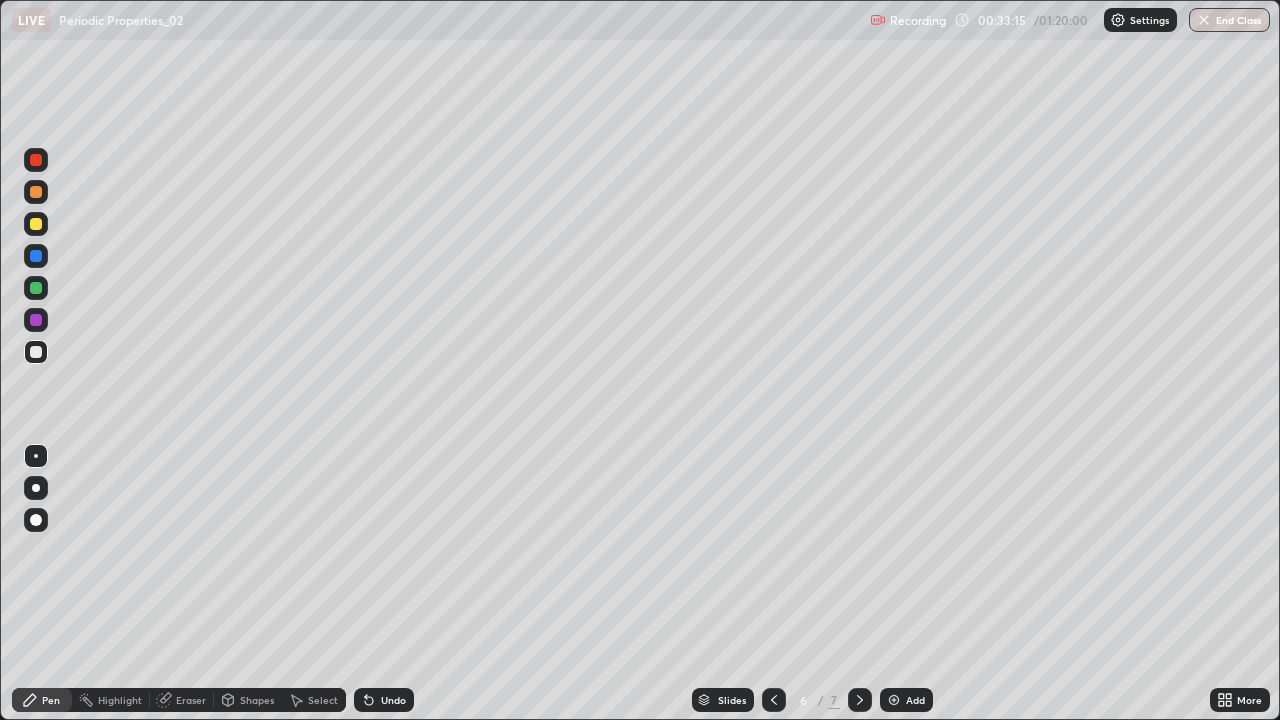 click on "Undo" at bounding box center [384, 700] 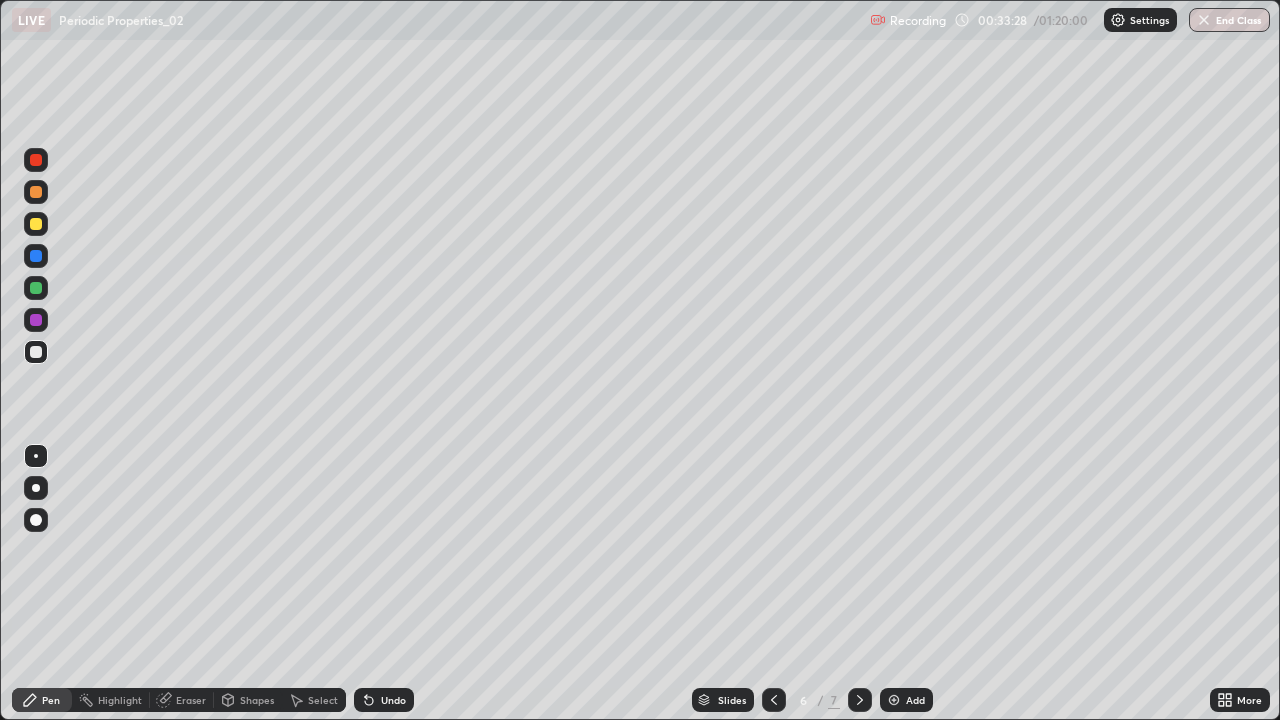 click at bounding box center [36, 224] 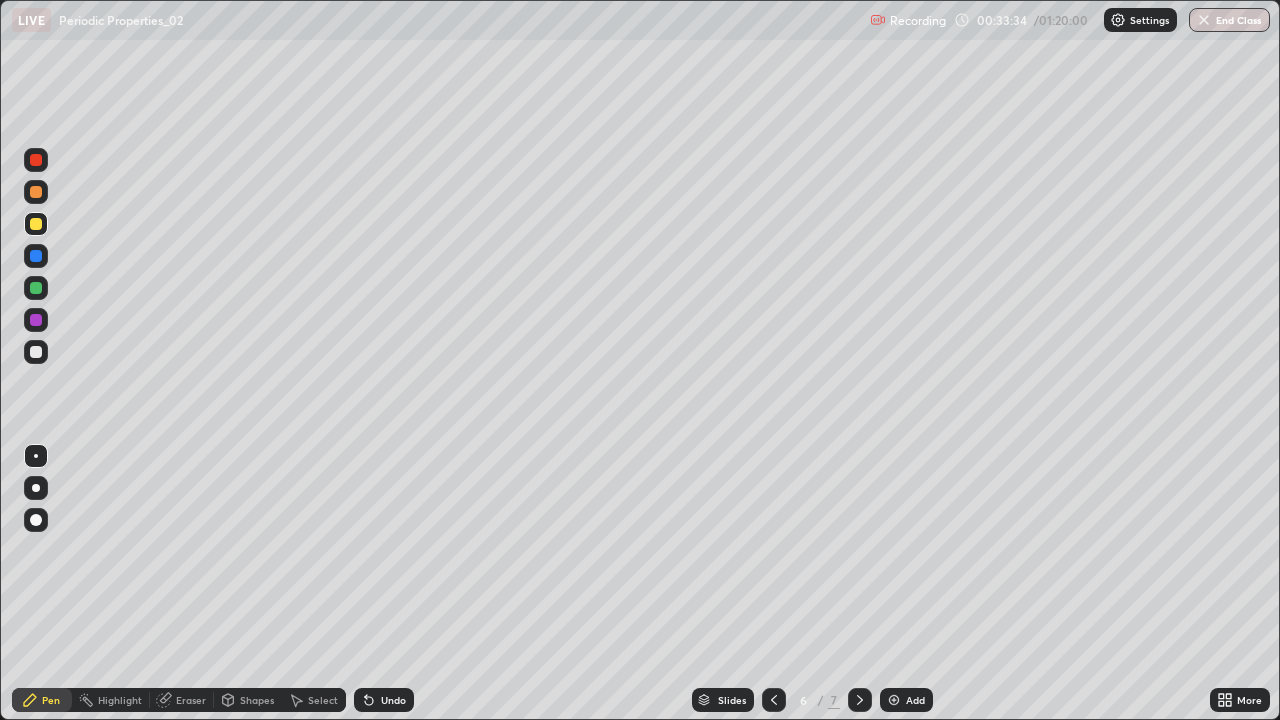 click at bounding box center [36, 288] 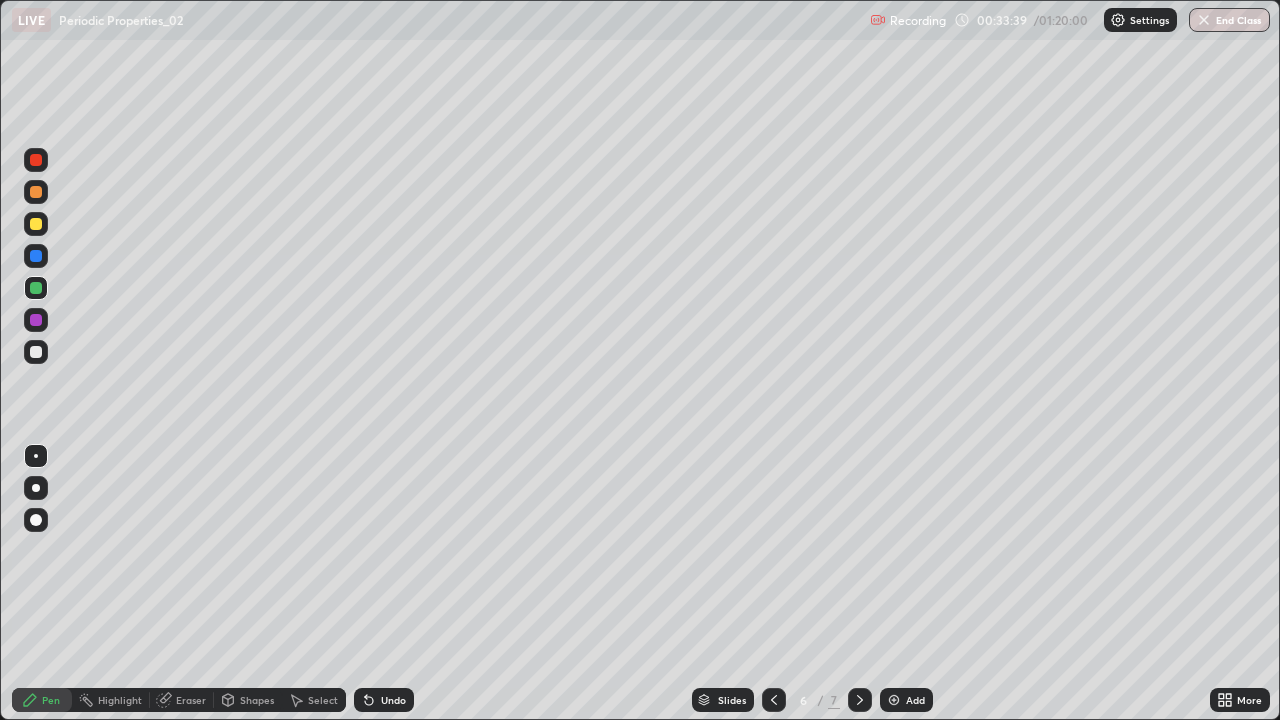 click at bounding box center [36, 192] 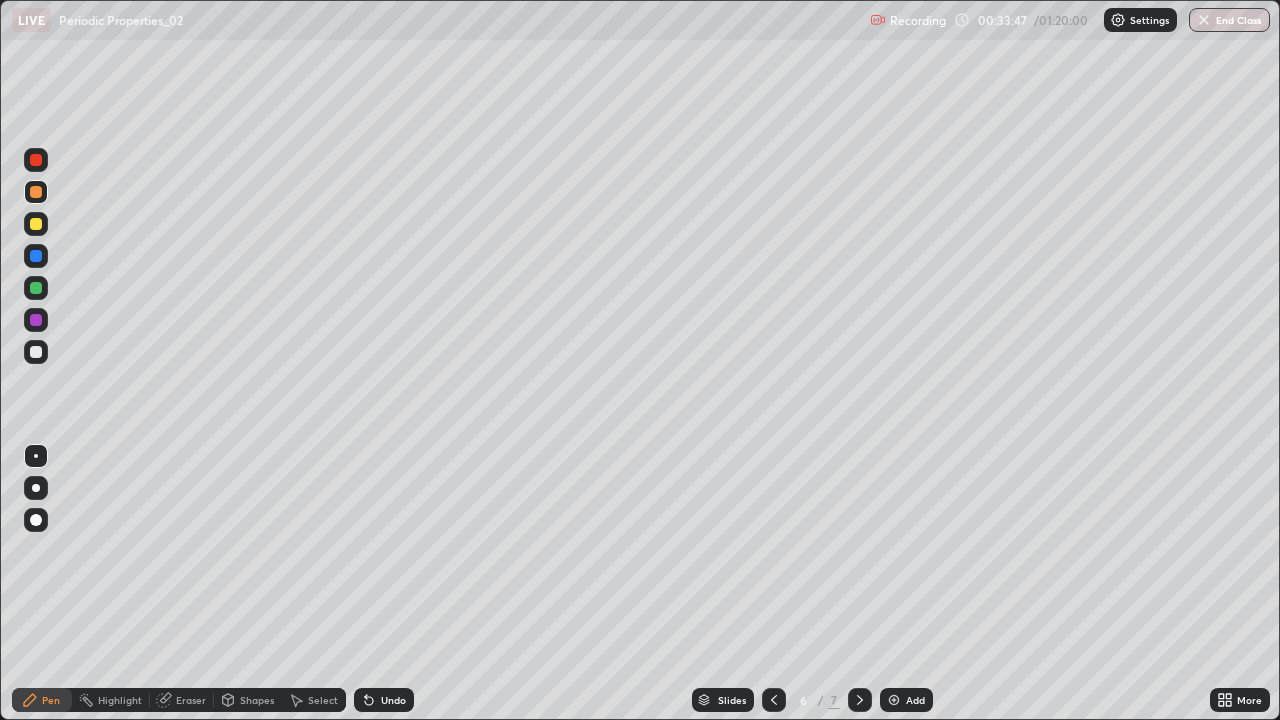 click at bounding box center [36, 352] 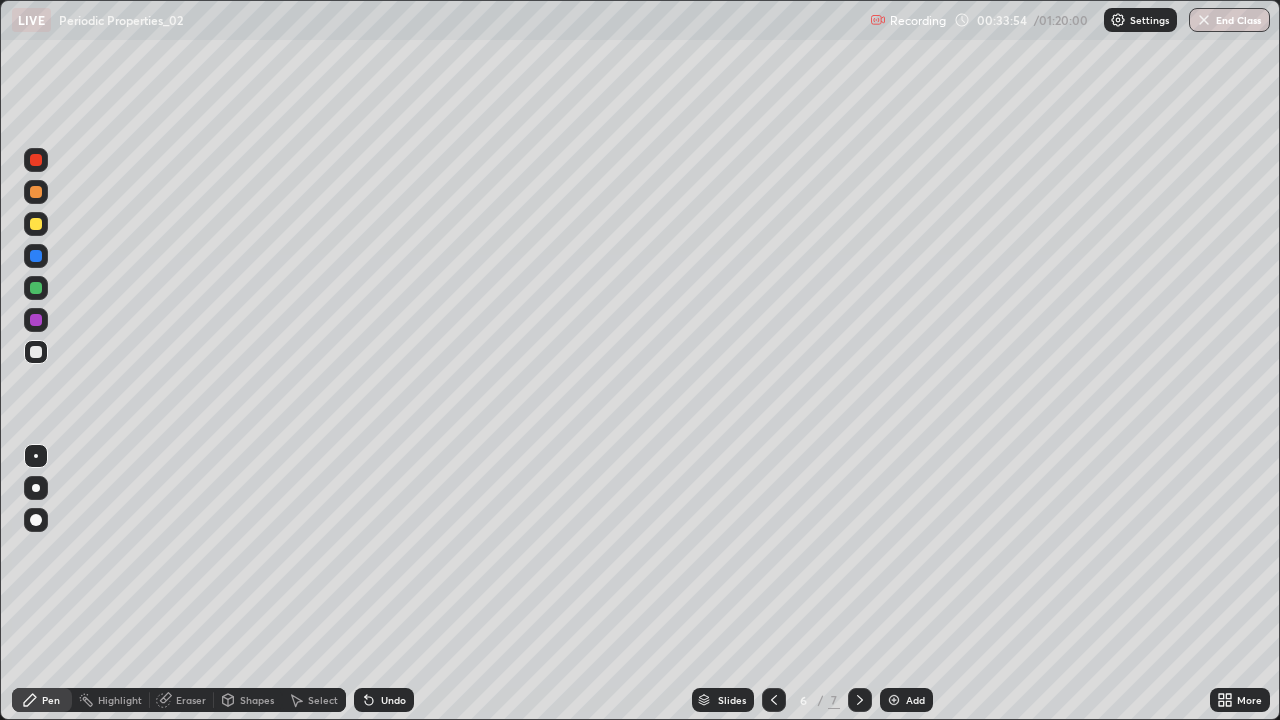 click on "Undo" at bounding box center (393, 700) 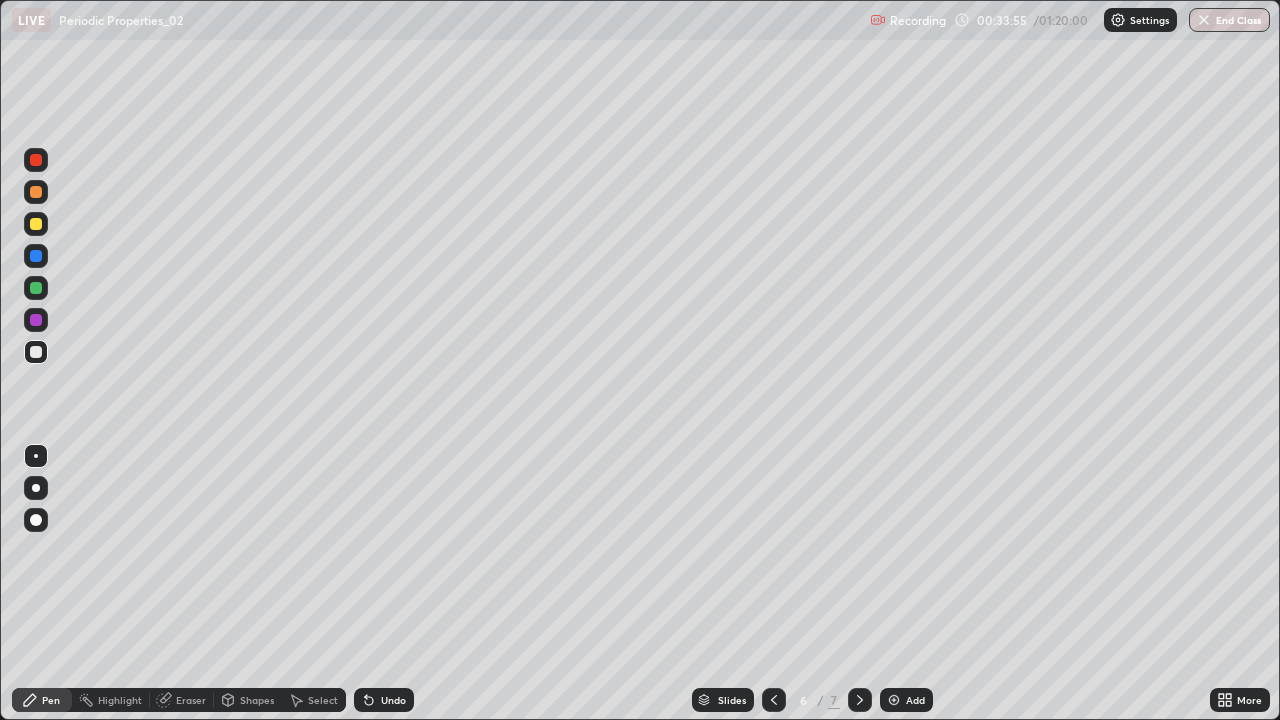 click on "Undo" at bounding box center [393, 700] 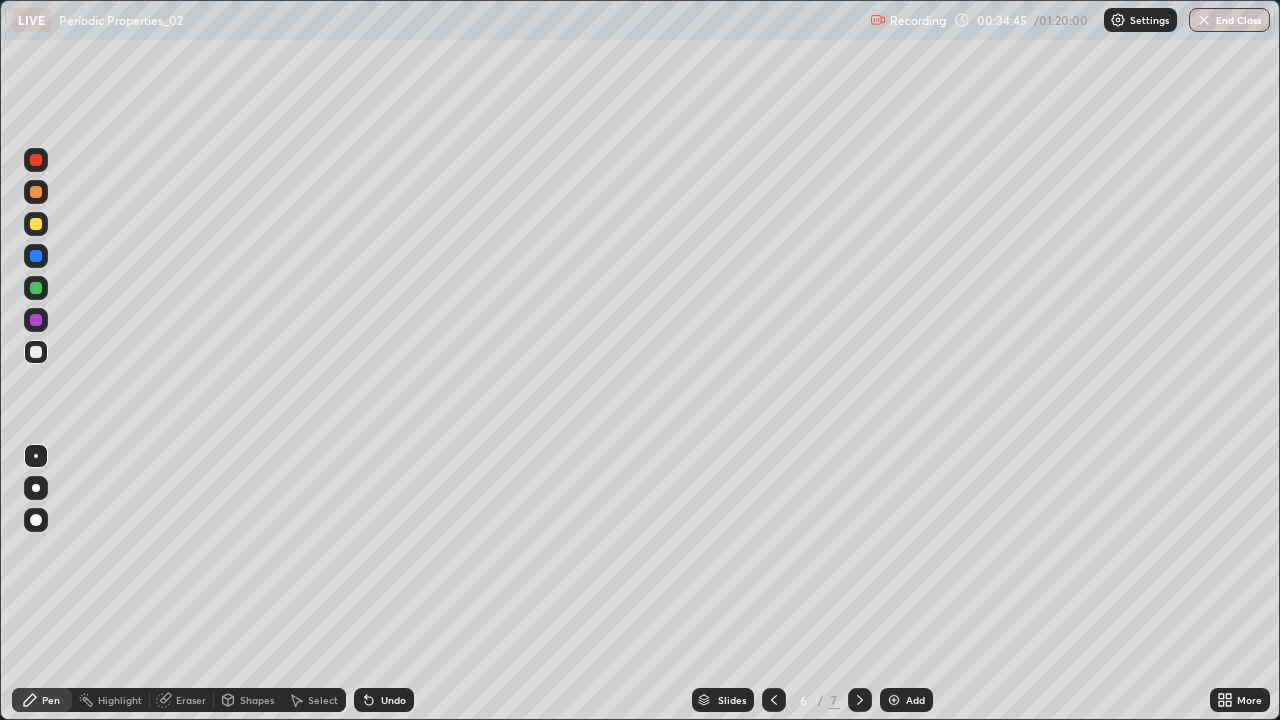 click on "Add" at bounding box center [906, 700] 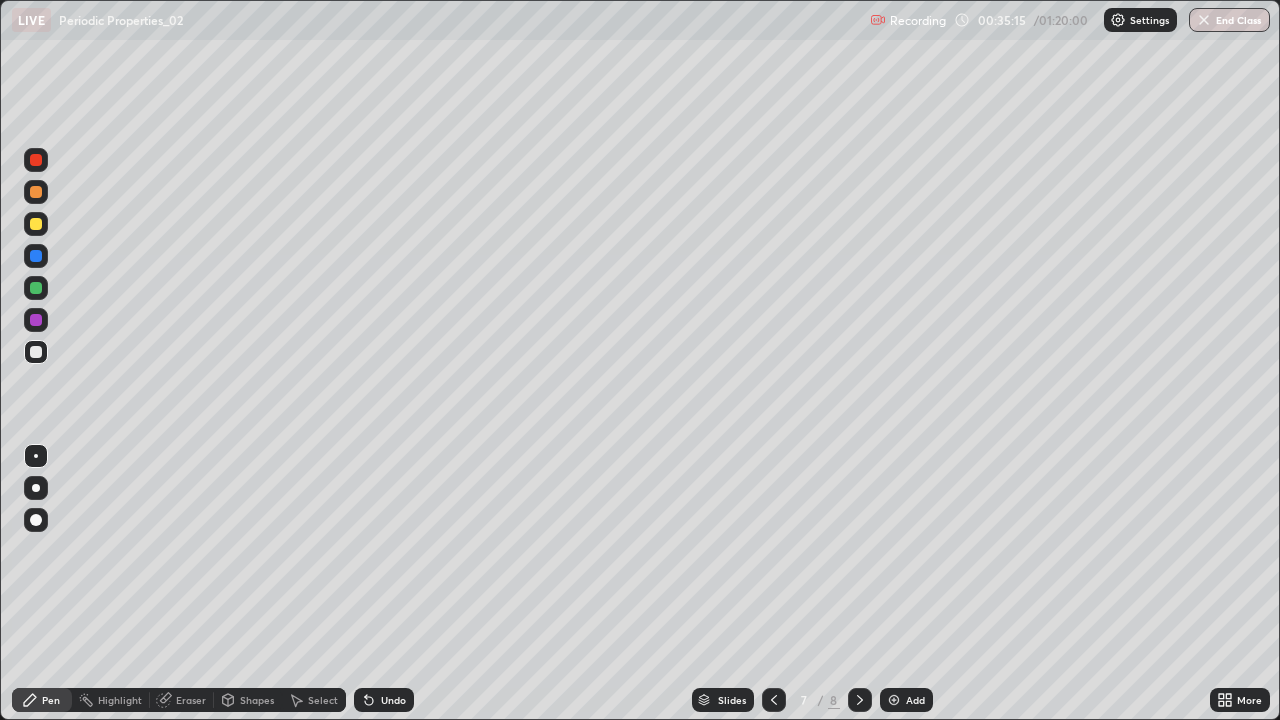 click on "Undo" at bounding box center [393, 700] 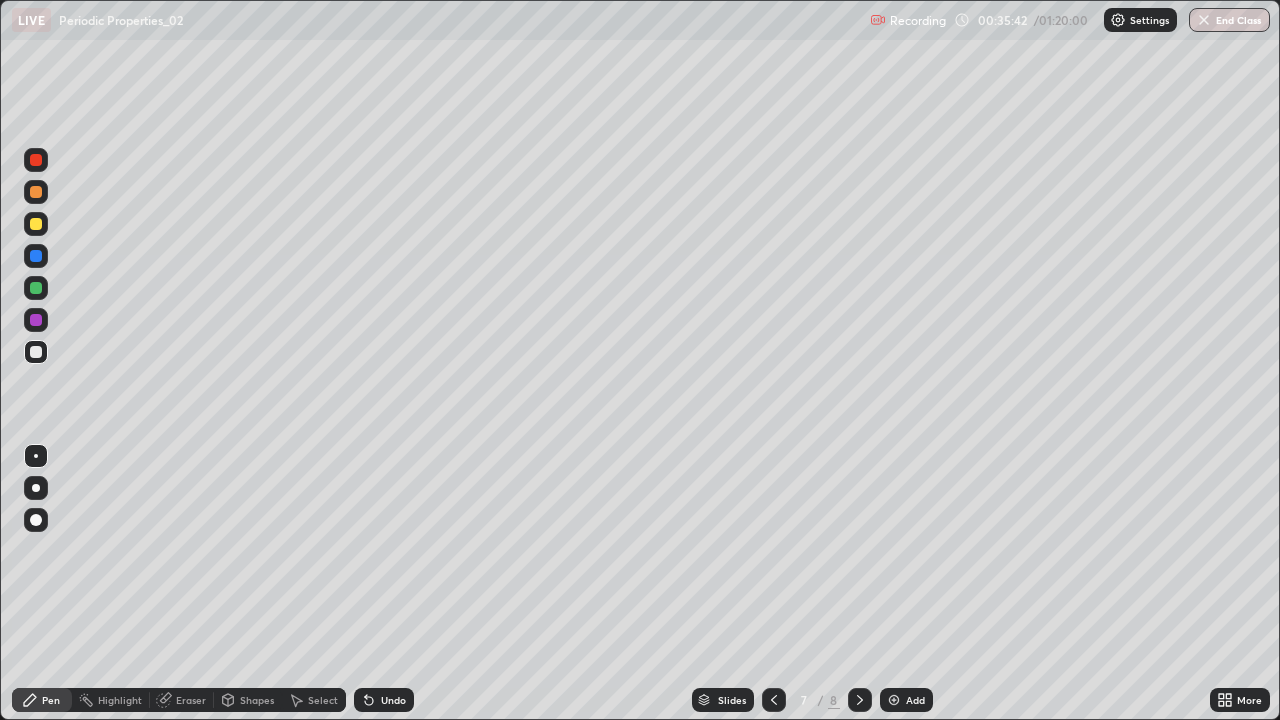 click 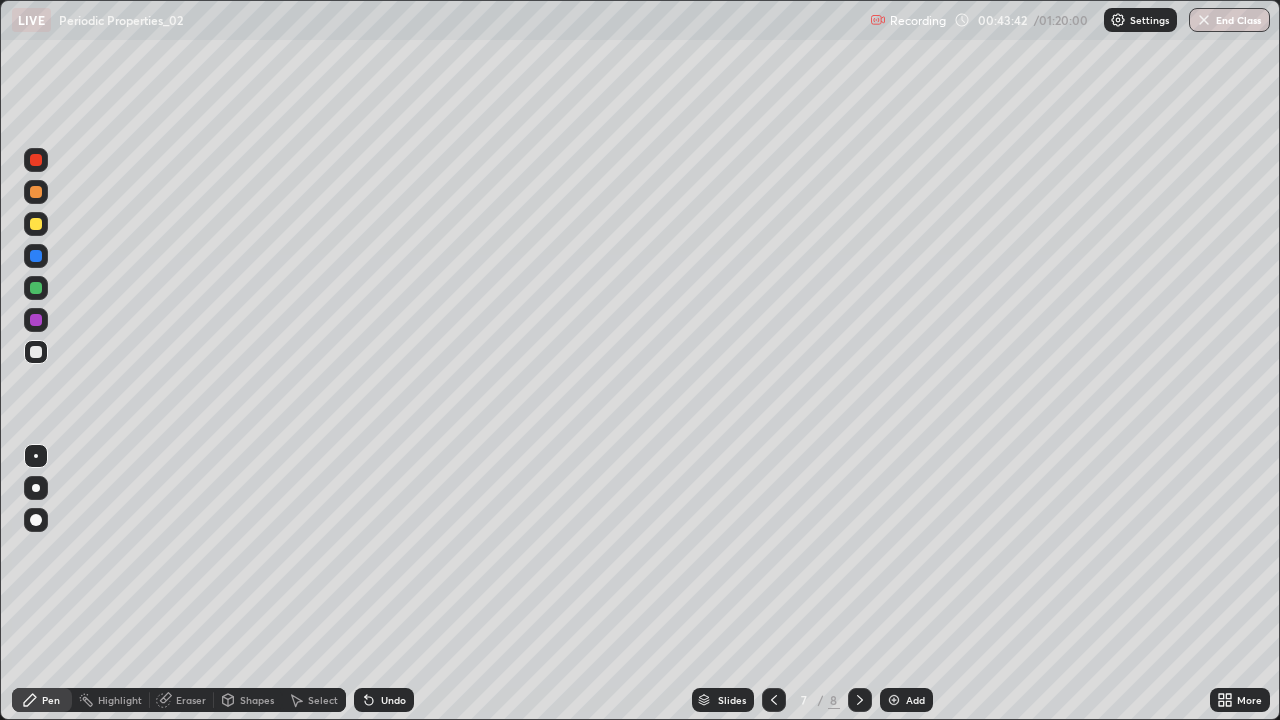 click on "Undo" at bounding box center [384, 700] 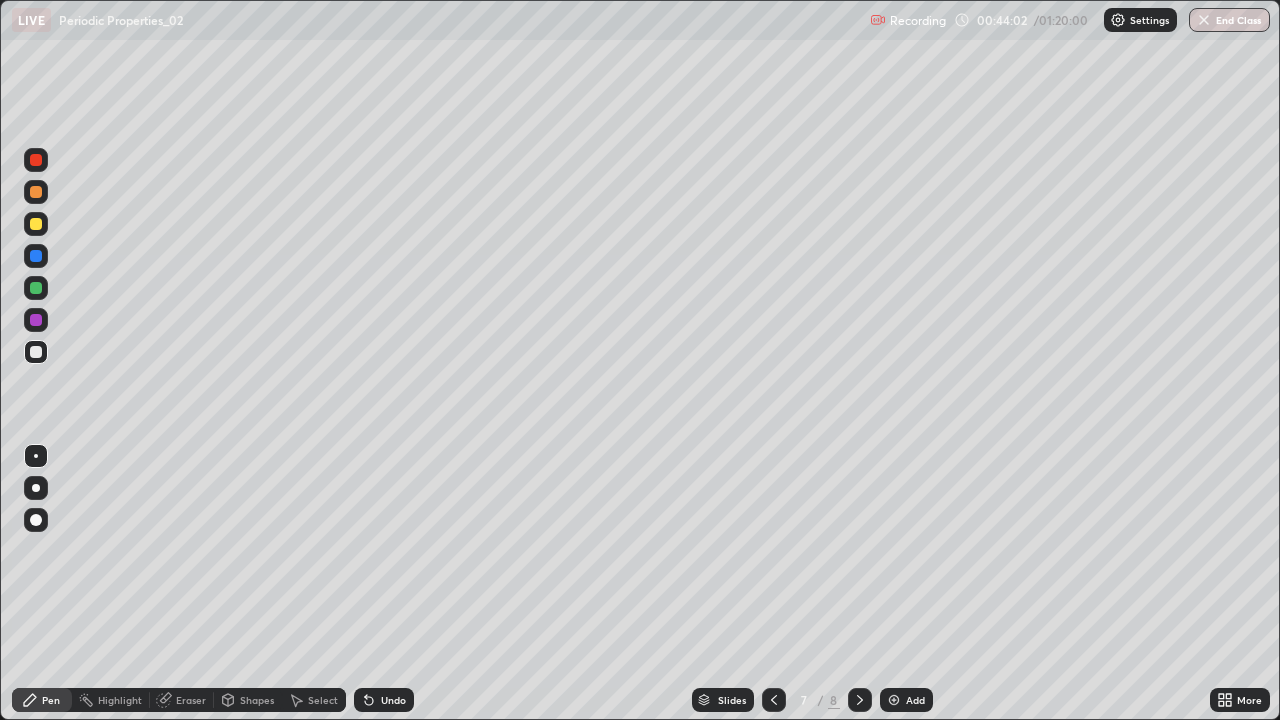 click at bounding box center [894, 700] 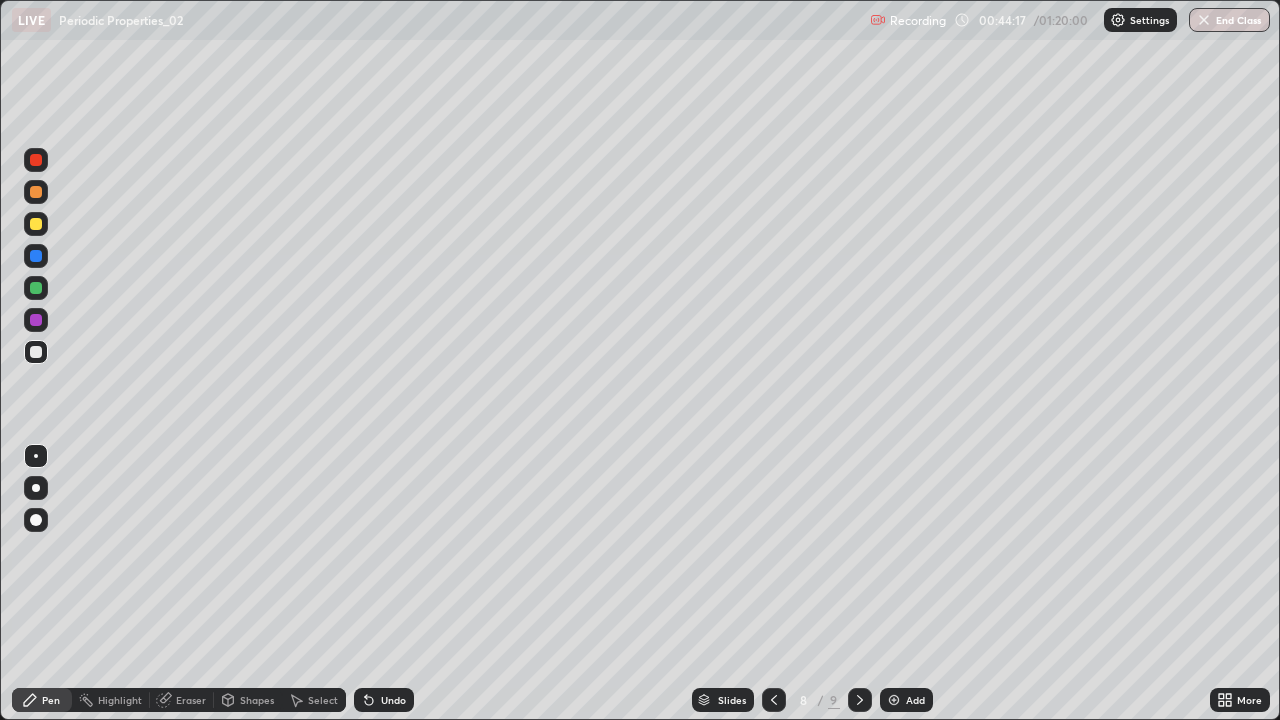 click on "Undo" at bounding box center [393, 700] 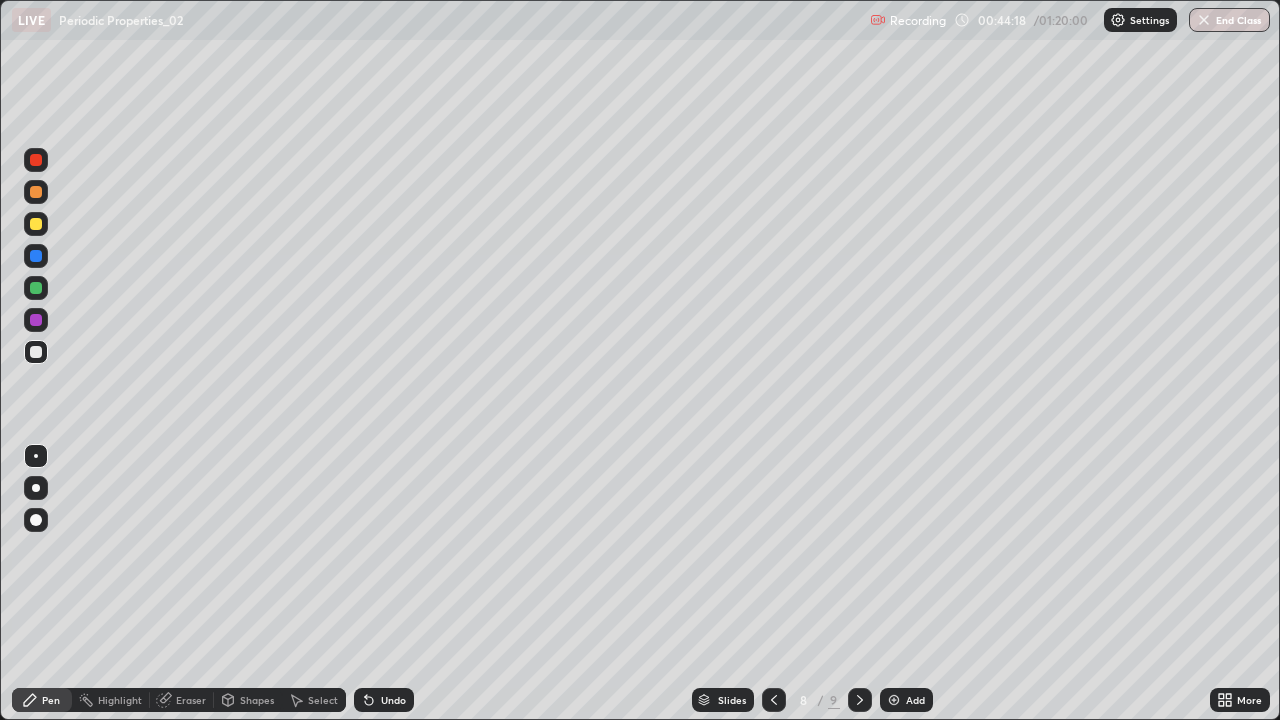 click 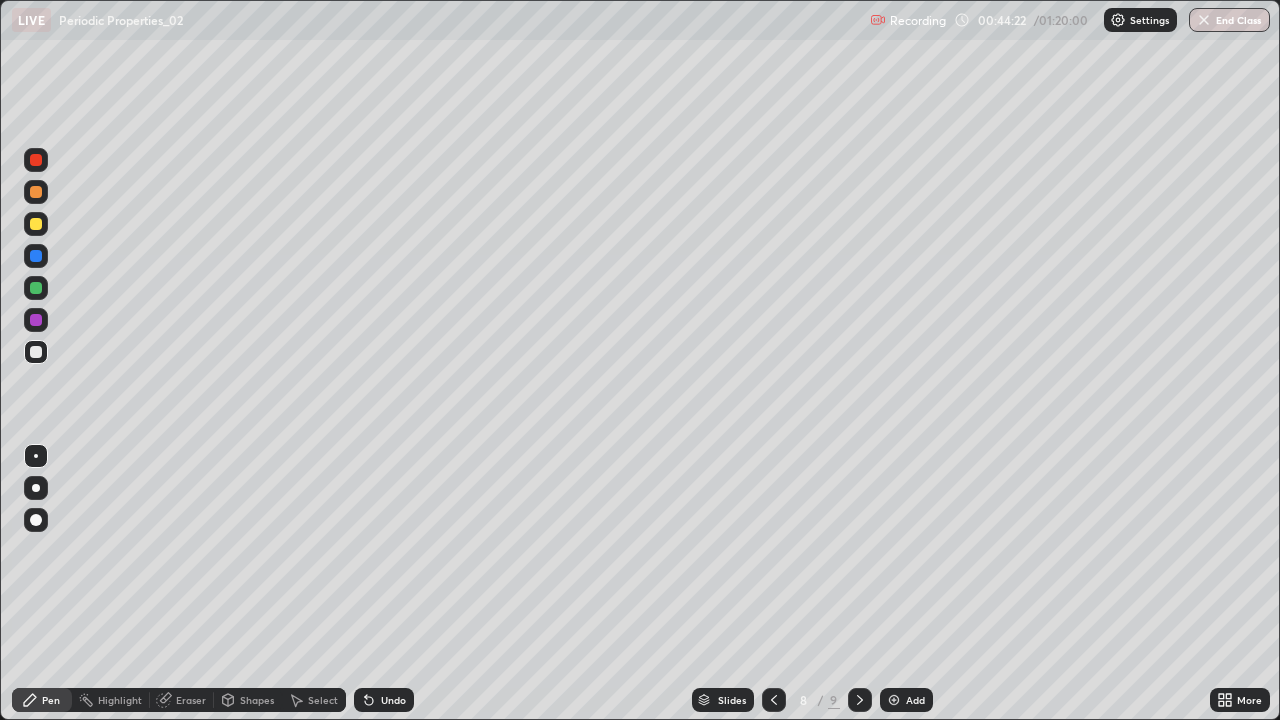 click 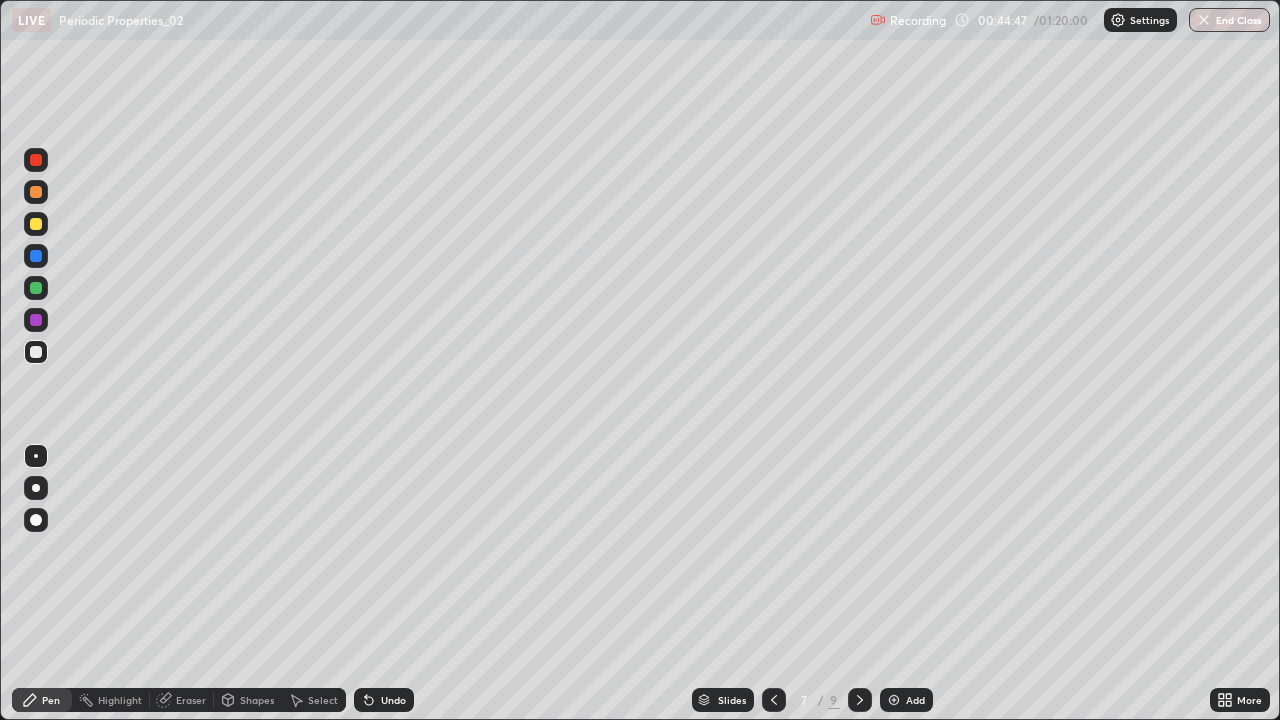 click 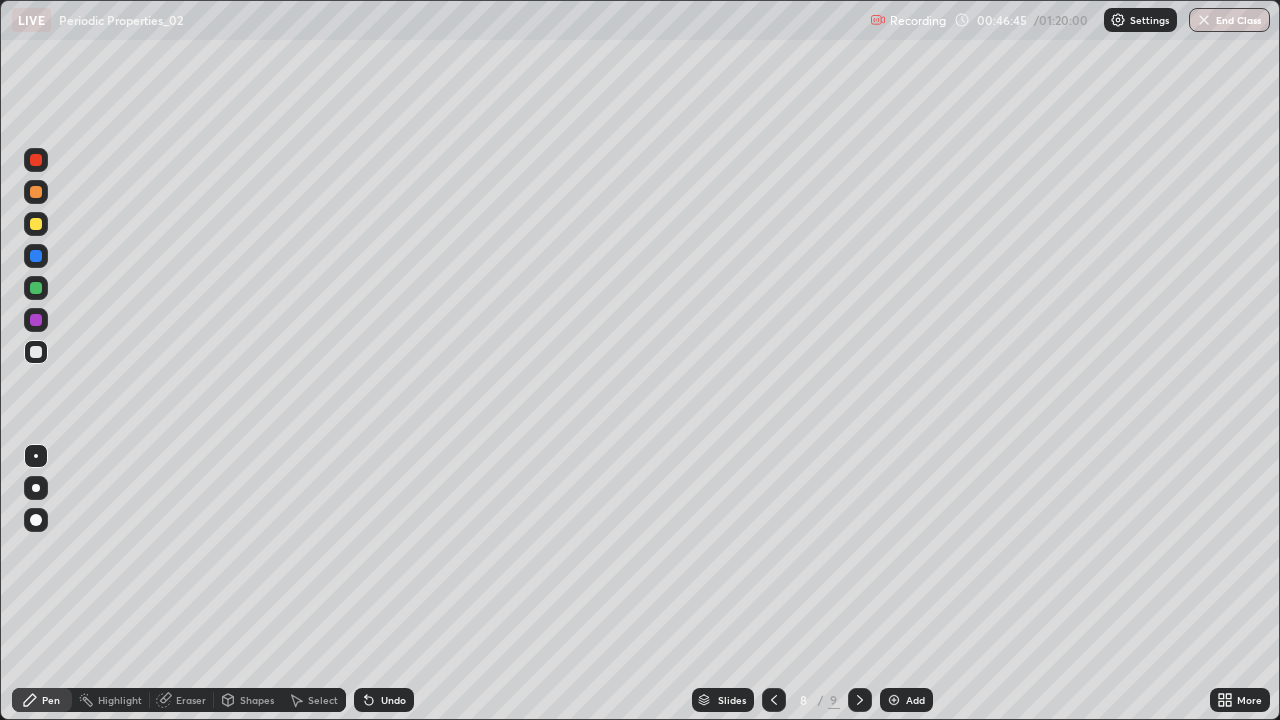 click on "Undo" at bounding box center [393, 700] 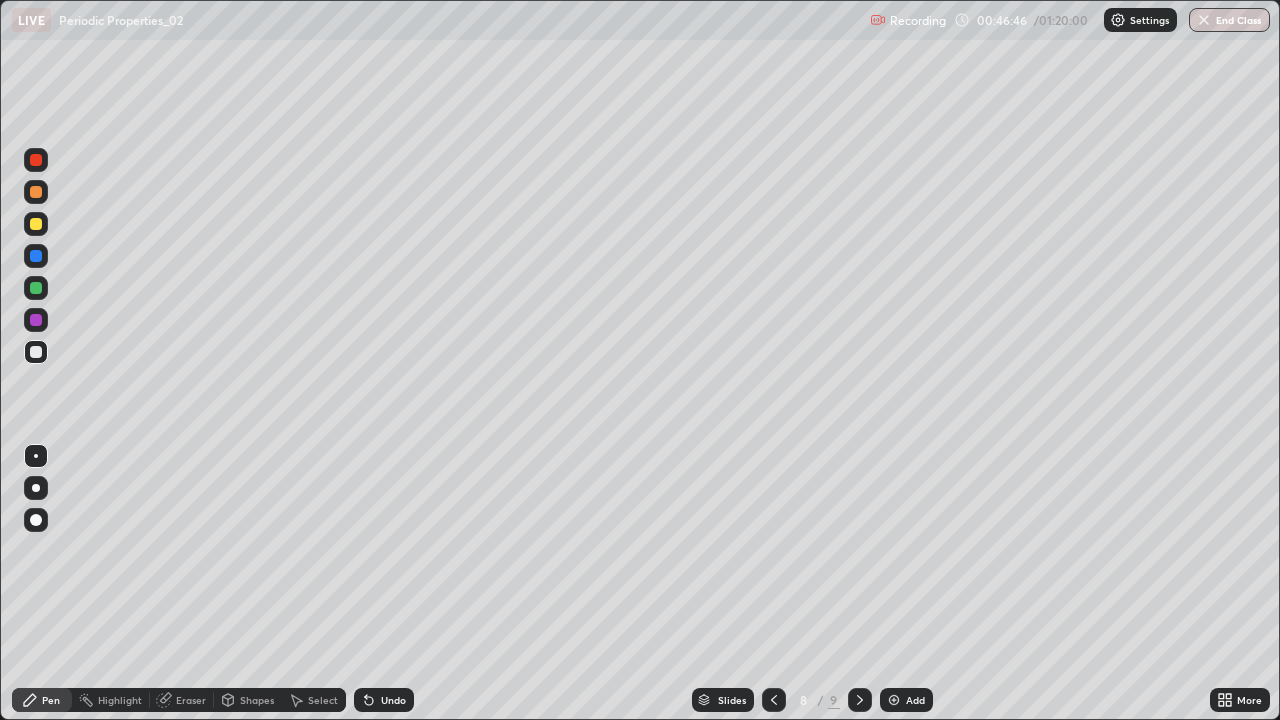 click on "Undo" at bounding box center (393, 700) 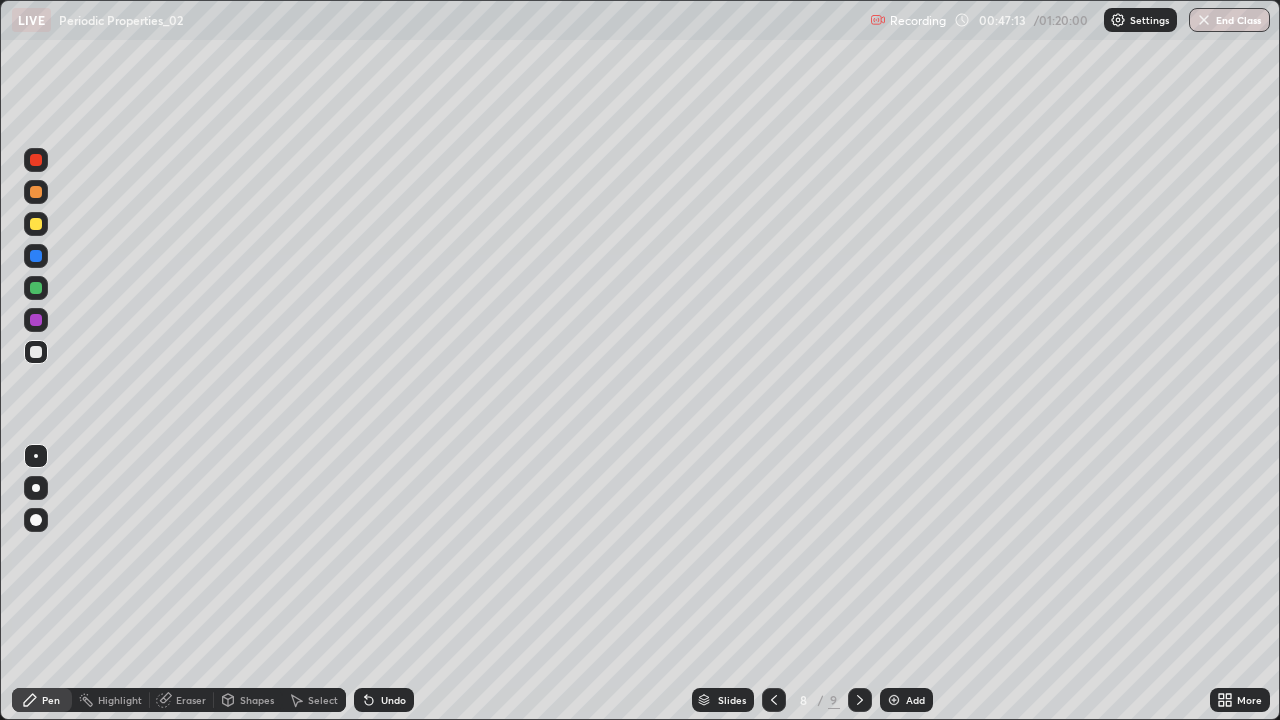 click on "Undo" at bounding box center (384, 700) 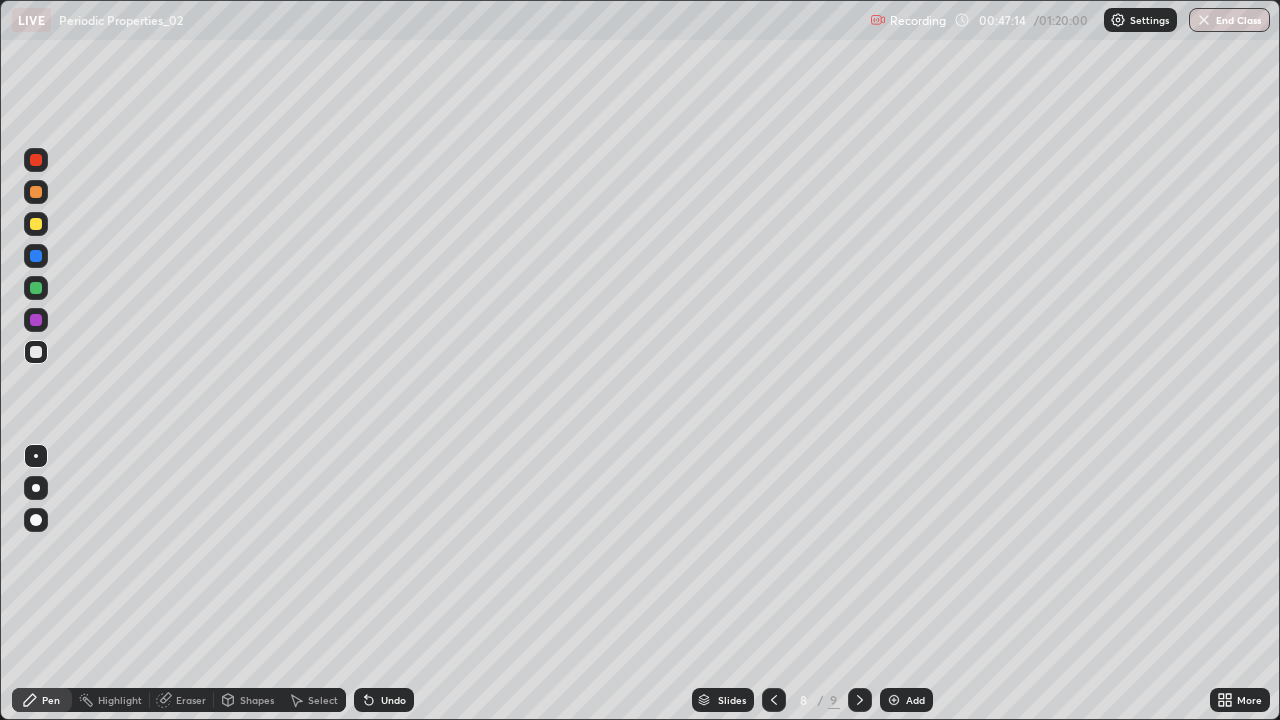 click at bounding box center [36, 224] 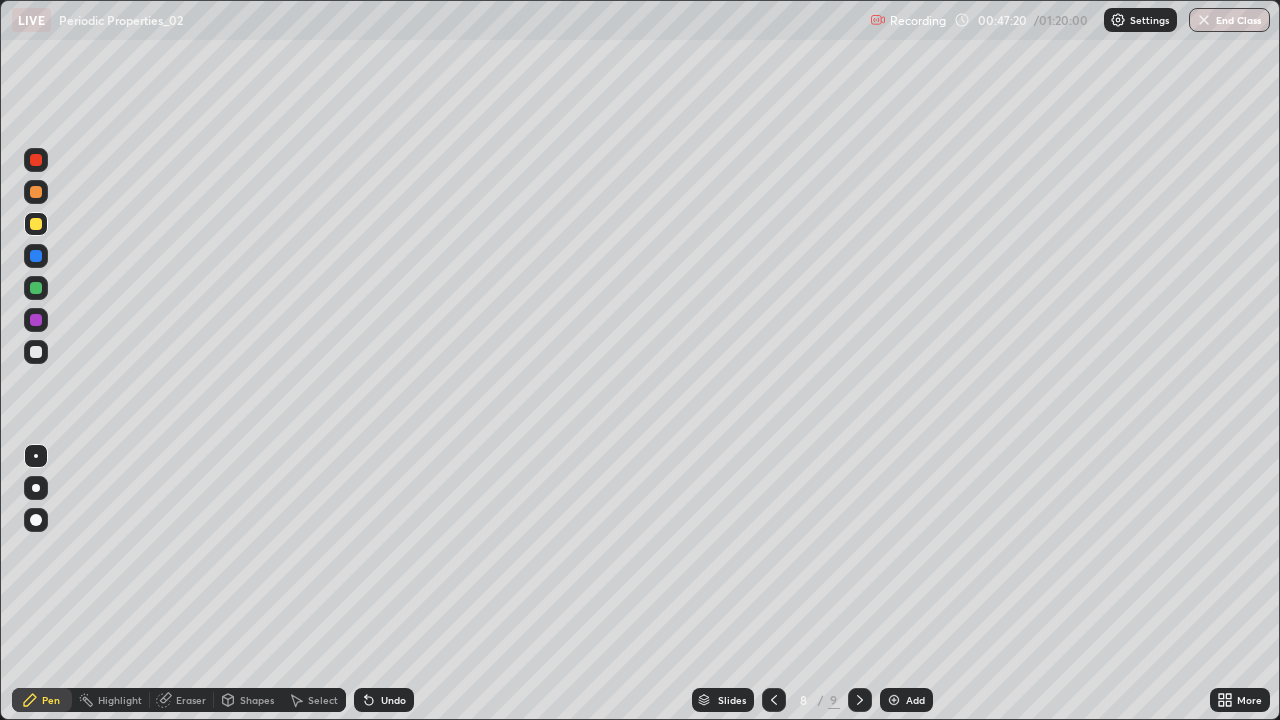 click on "Undo" at bounding box center (393, 700) 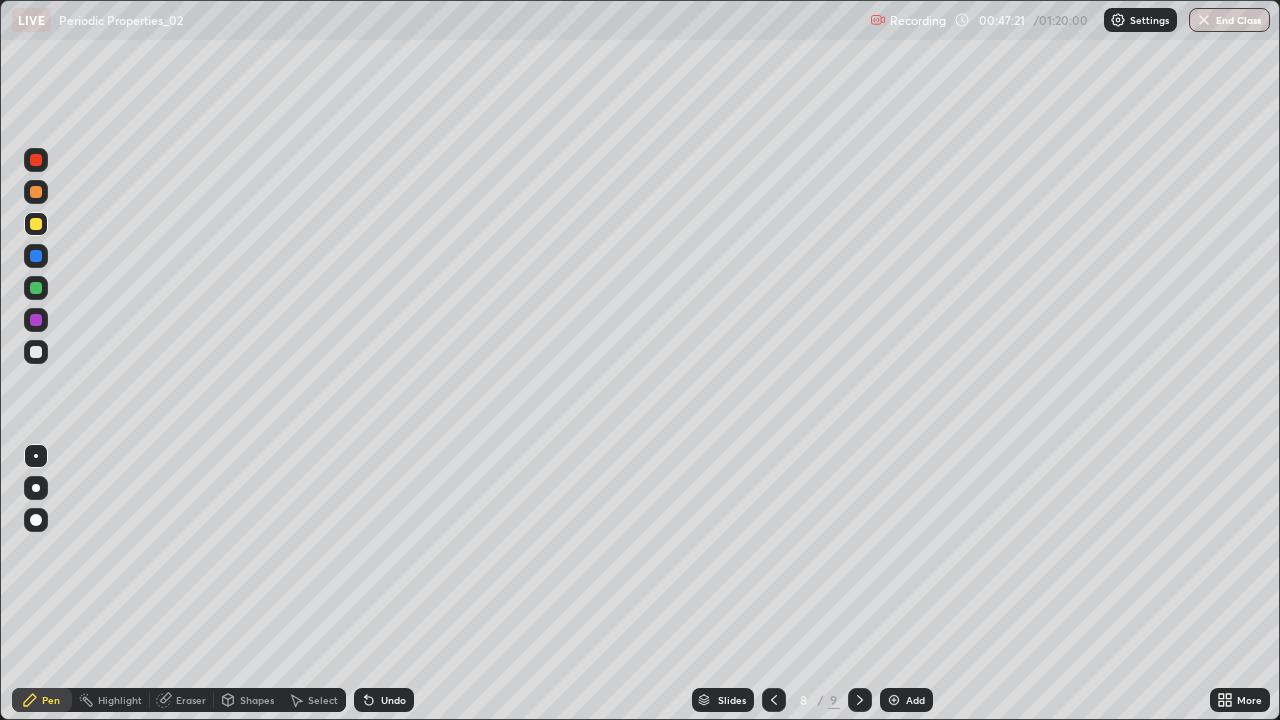 click on "Undo" at bounding box center [393, 700] 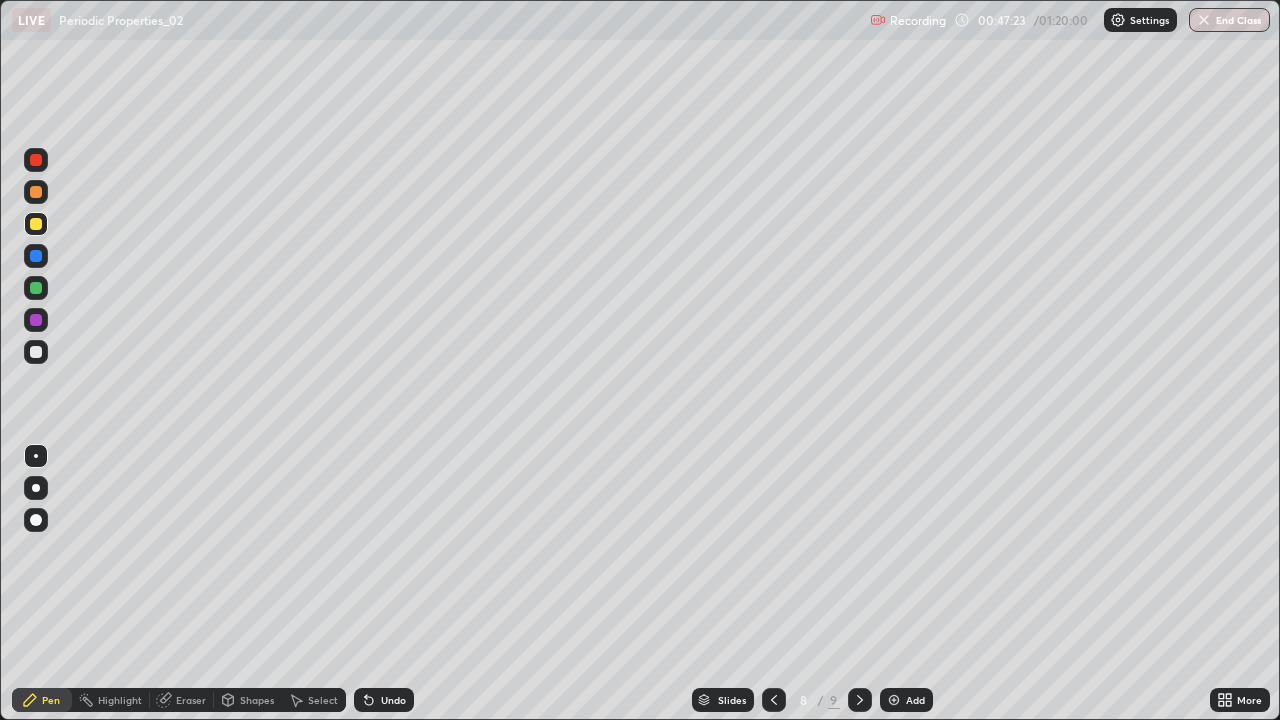 click on "Undo" at bounding box center (384, 700) 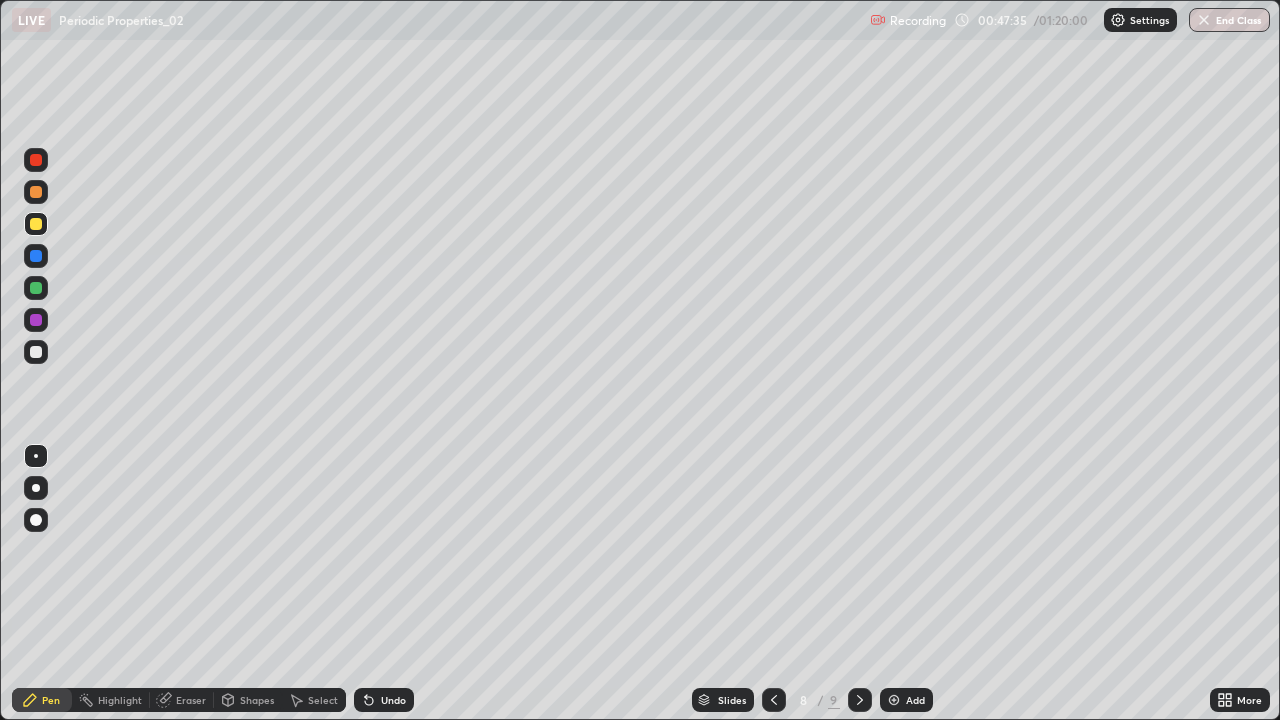 click 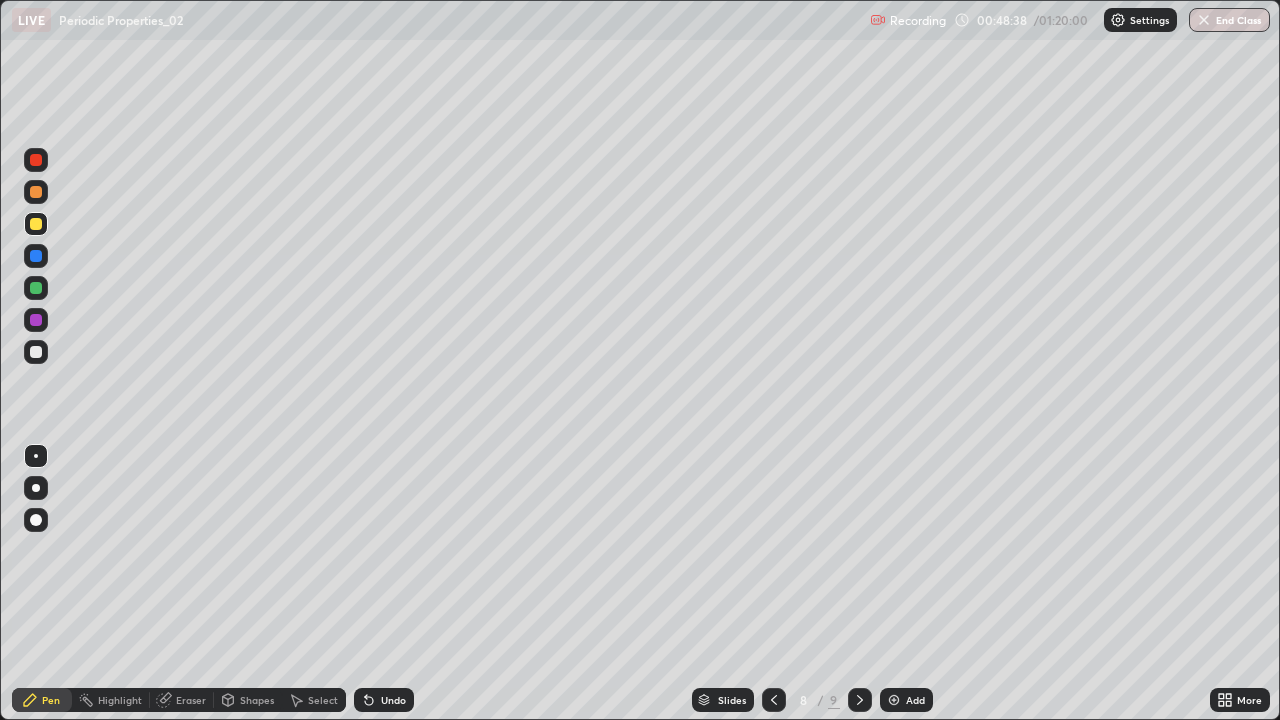 click at bounding box center [36, 352] 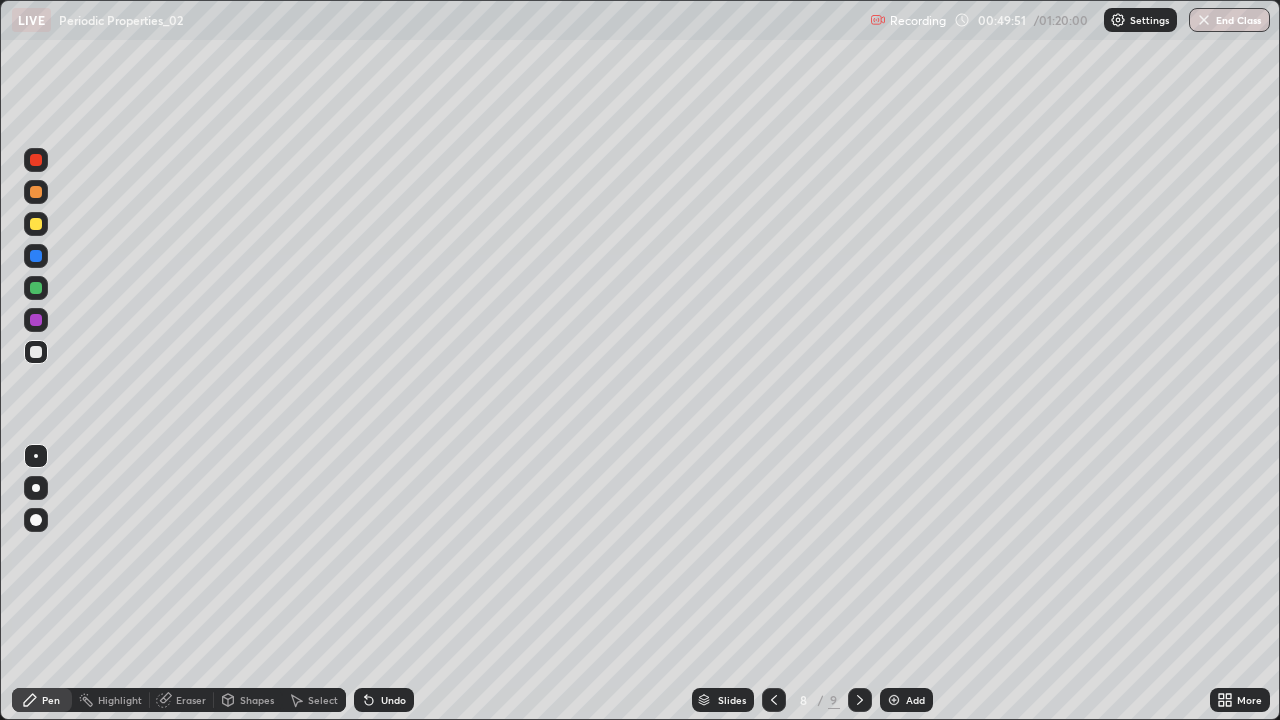 click 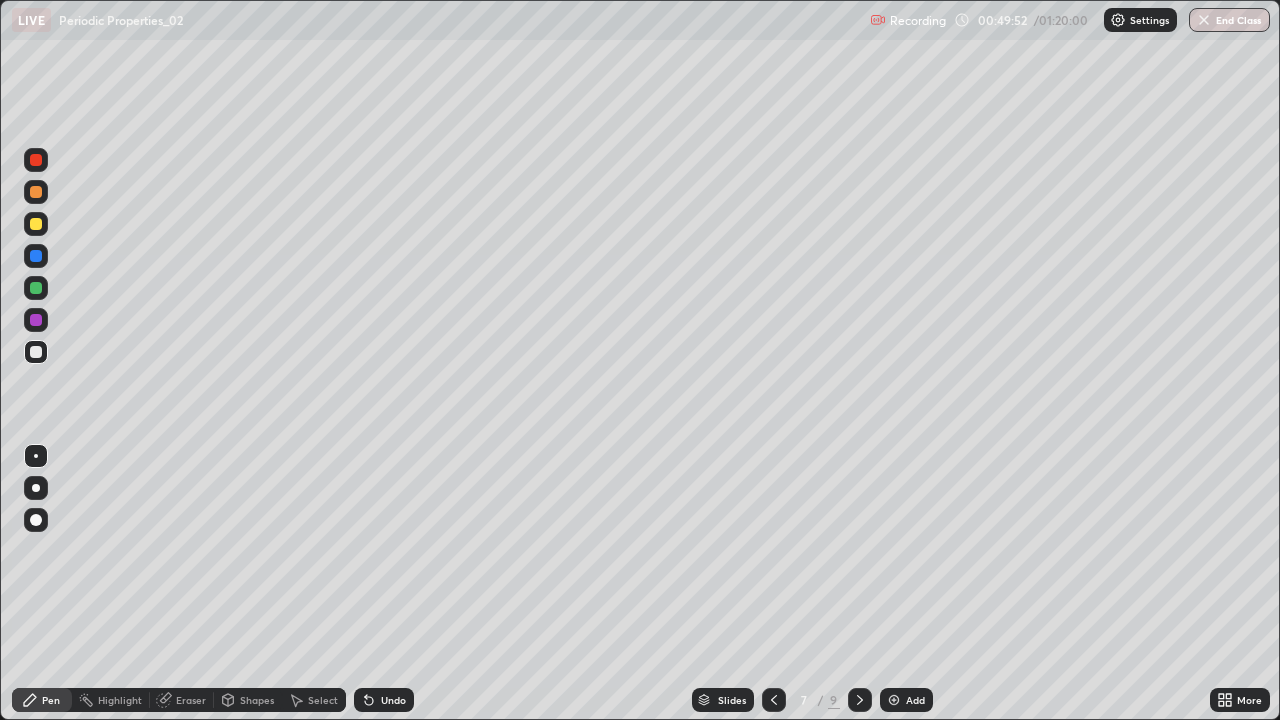 click 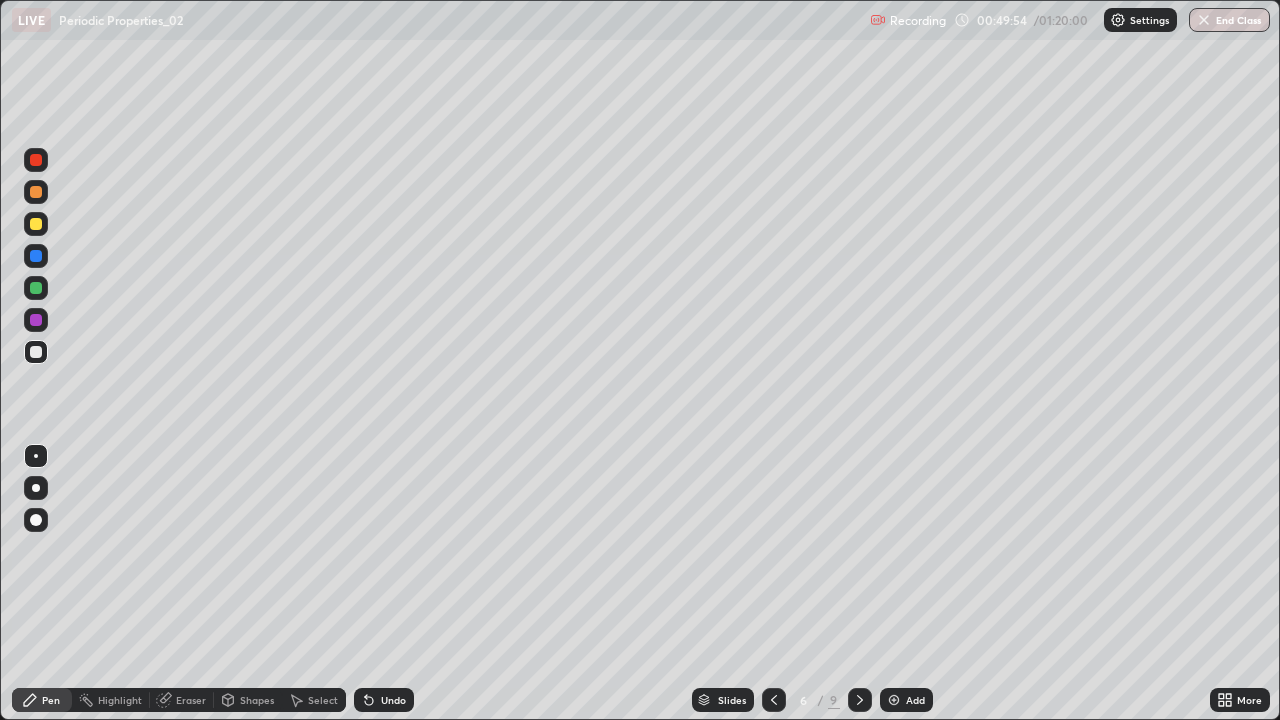 click 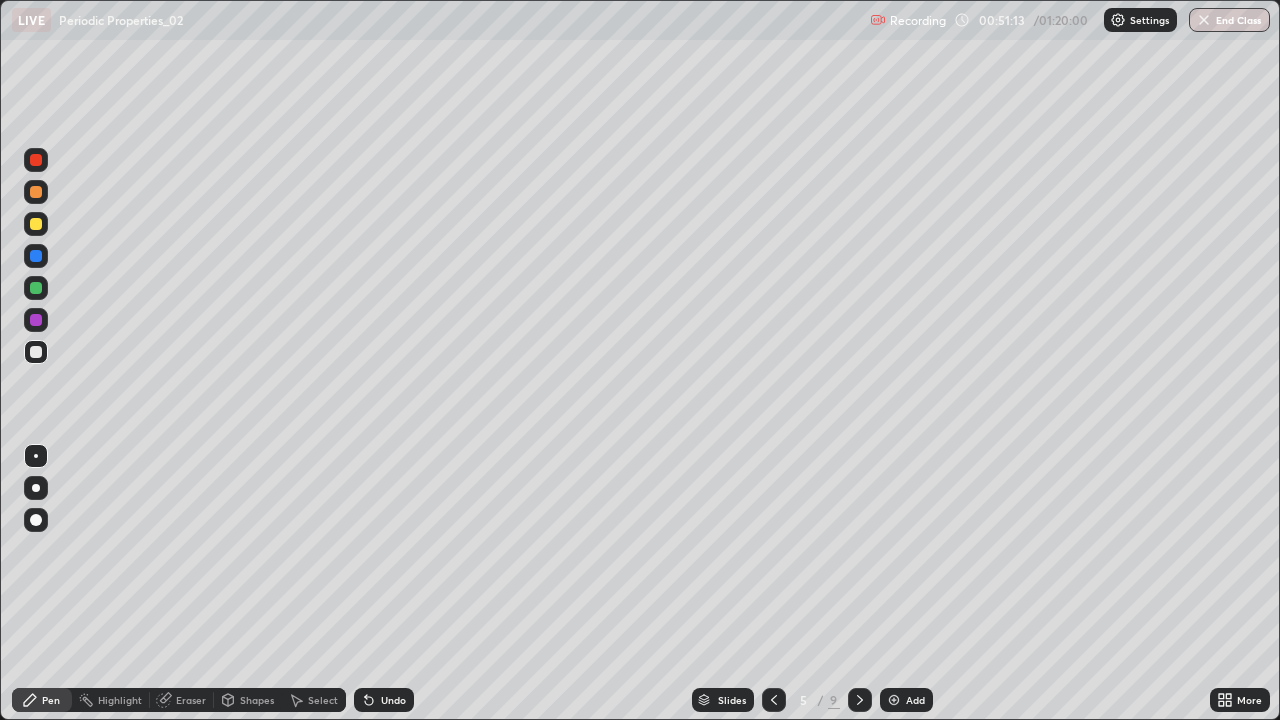 click at bounding box center [894, 700] 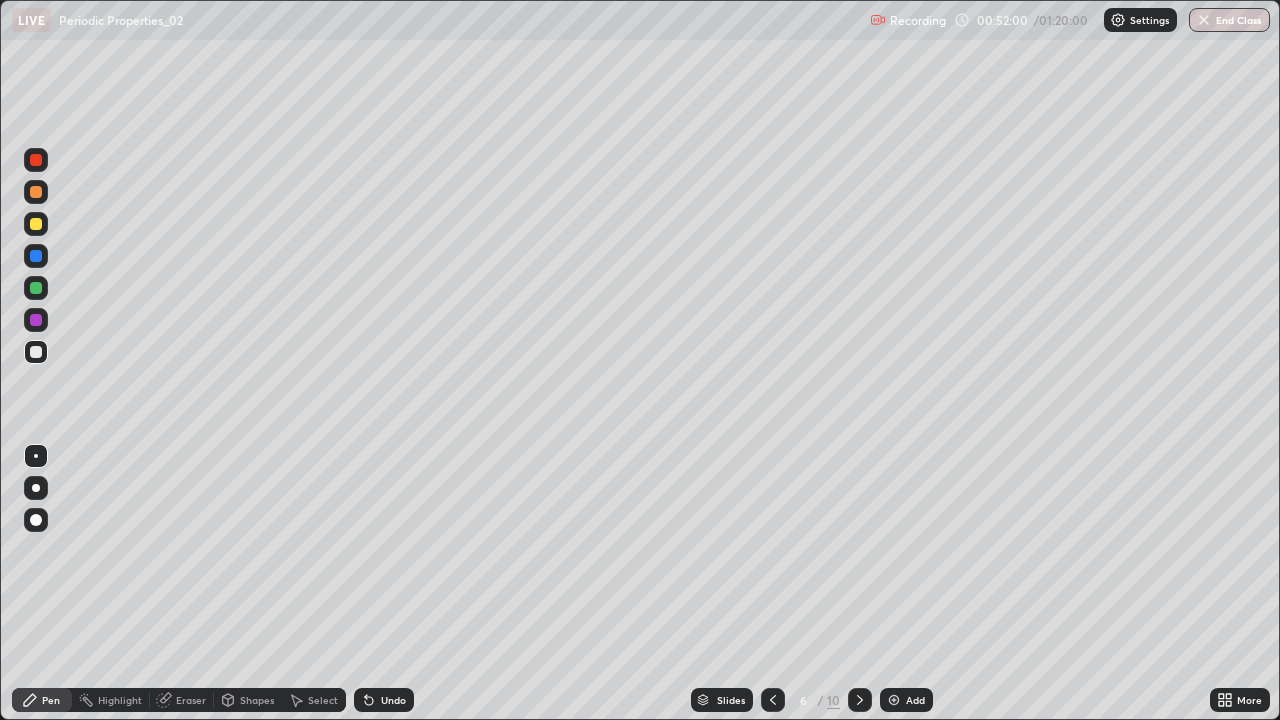 click 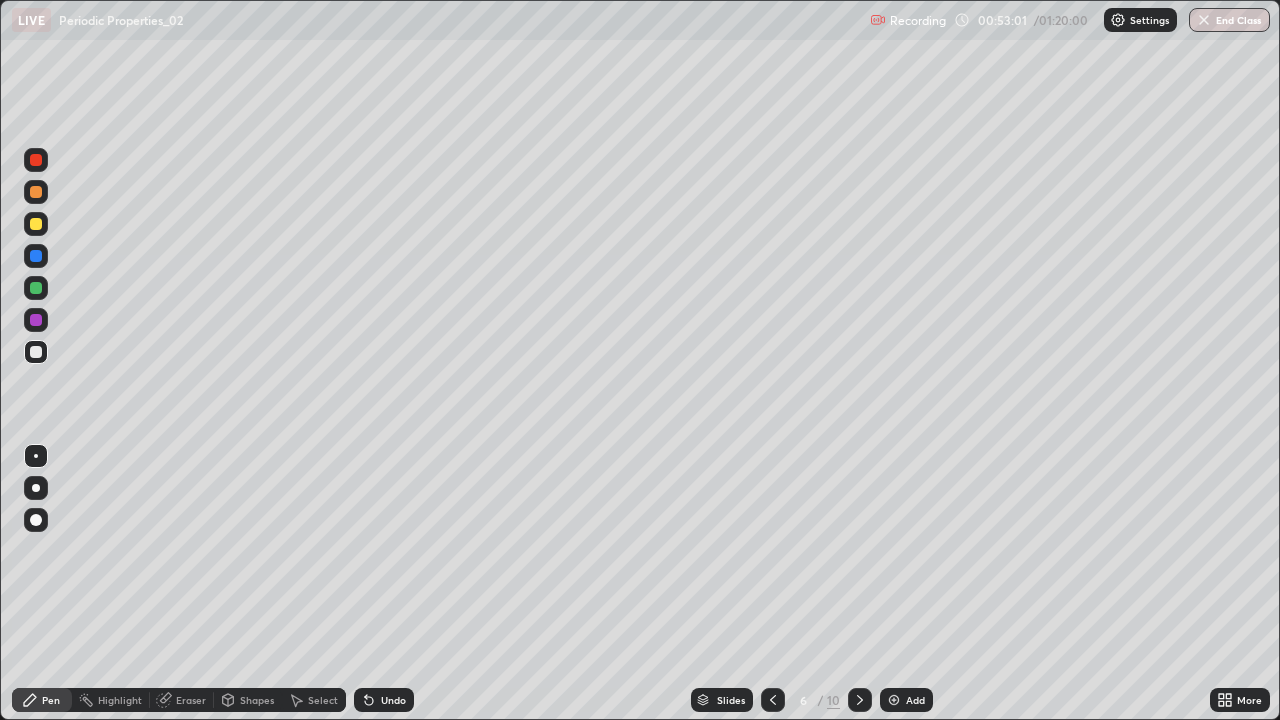 click at bounding box center (36, 224) 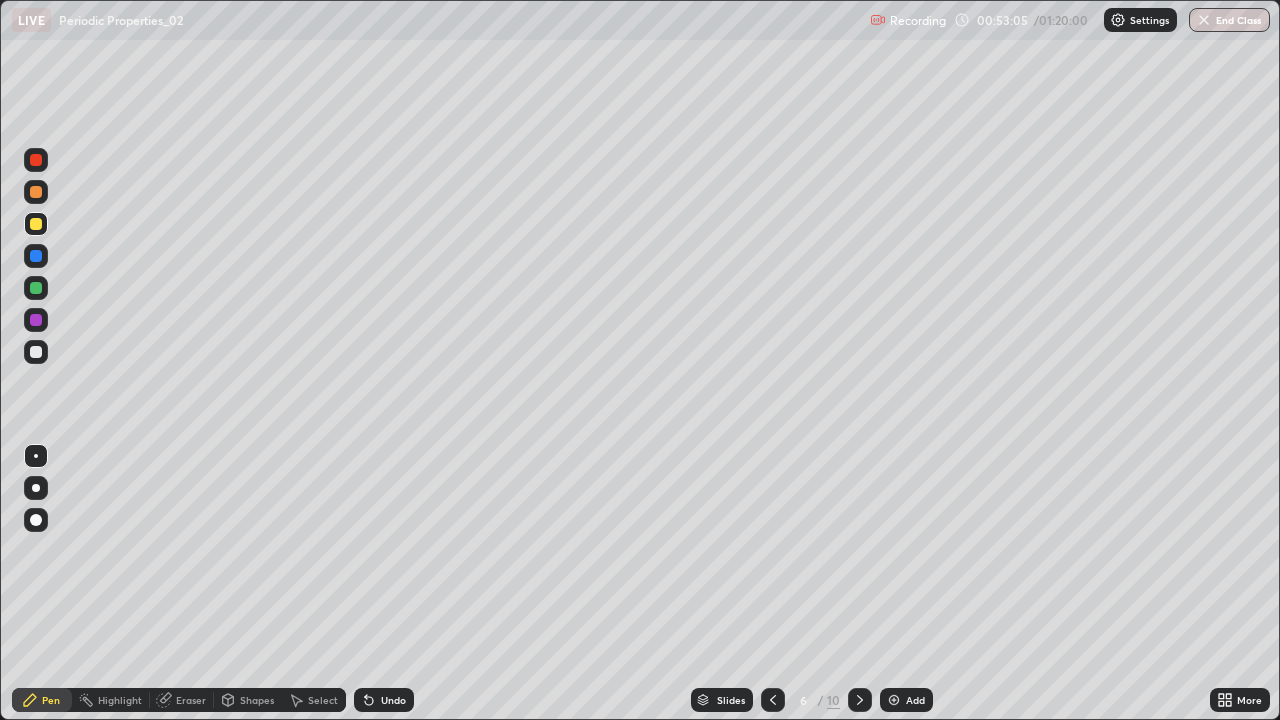 click on "Undo" at bounding box center (384, 700) 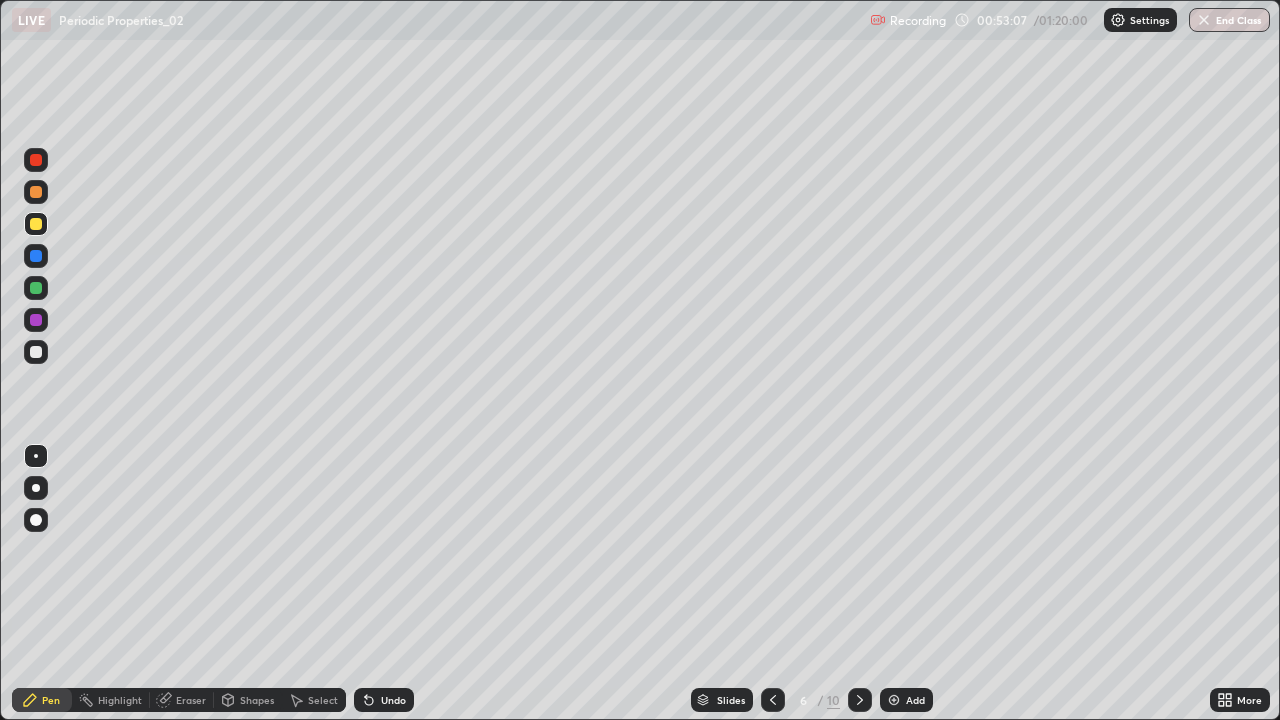 click at bounding box center [36, 352] 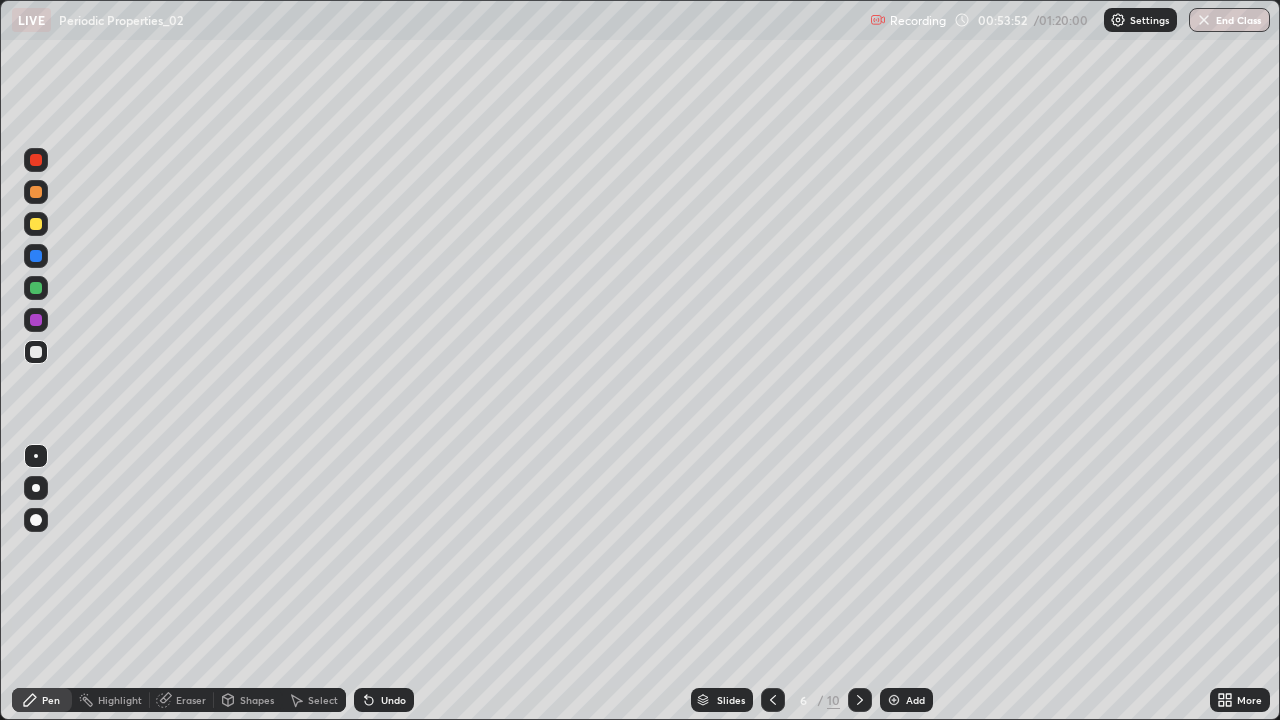 click at bounding box center (894, 700) 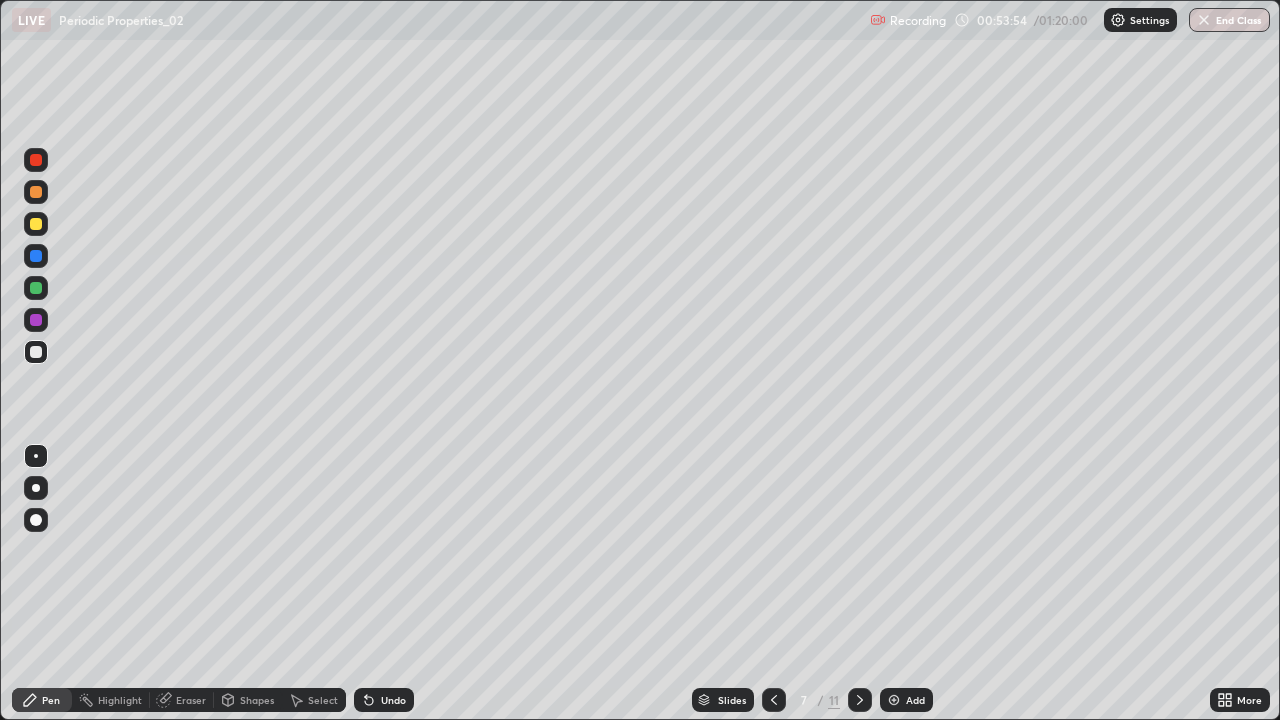 click 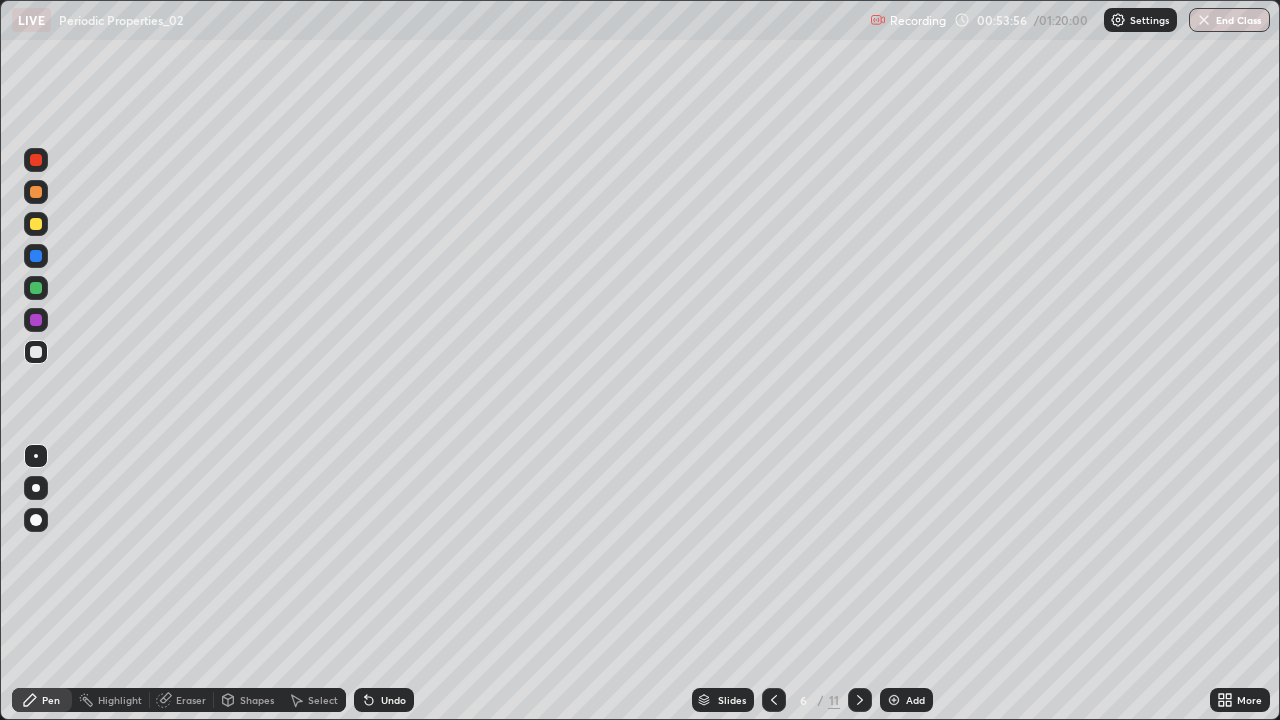 click at bounding box center (36, 224) 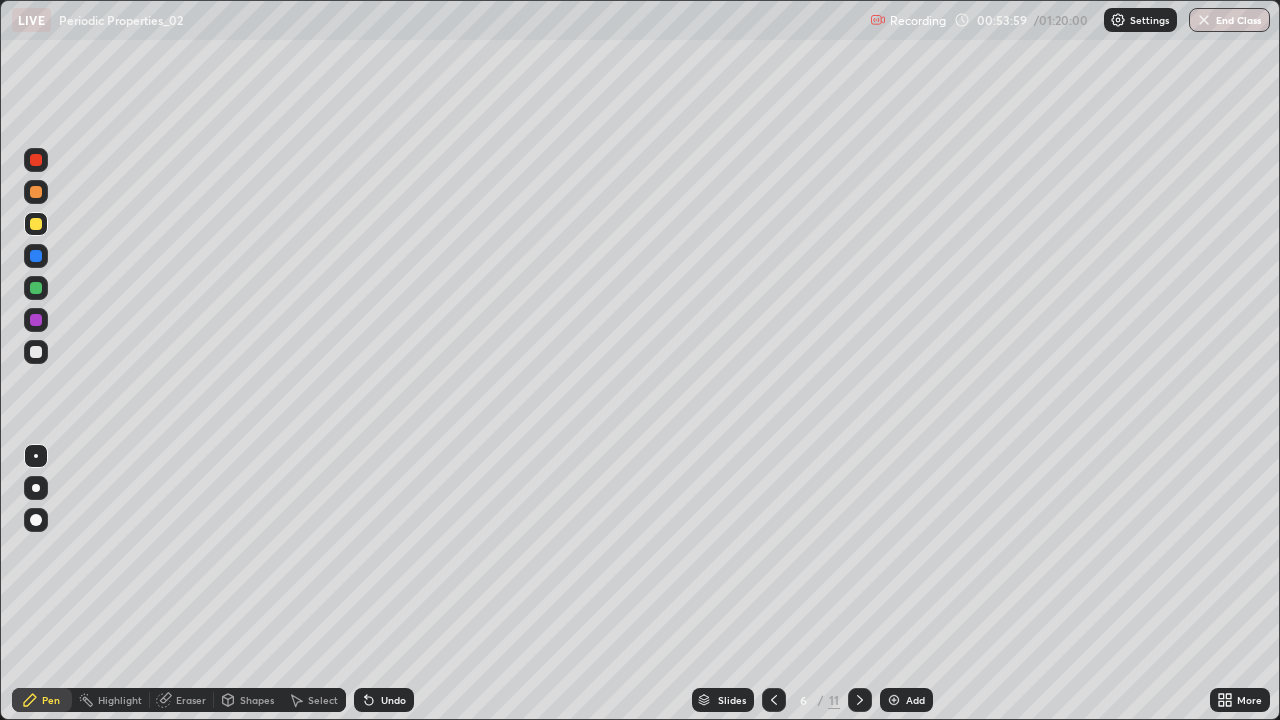 click 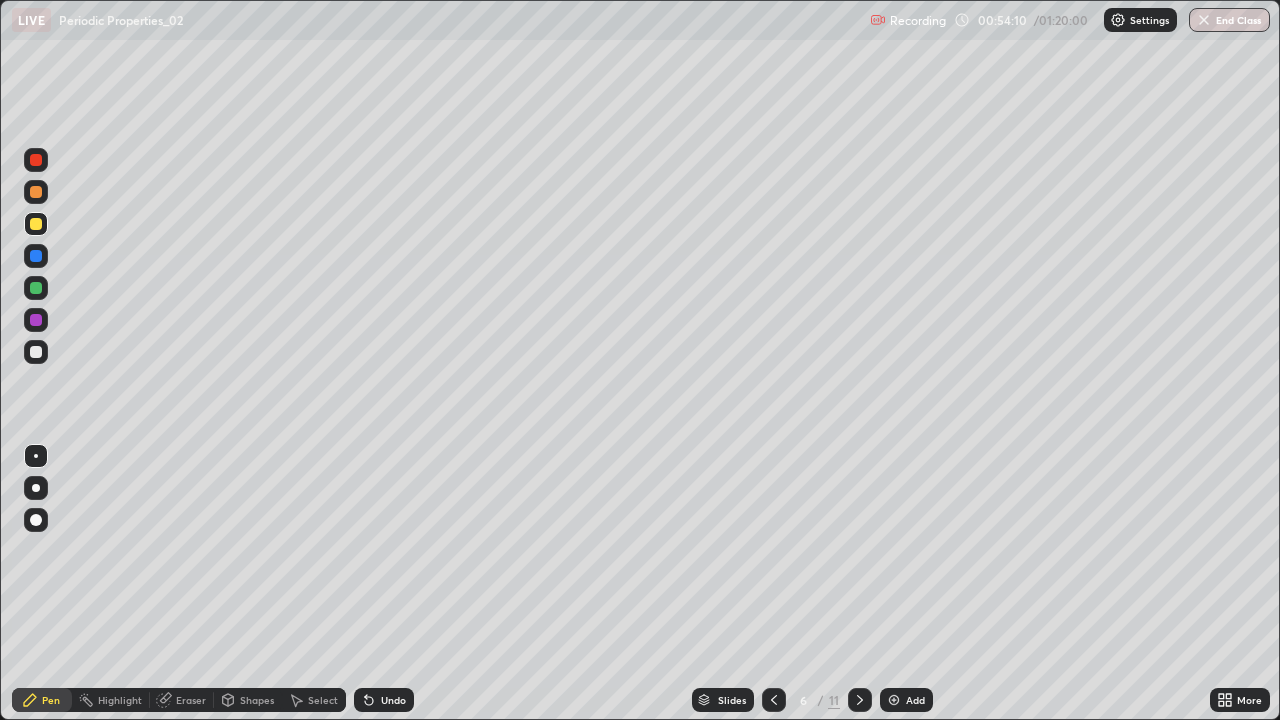 click at bounding box center [36, 352] 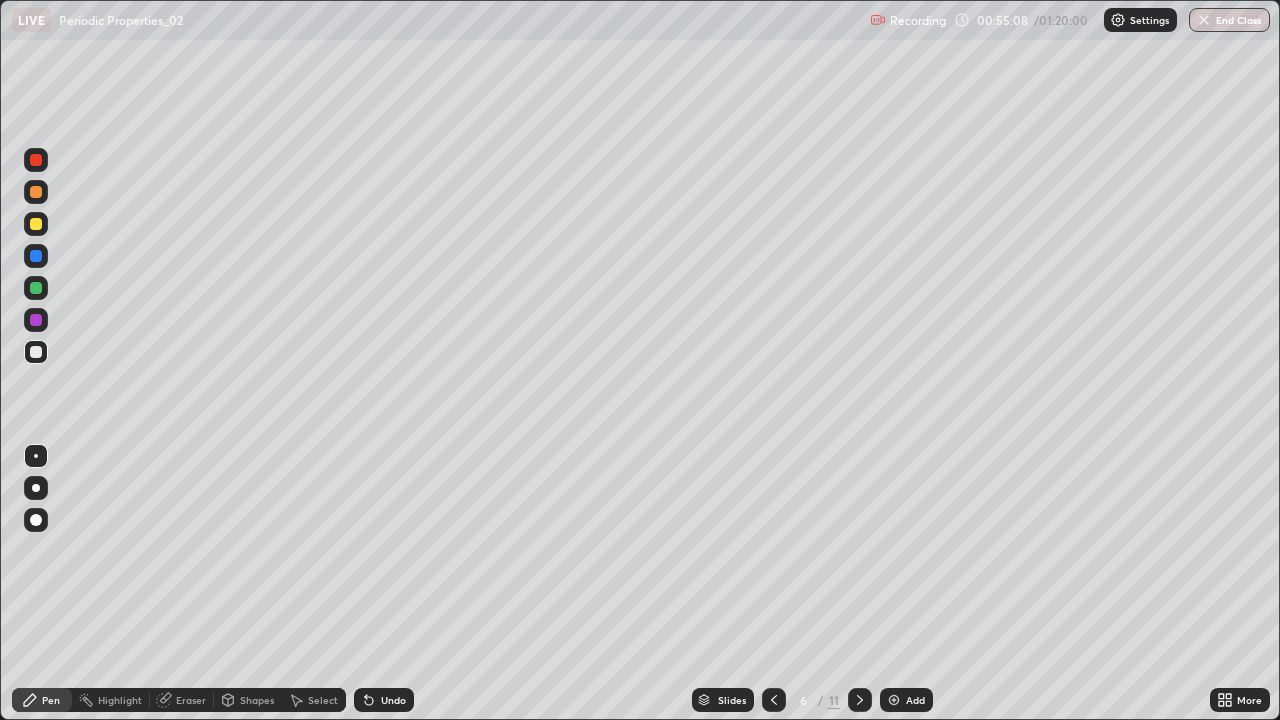 click on "Slides 6 / 11 Add" at bounding box center (812, 700) 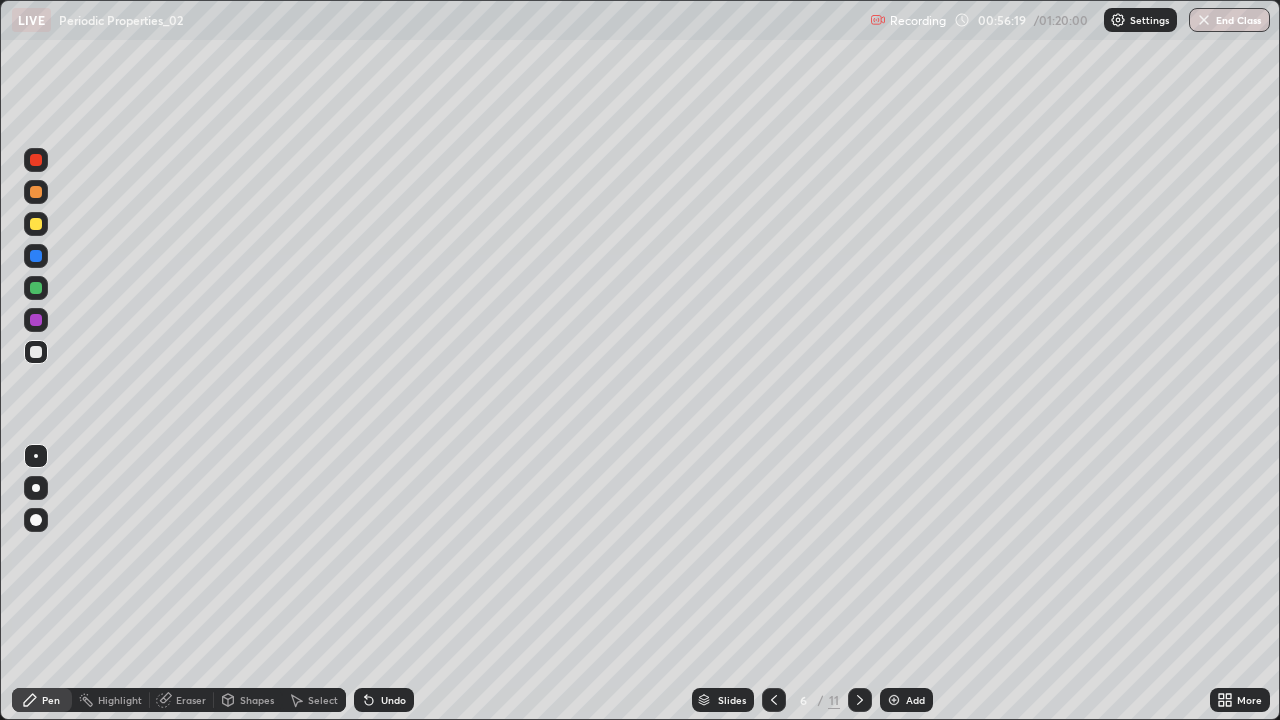 click at bounding box center [894, 700] 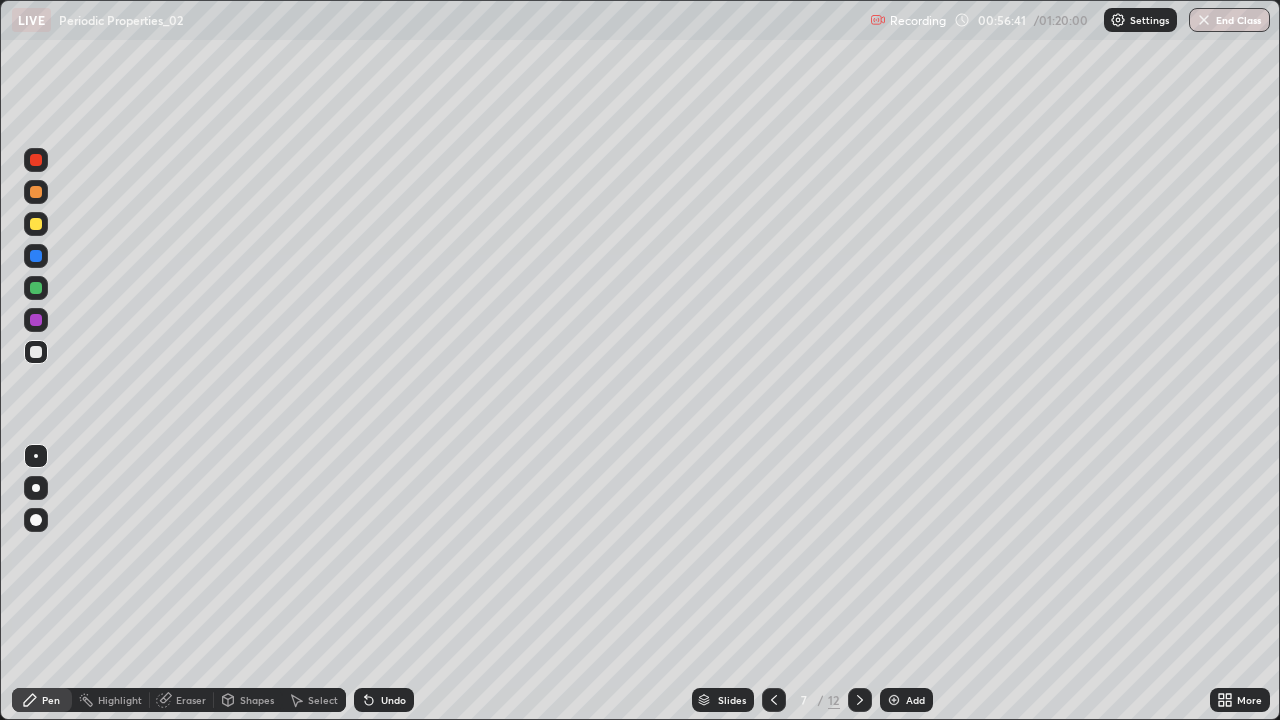 click at bounding box center (36, 224) 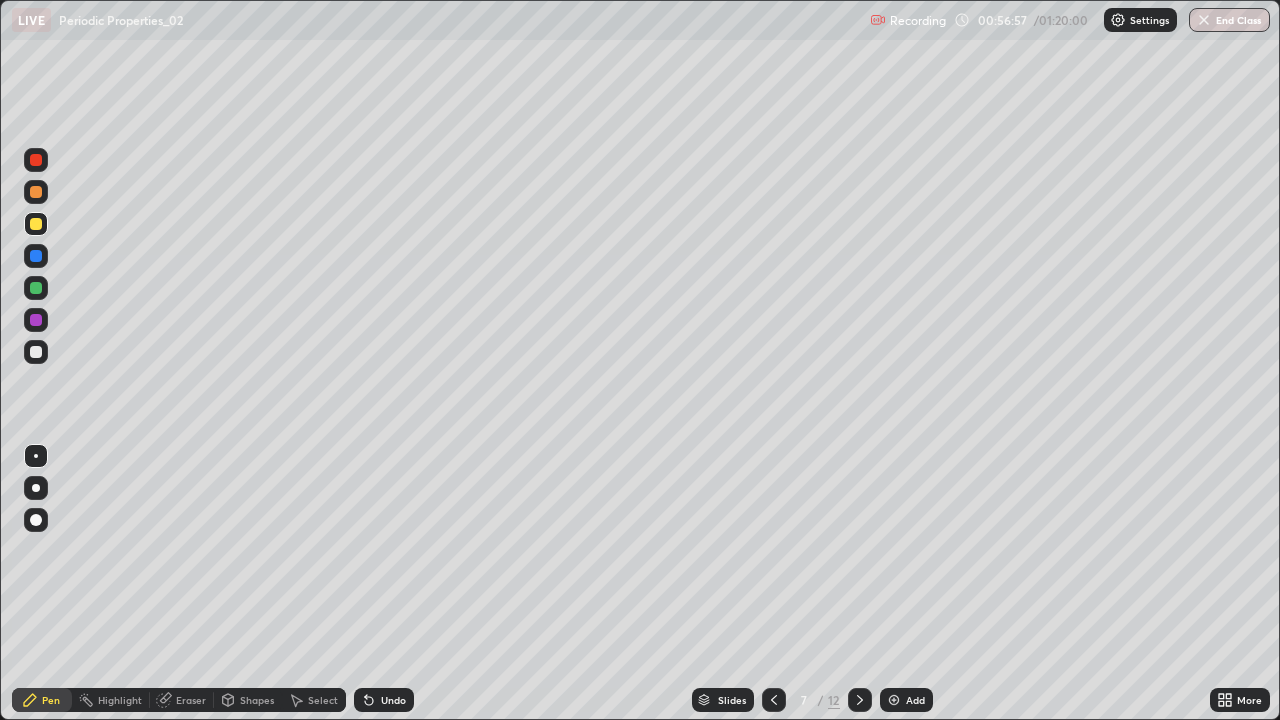click on "Eraser" at bounding box center (182, 700) 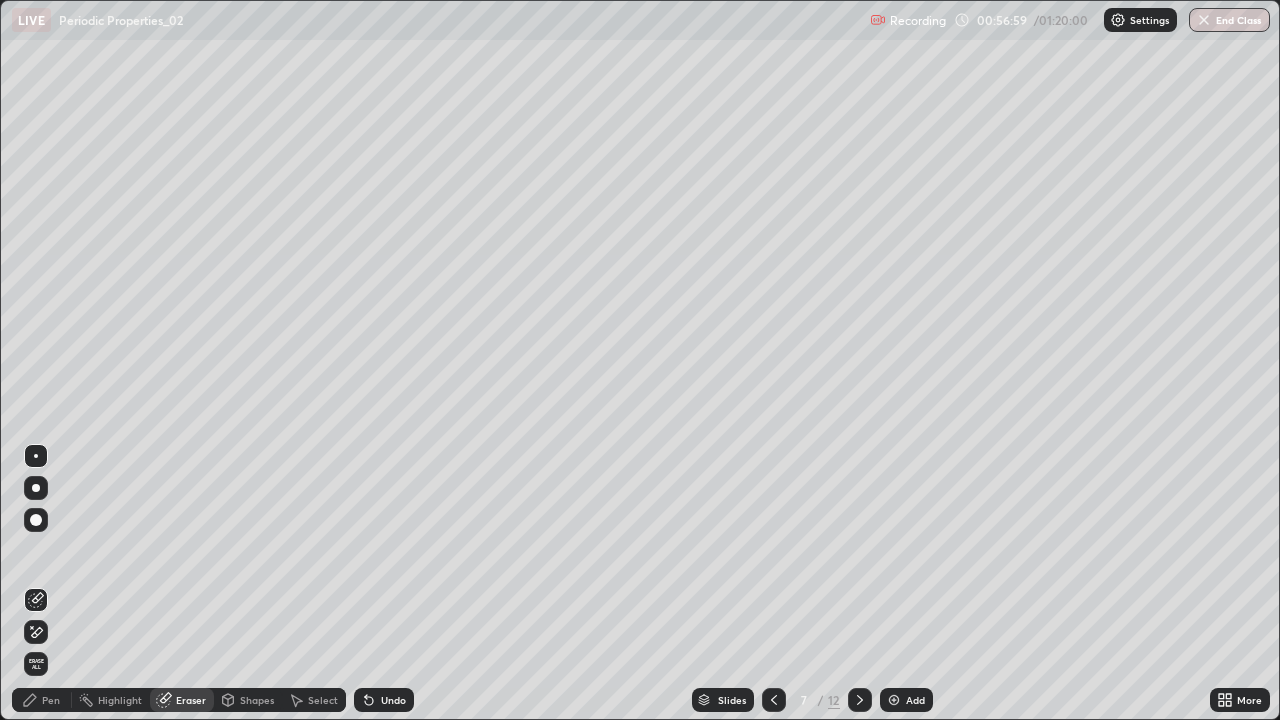 click on "Eraser" at bounding box center (182, 700) 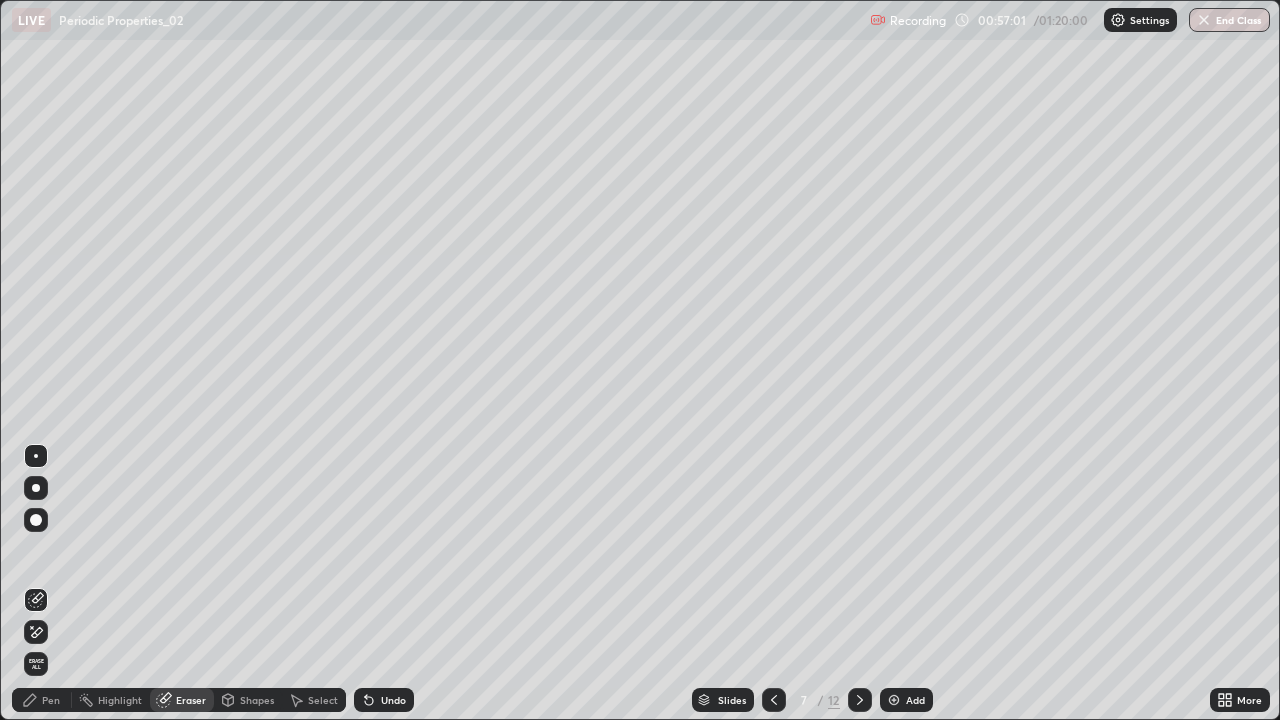 click 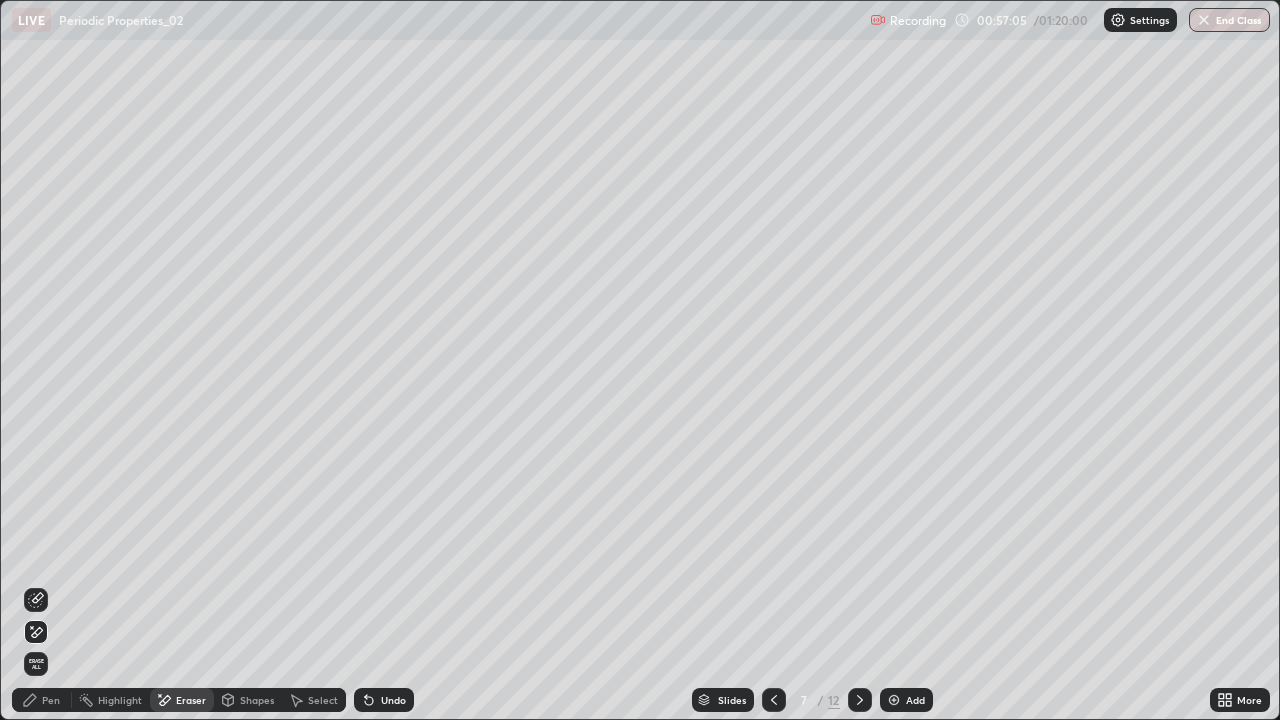click on "Pen" at bounding box center [42, 700] 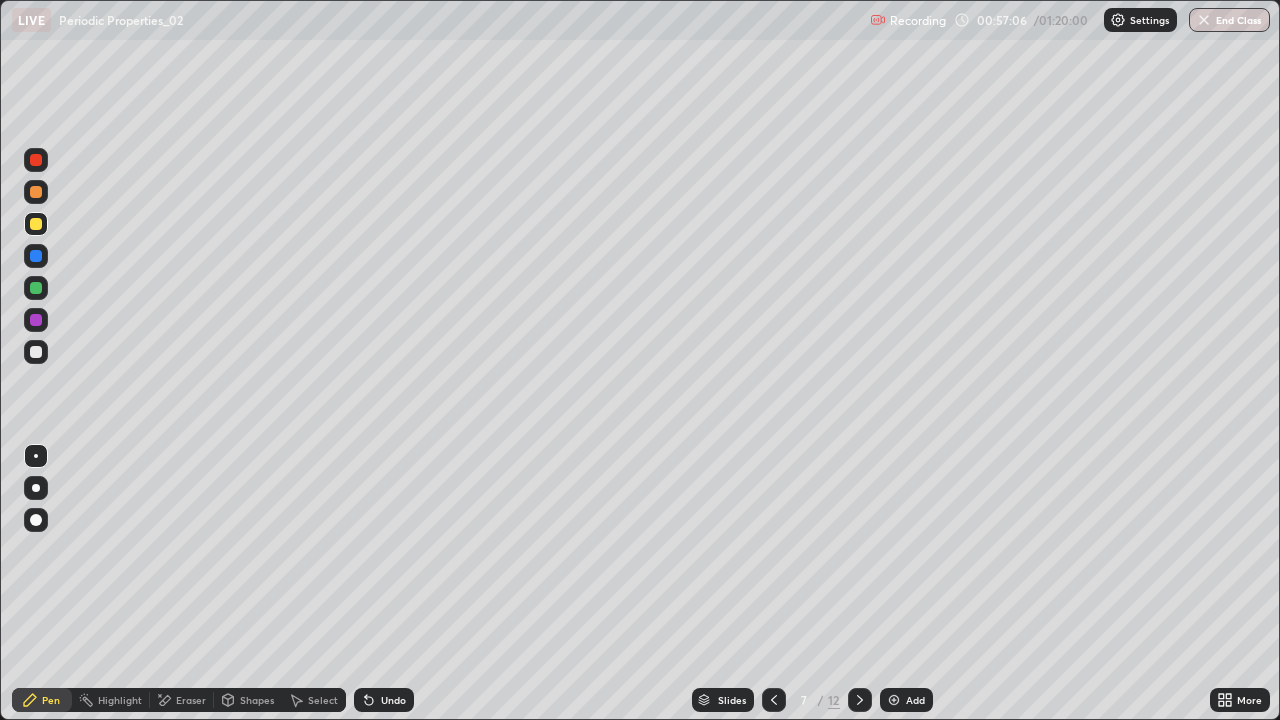 click at bounding box center (36, 224) 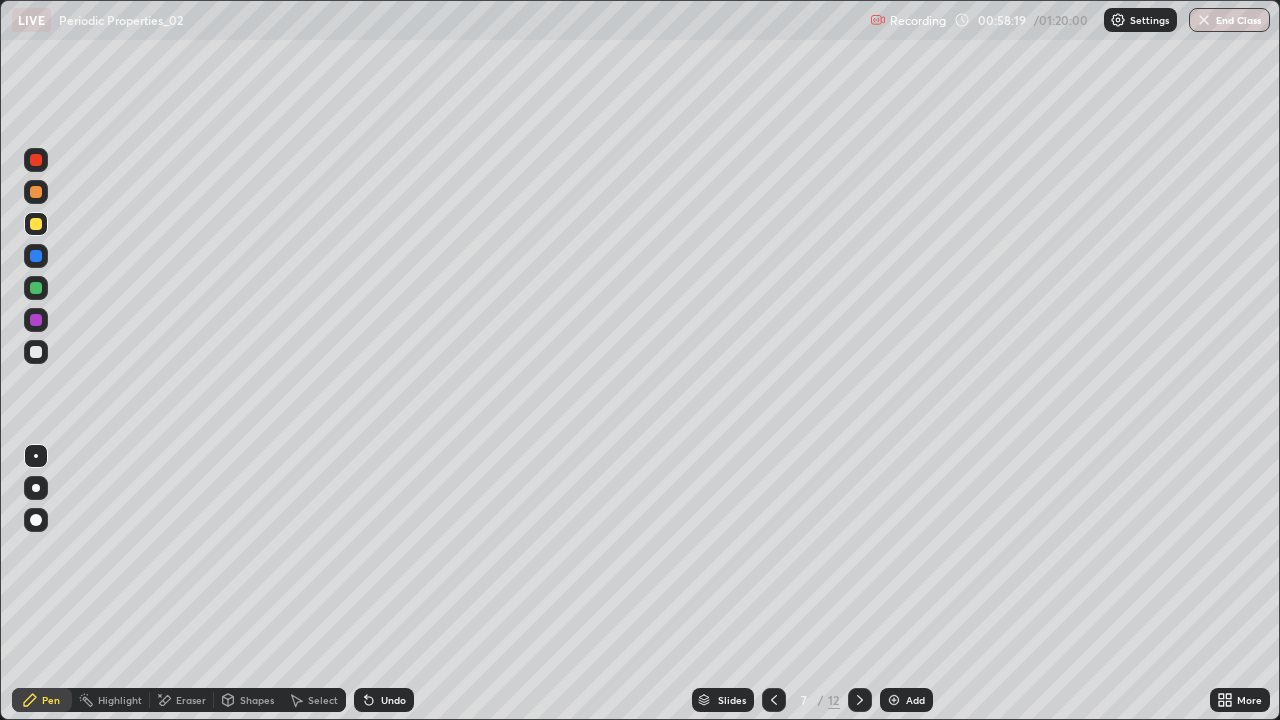 click at bounding box center (36, 352) 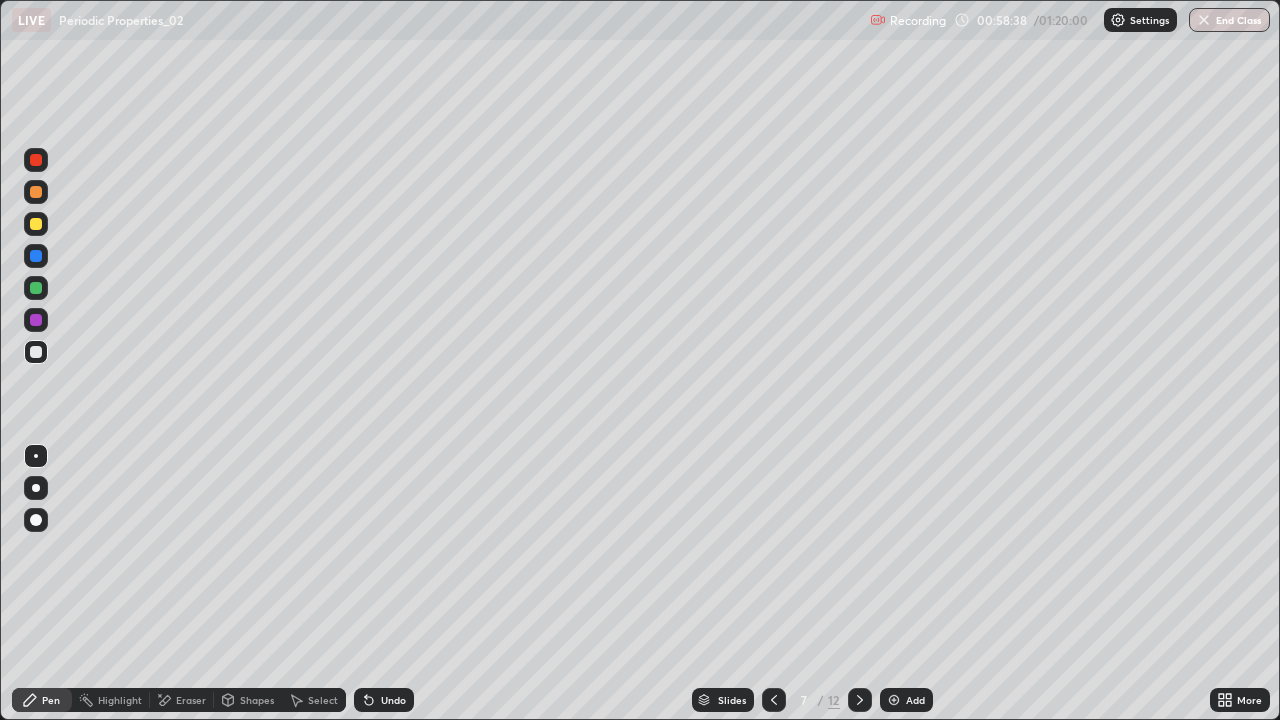 click at bounding box center (36, 224) 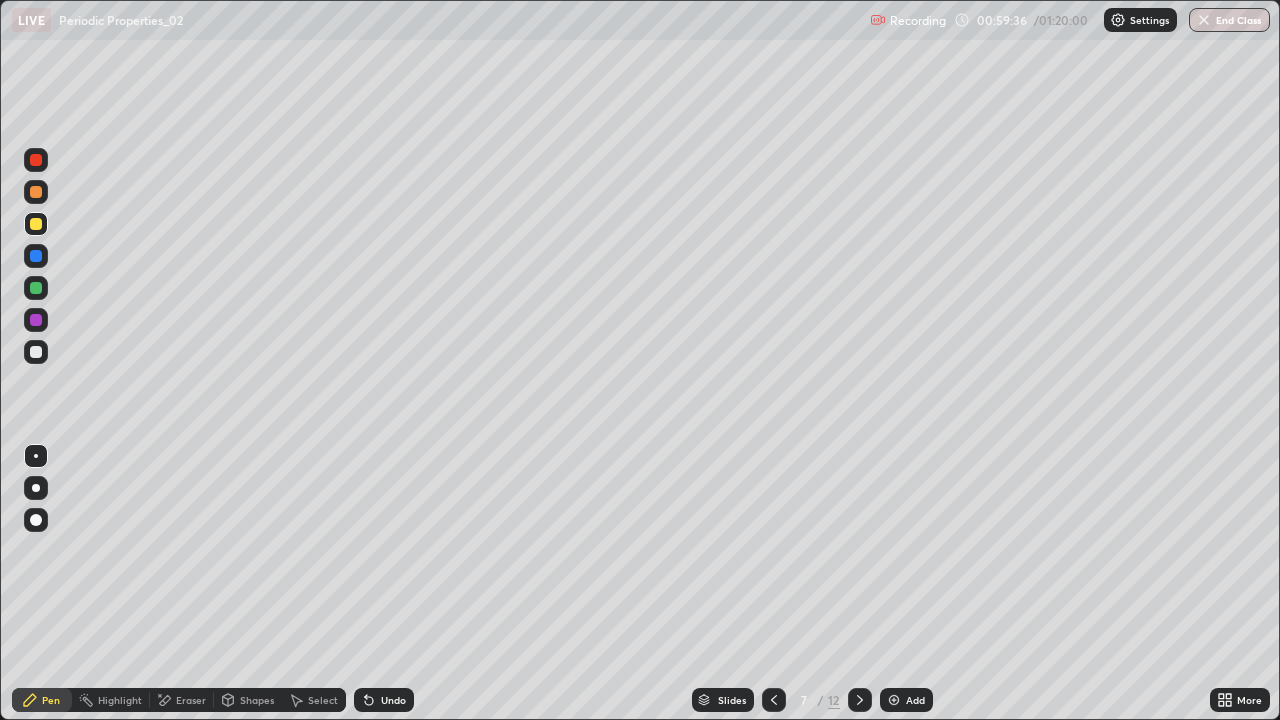 click on "Add" at bounding box center (906, 700) 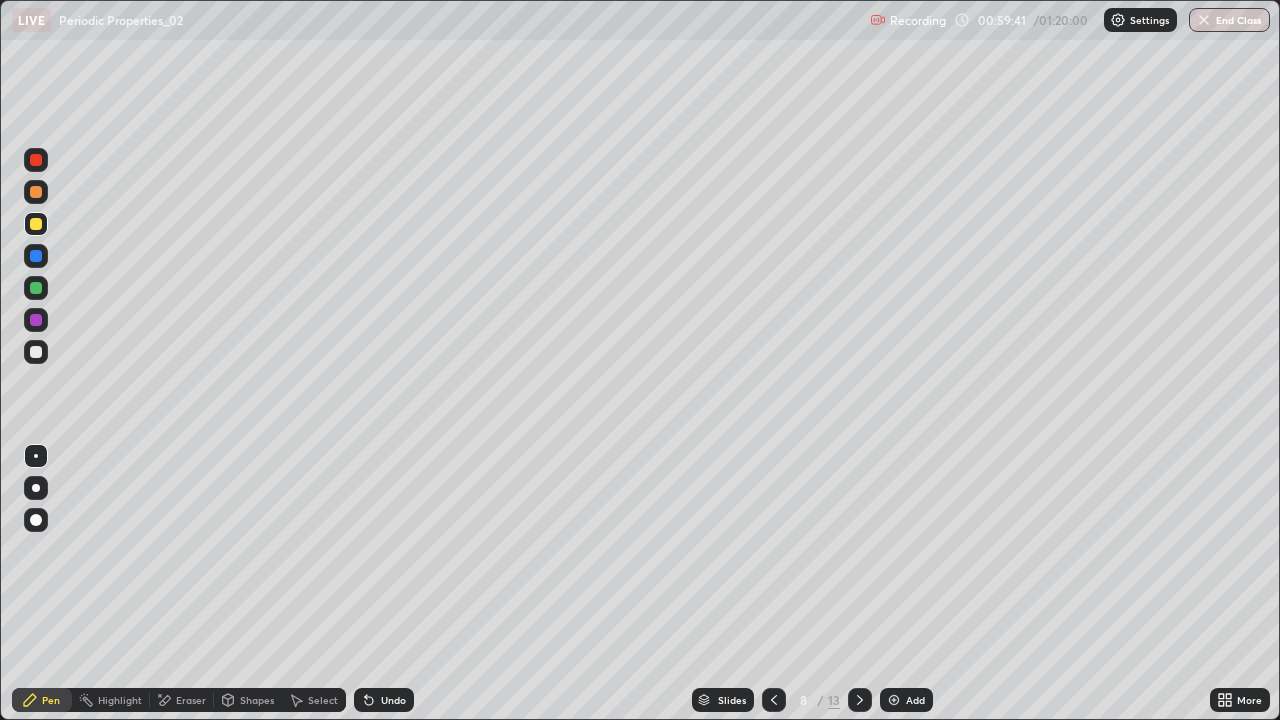 click at bounding box center (36, 352) 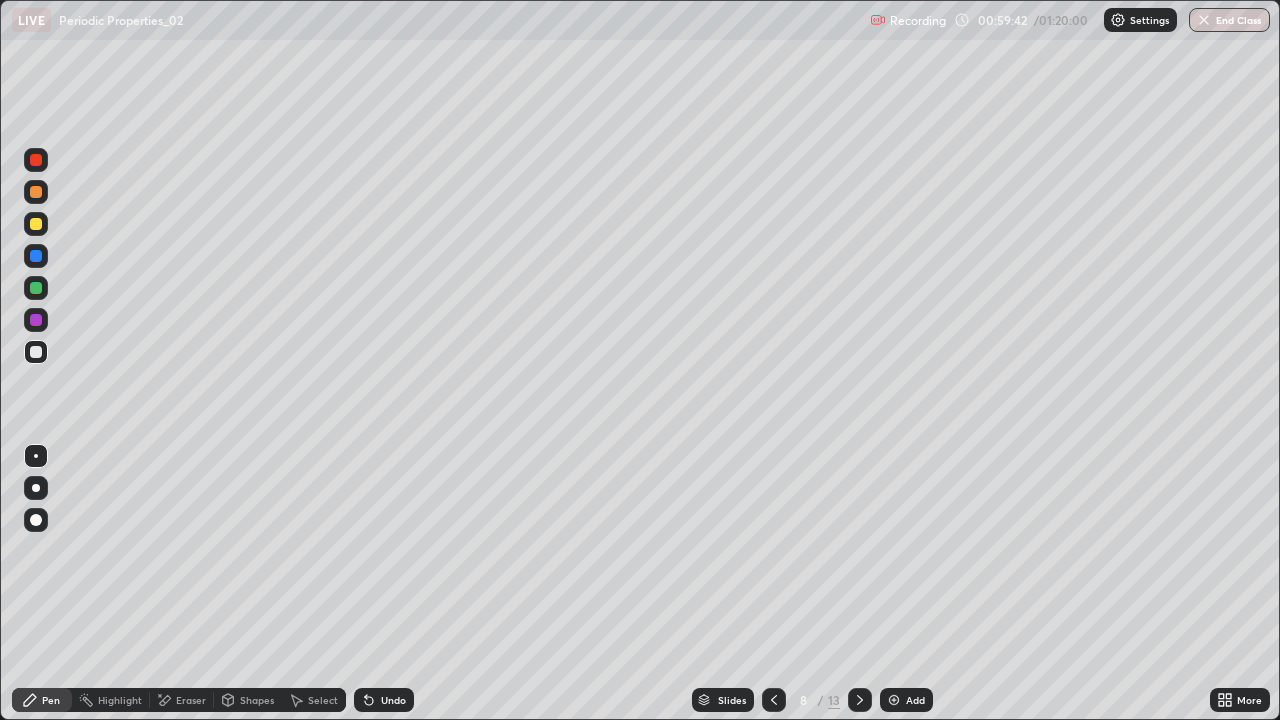 click on "Undo" at bounding box center [384, 700] 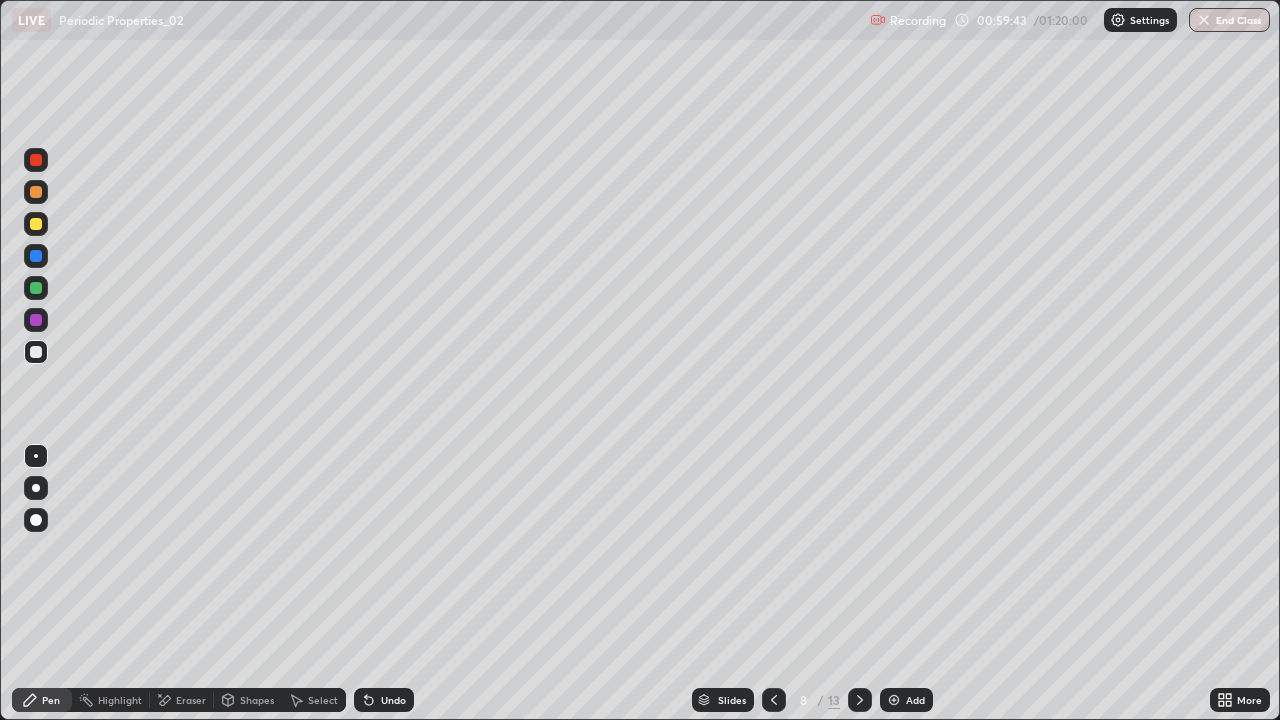 click on "Undo" at bounding box center (384, 700) 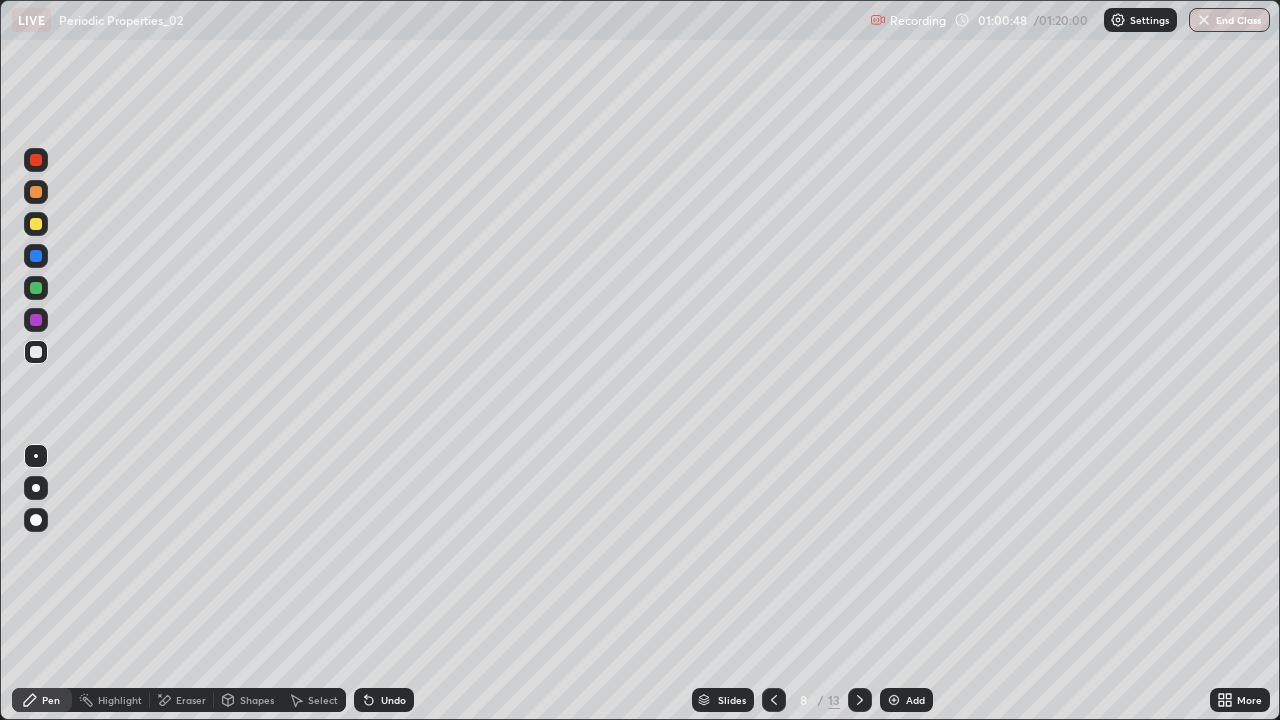 click on "Undo" at bounding box center (384, 700) 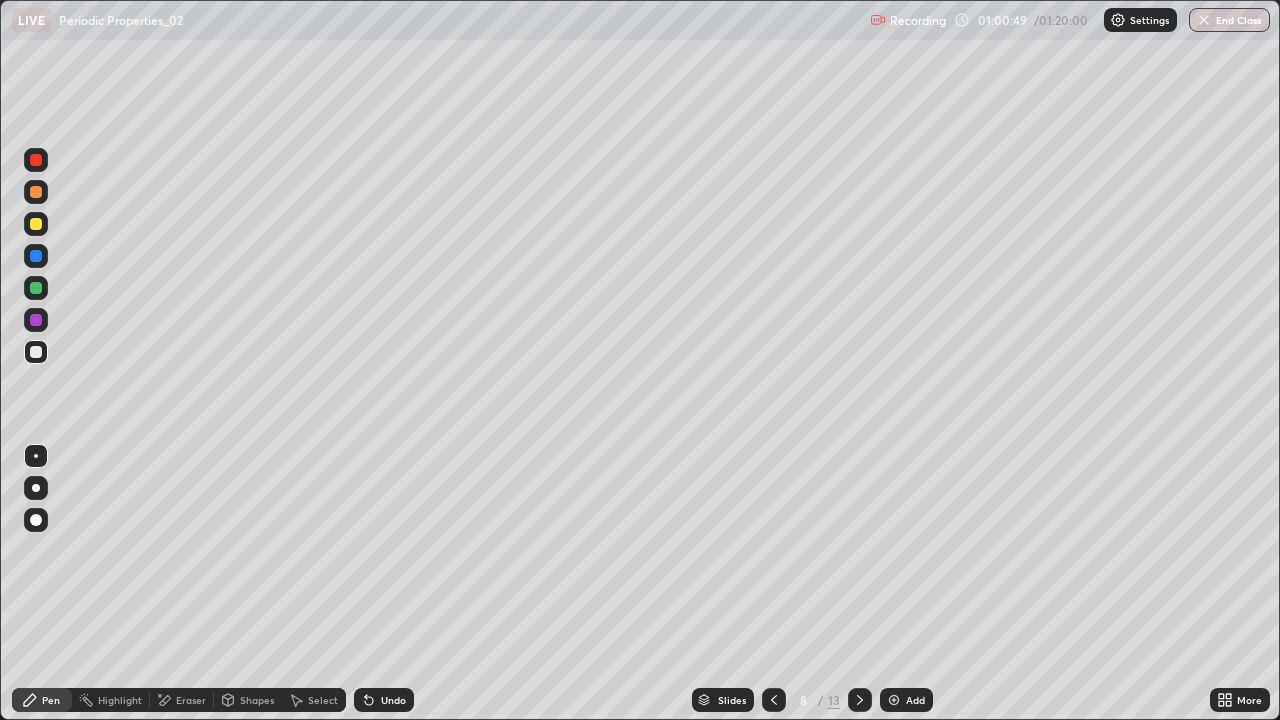 click on "Undo" at bounding box center [384, 700] 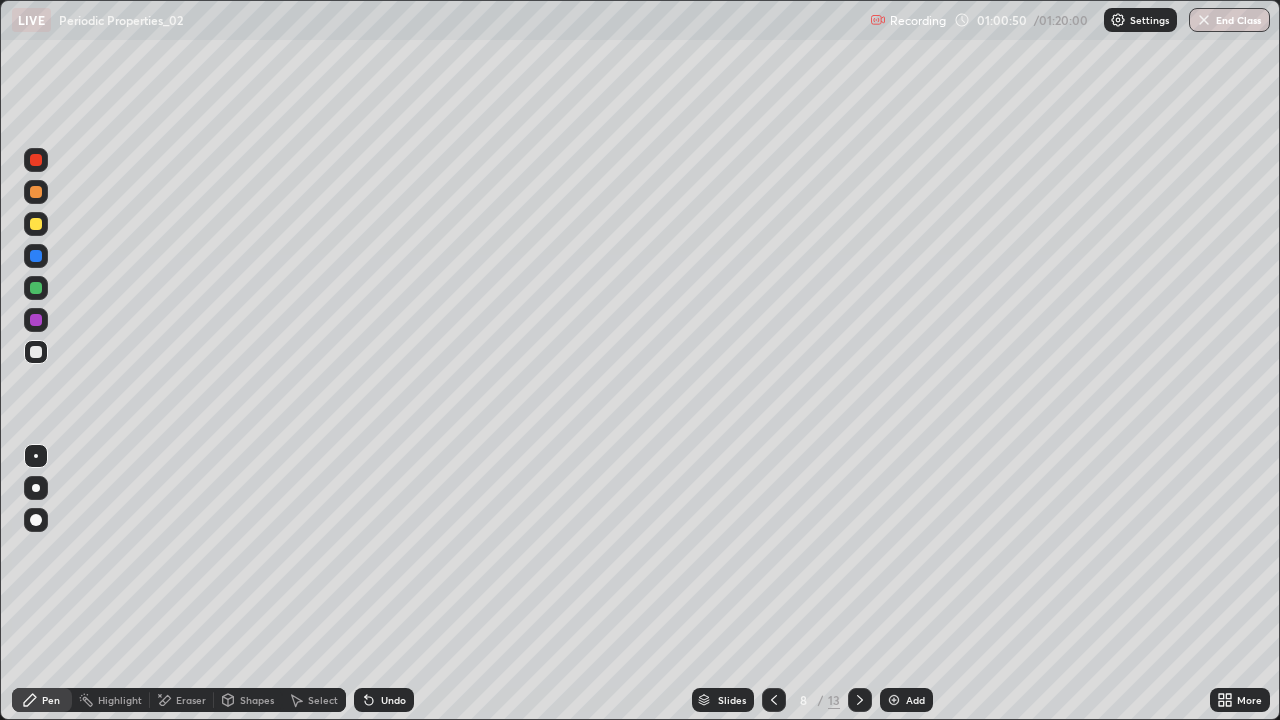 click on "Undo" at bounding box center [393, 700] 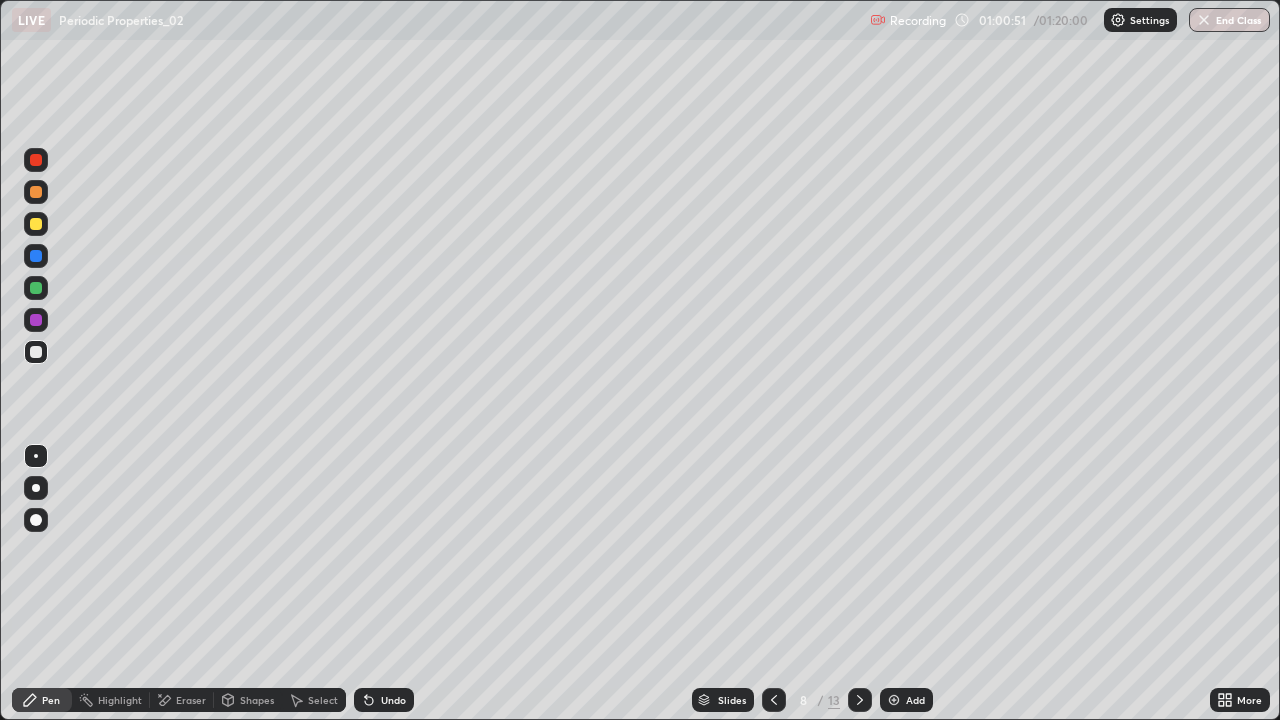 click on "Undo" at bounding box center [384, 700] 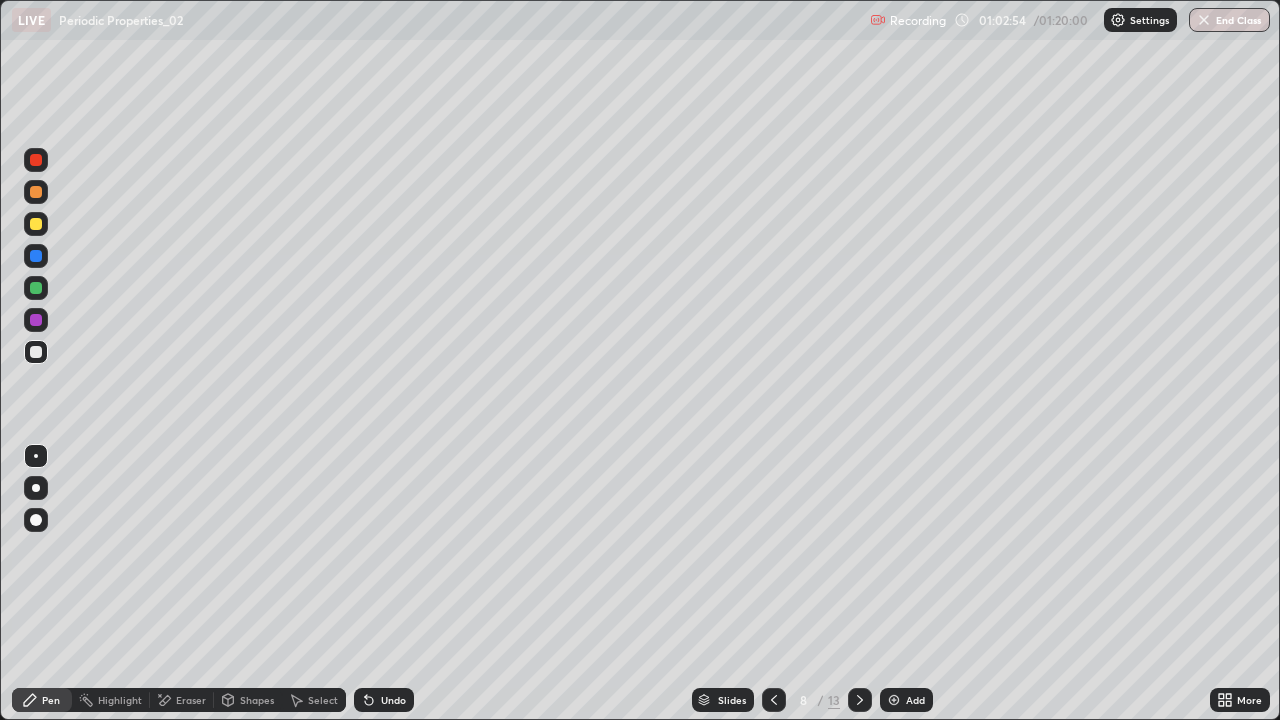 click at bounding box center [36, 224] 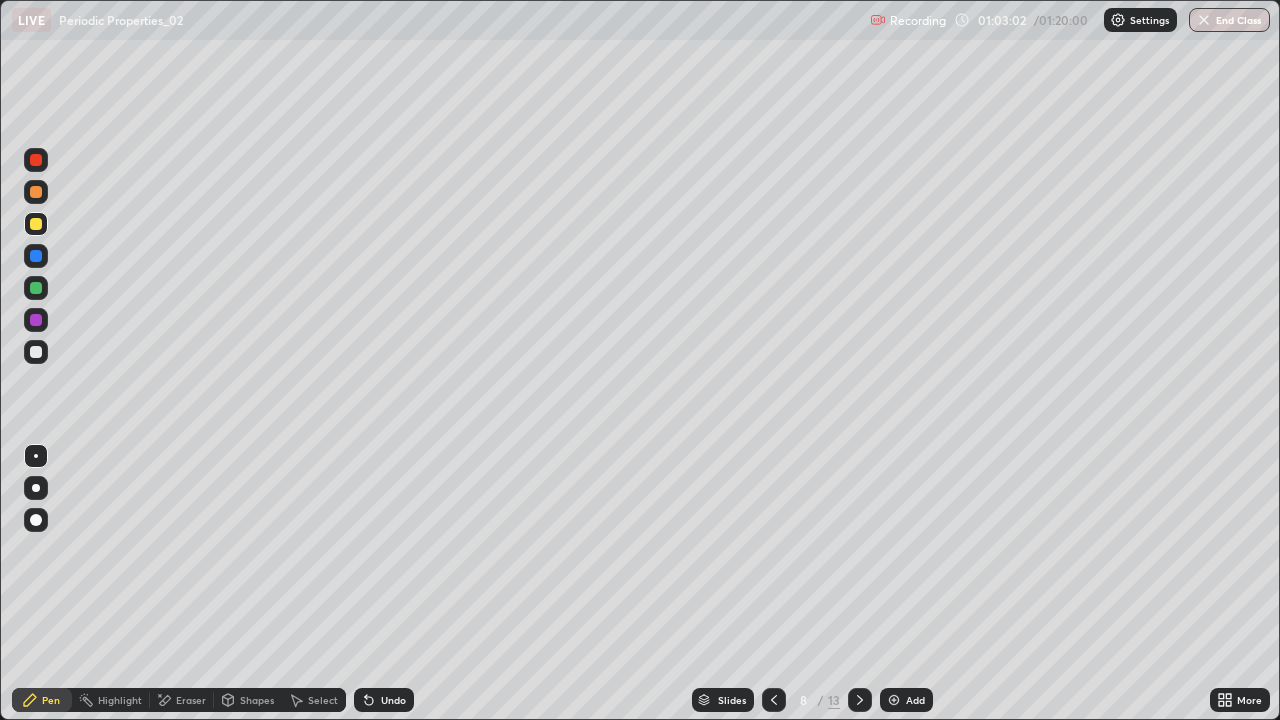 click at bounding box center (36, 352) 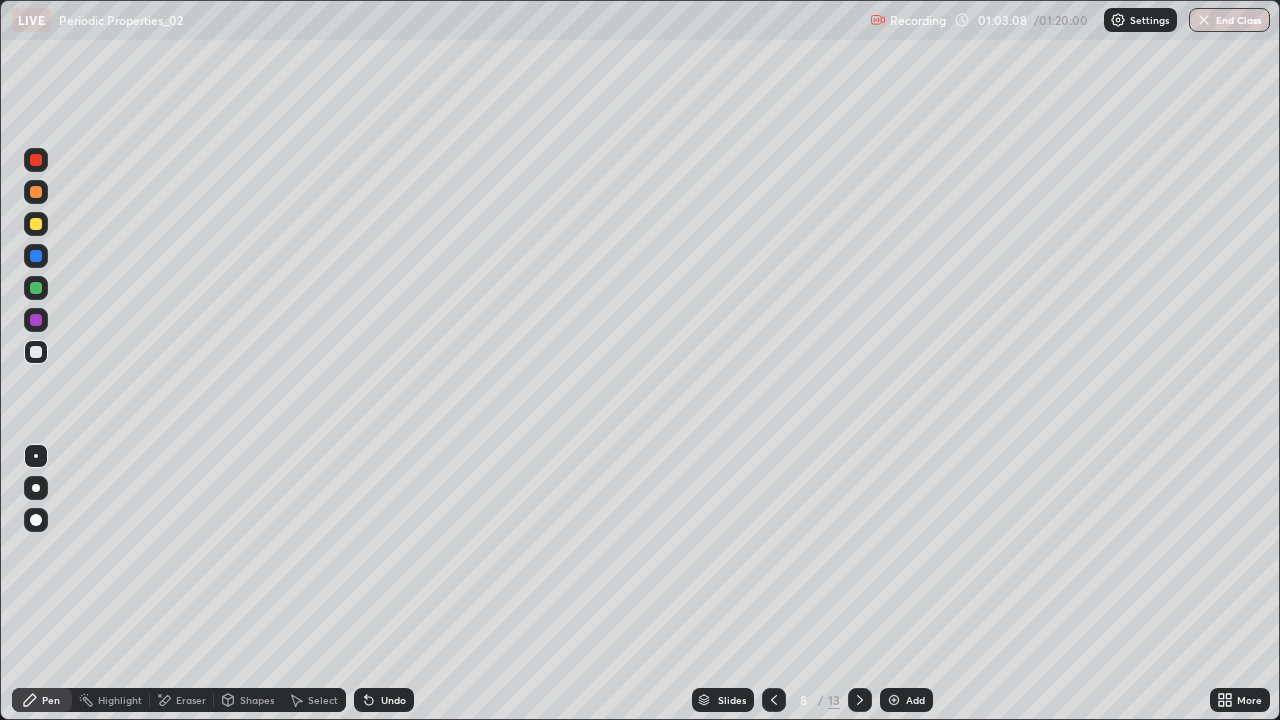 click 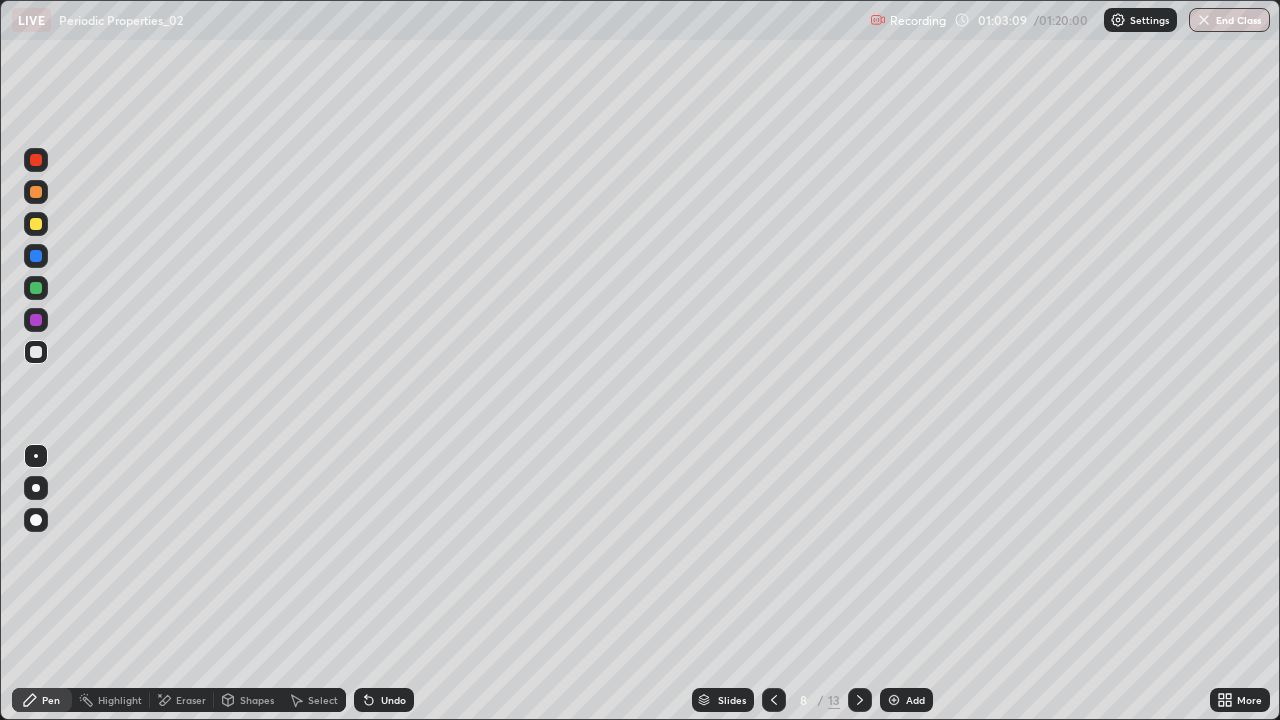 click 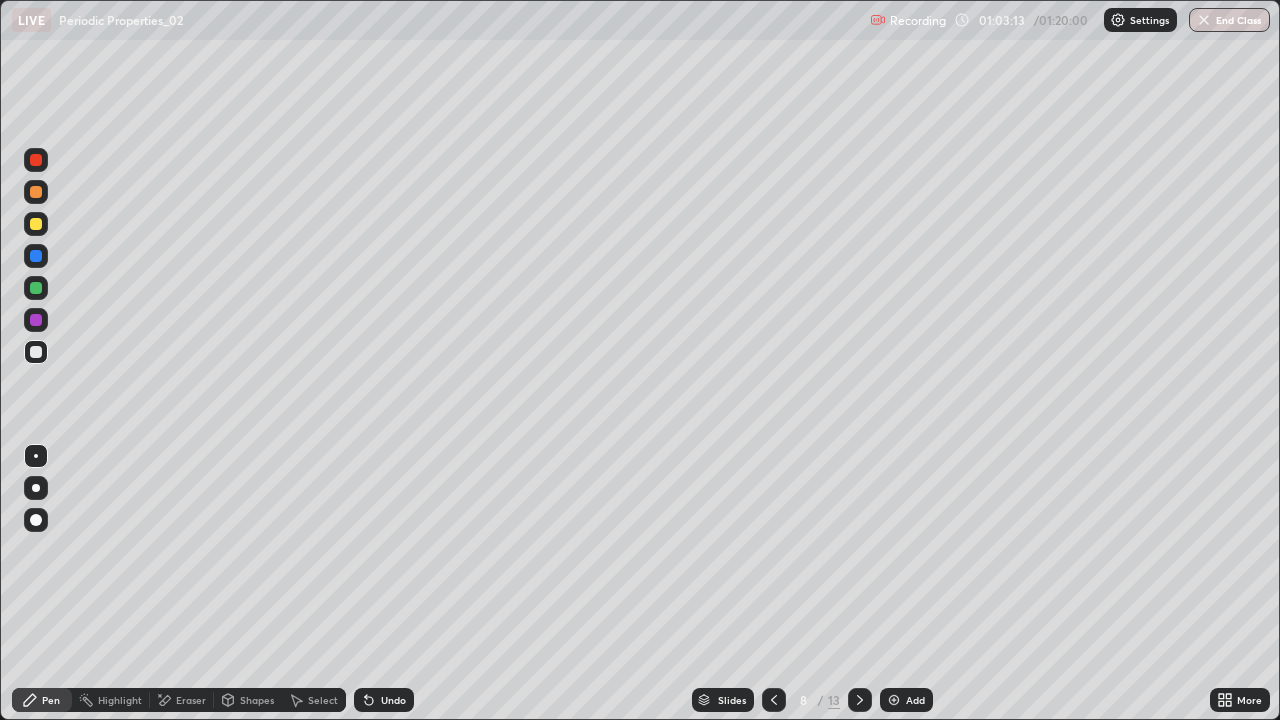 click on "Undo" at bounding box center (393, 700) 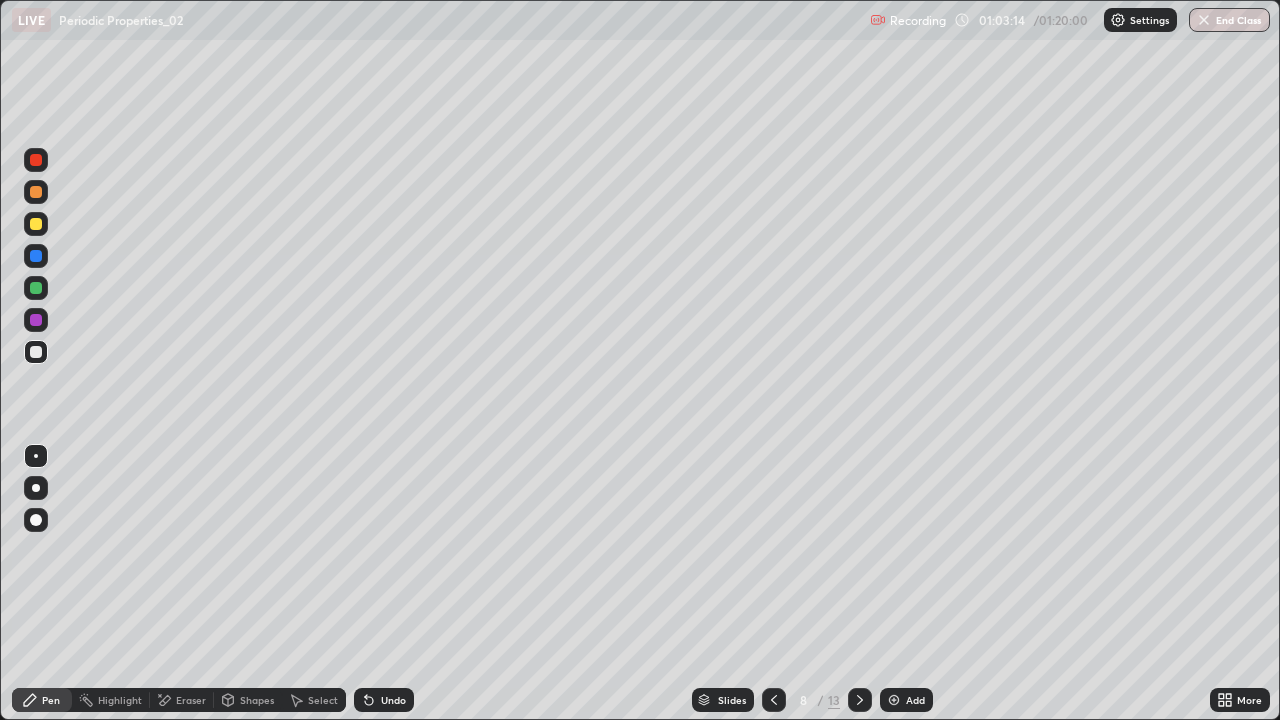 click on "Undo" at bounding box center (393, 700) 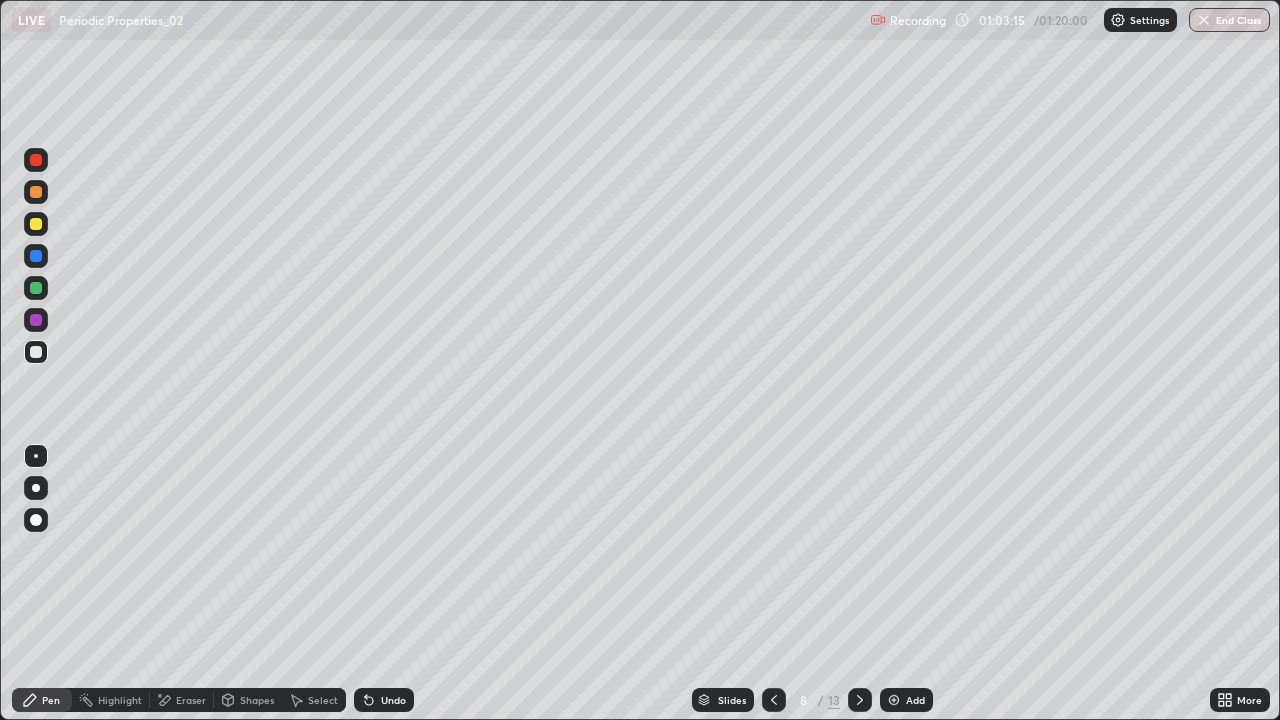 click on "Undo" at bounding box center (393, 700) 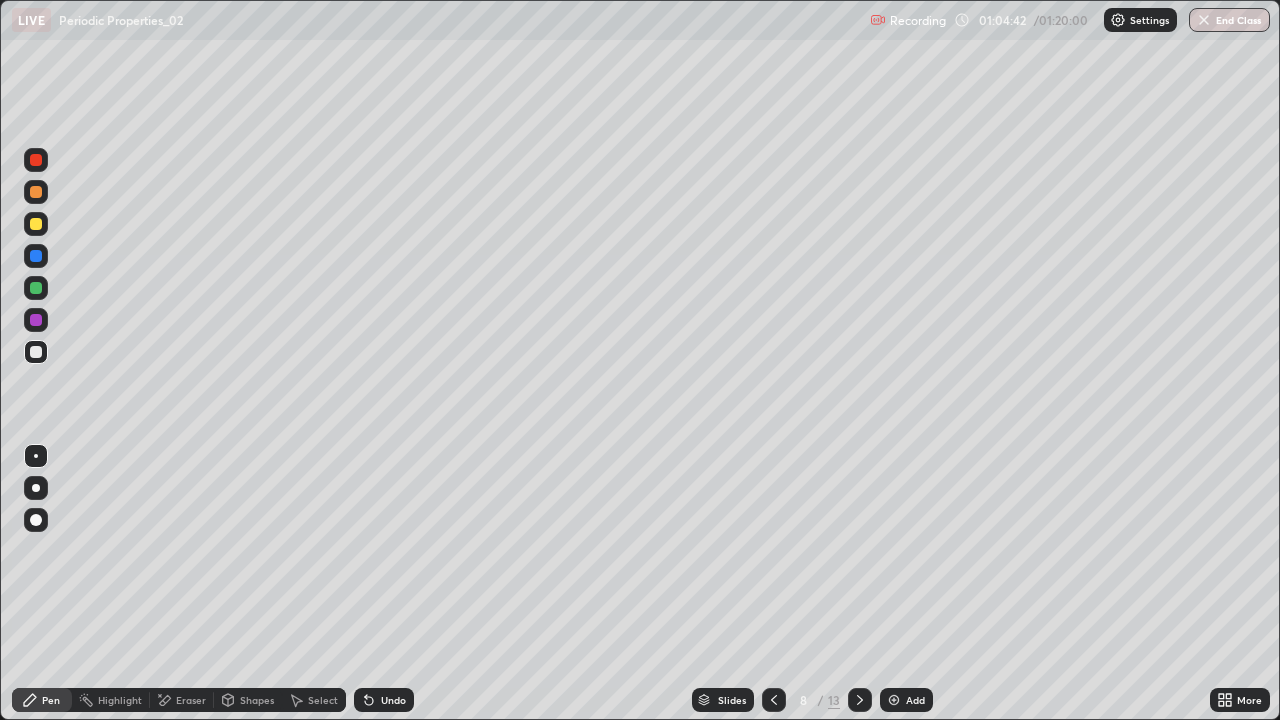 click at bounding box center (894, 700) 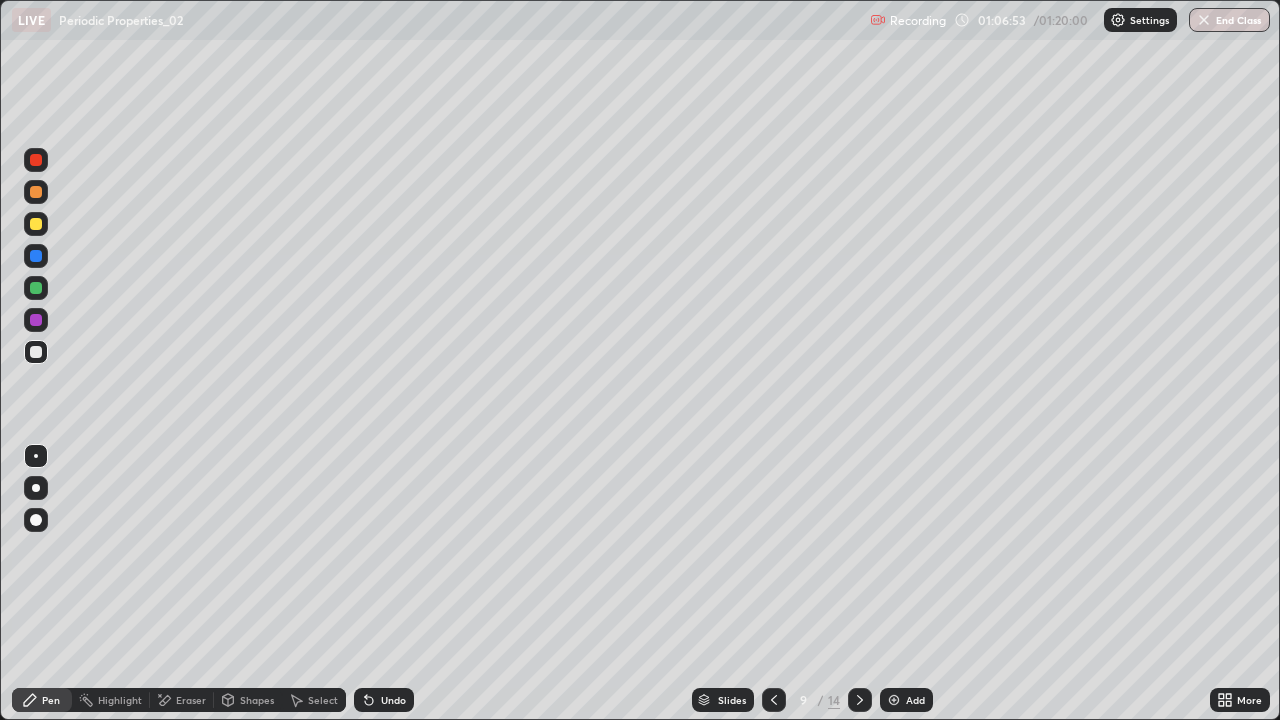 click on "Eraser" at bounding box center [191, 700] 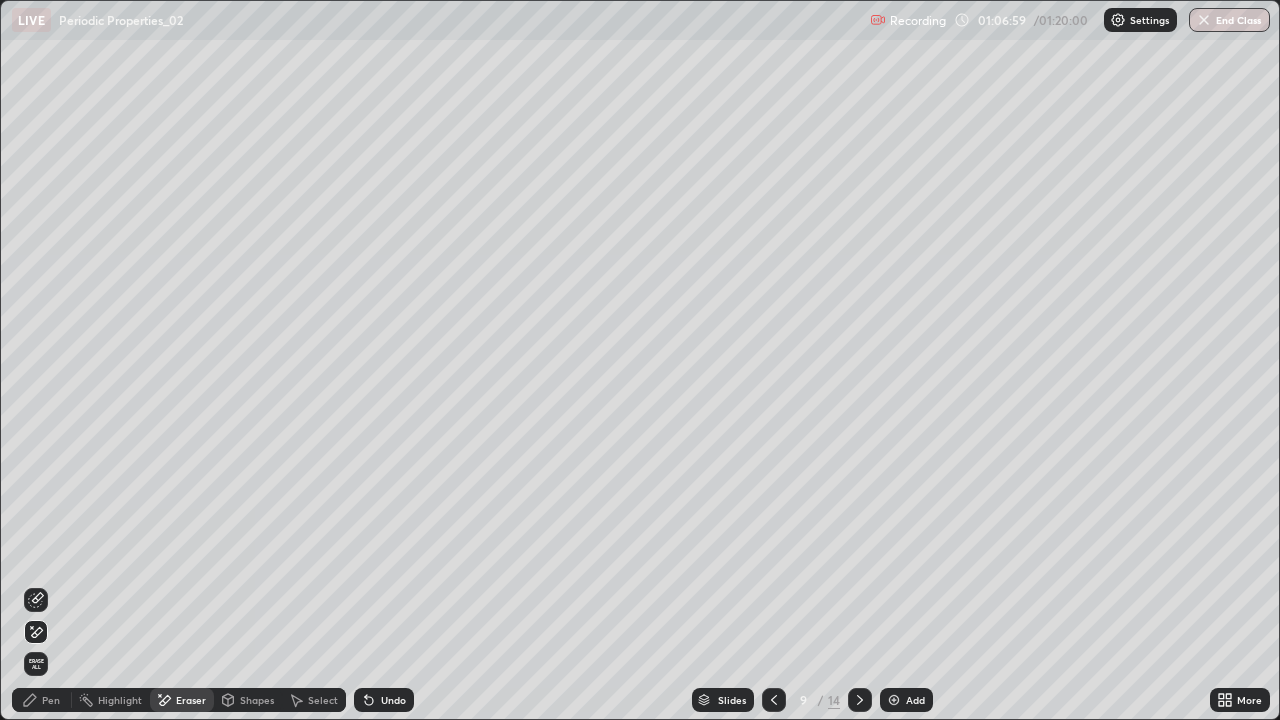 click on "Pen" at bounding box center (42, 700) 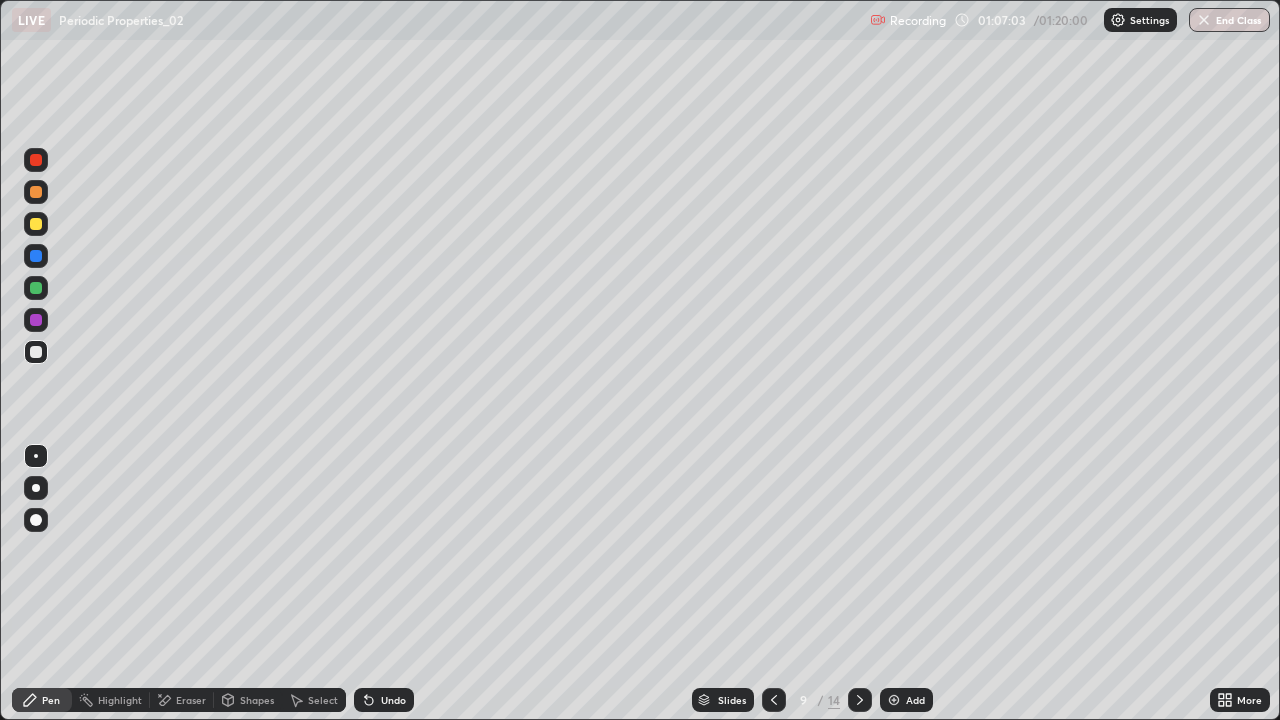 click on "Eraser" at bounding box center (191, 700) 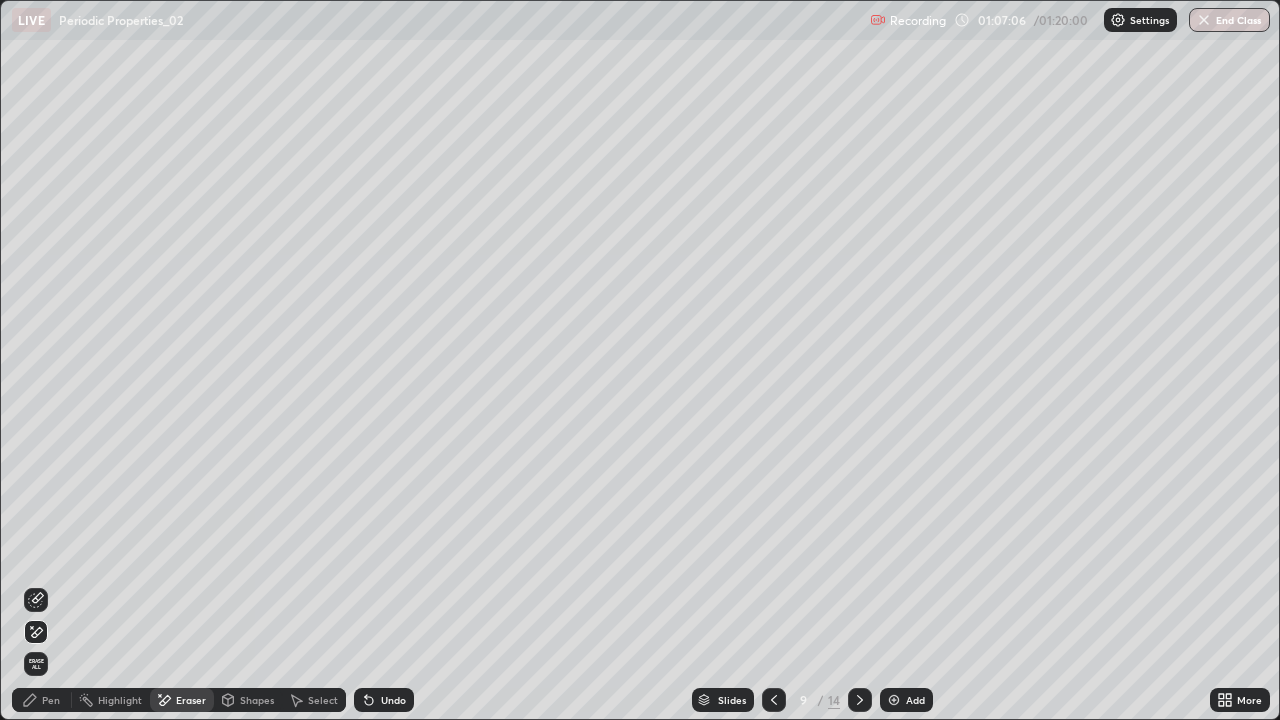 click on "Pen" at bounding box center (51, 700) 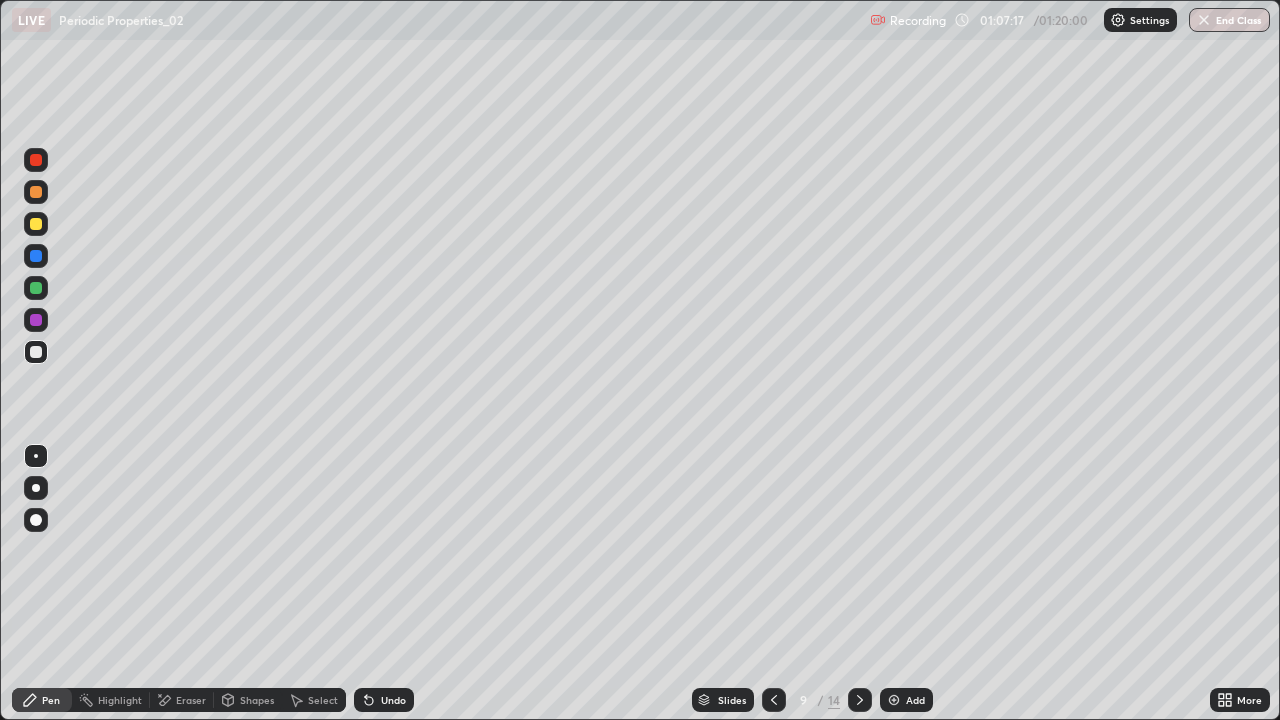 click at bounding box center [36, 224] 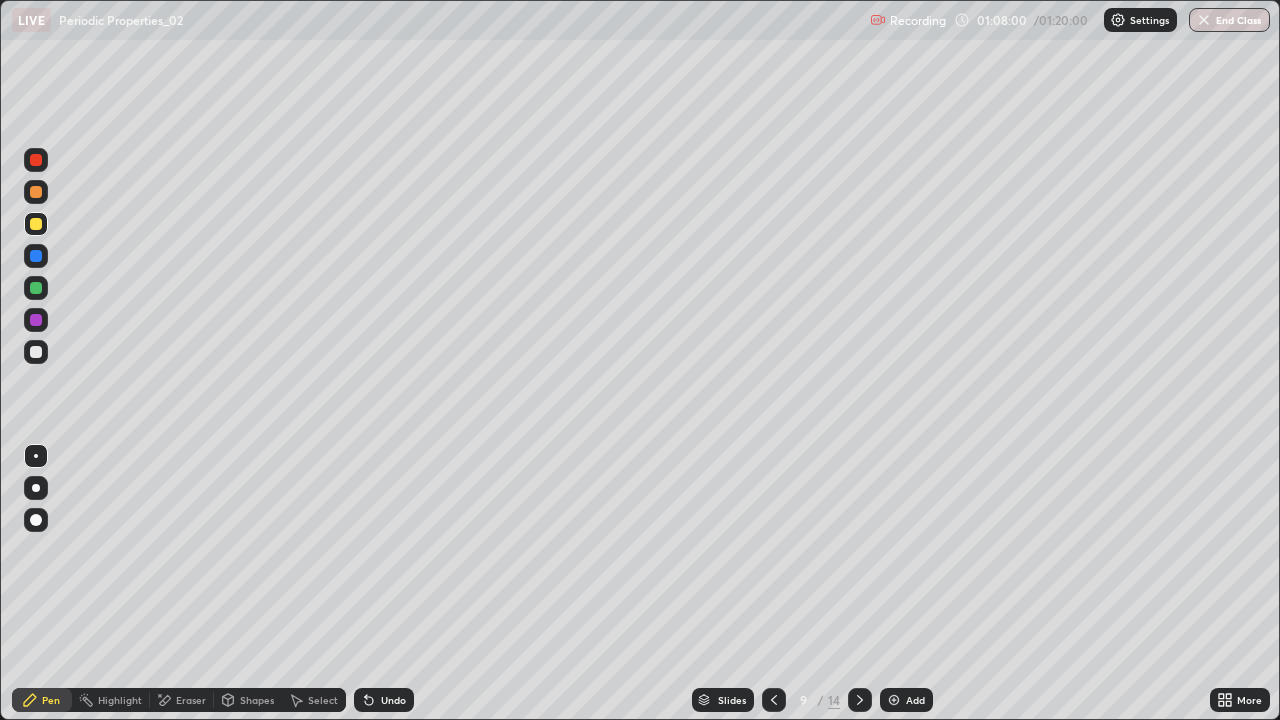 click on "Undo" at bounding box center (393, 700) 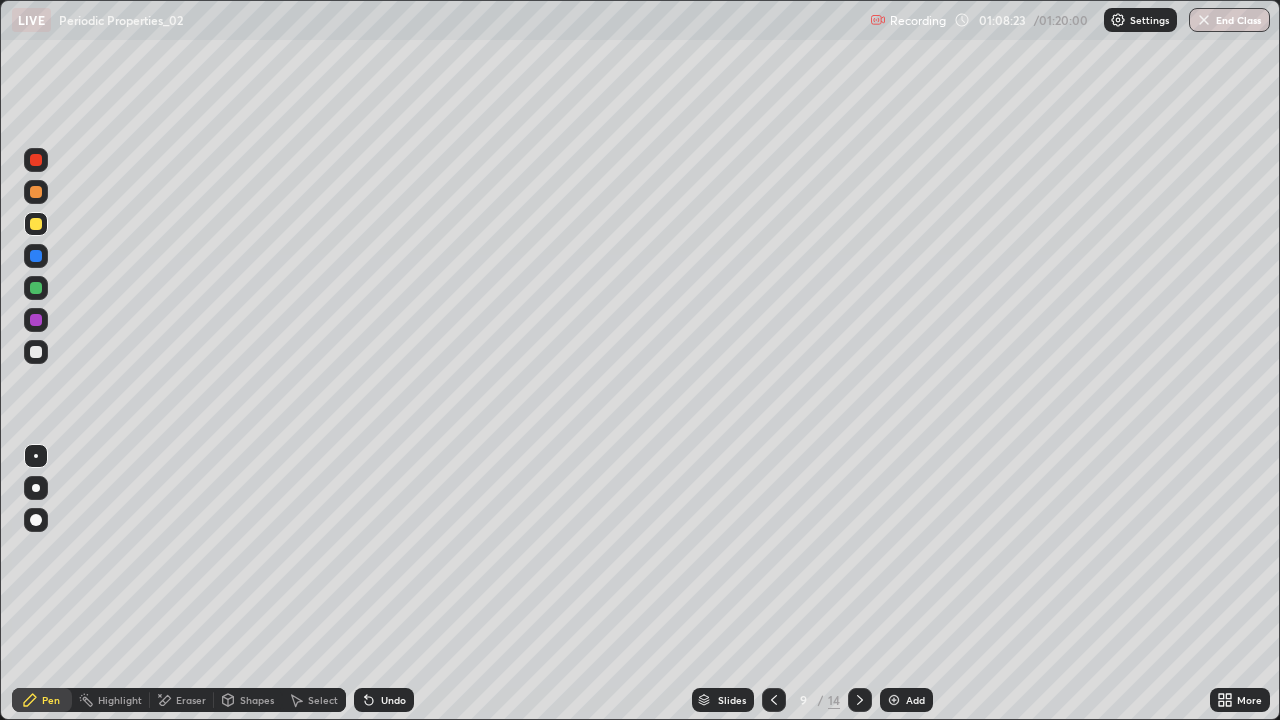 click at bounding box center (36, 320) 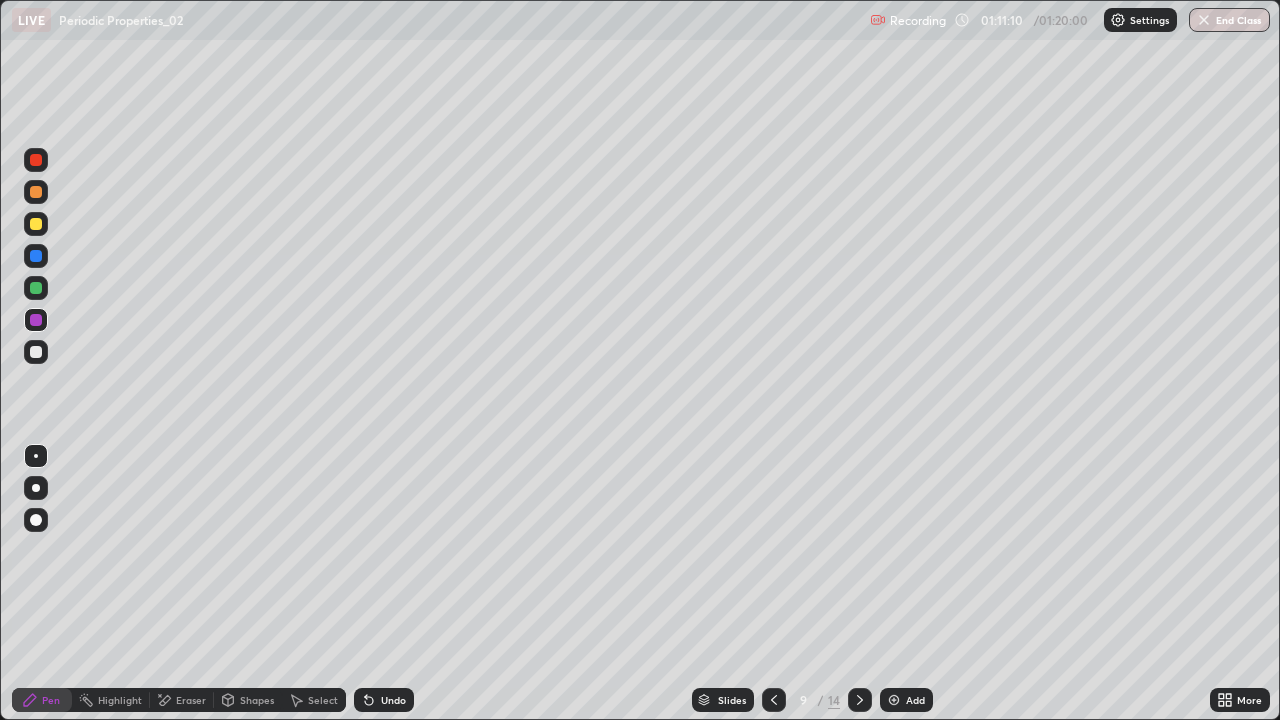 click at bounding box center (36, 352) 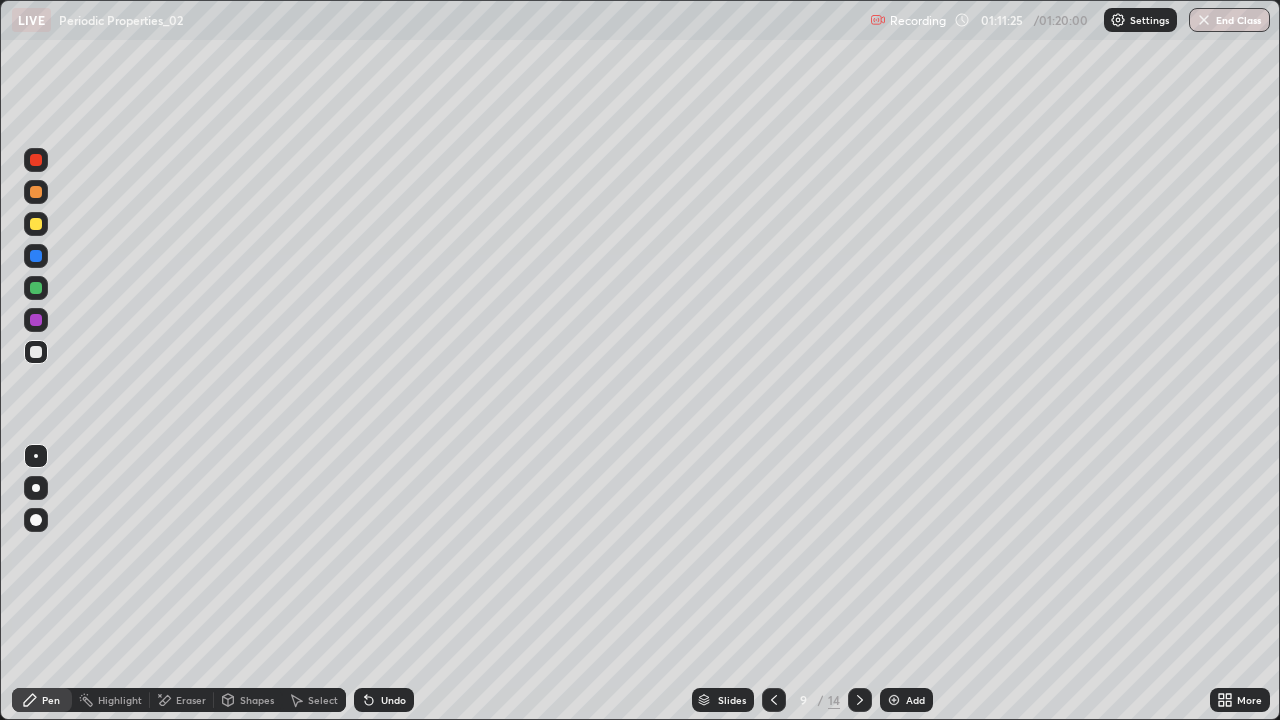 click on "Eraser" at bounding box center (191, 700) 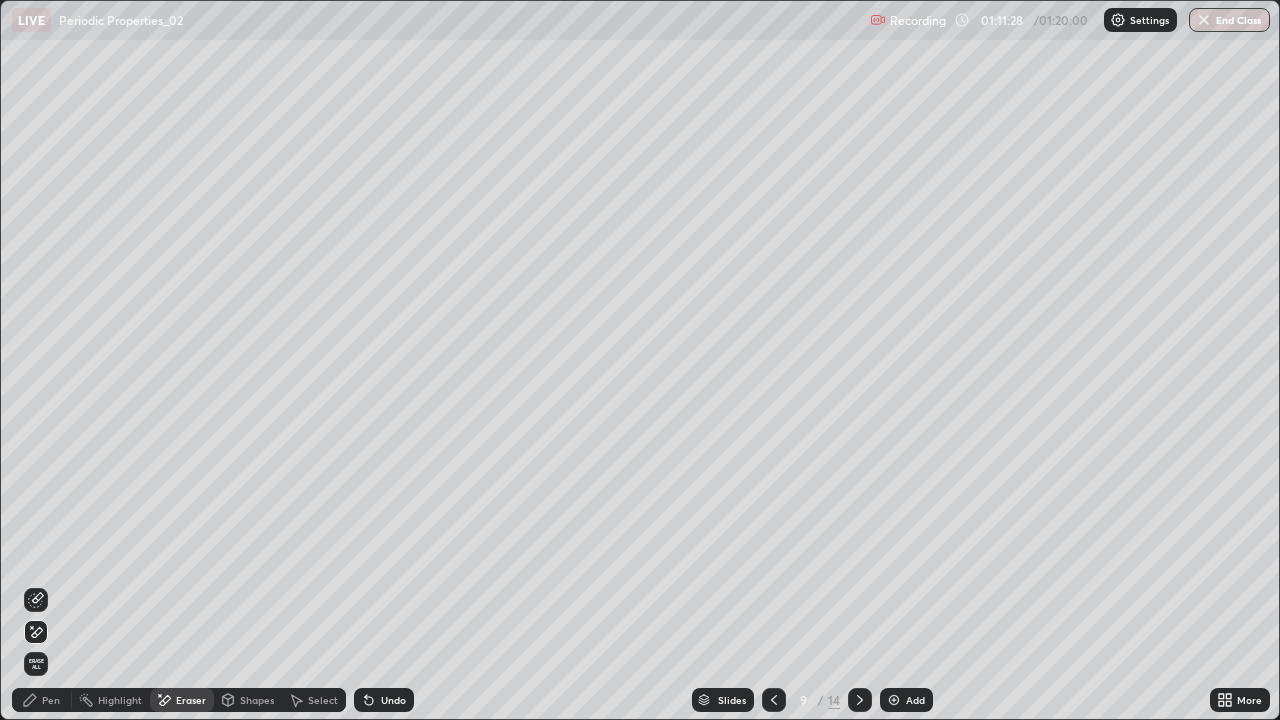 click on "Pen" at bounding box center (42, 700) 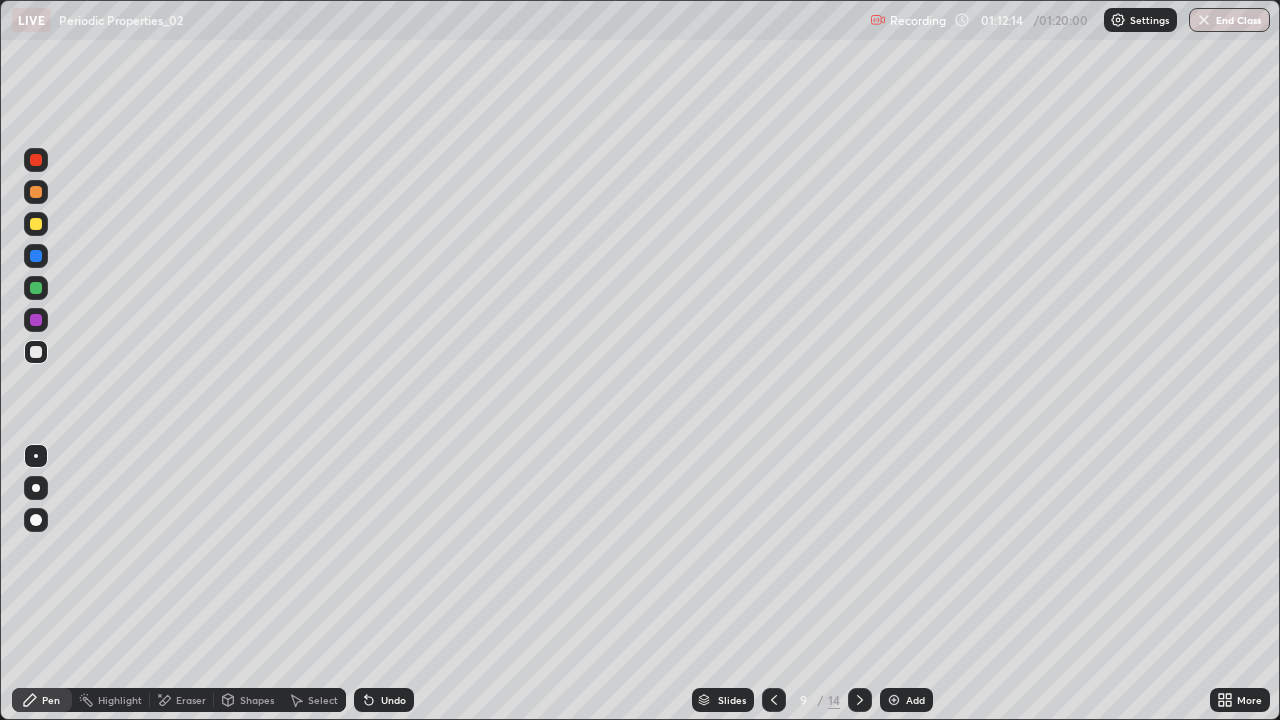 click on "Undo" at bounding box center (393, 700) 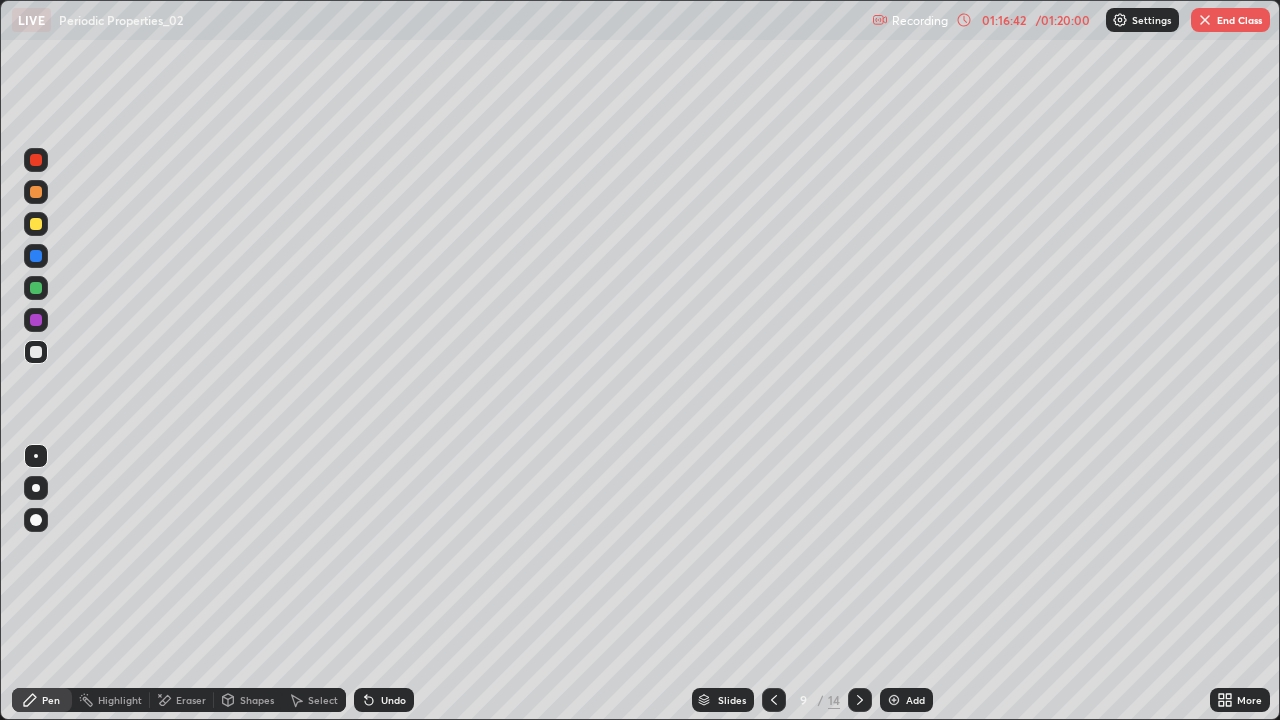 click on "End Class" at bounding box center (1230, 20) 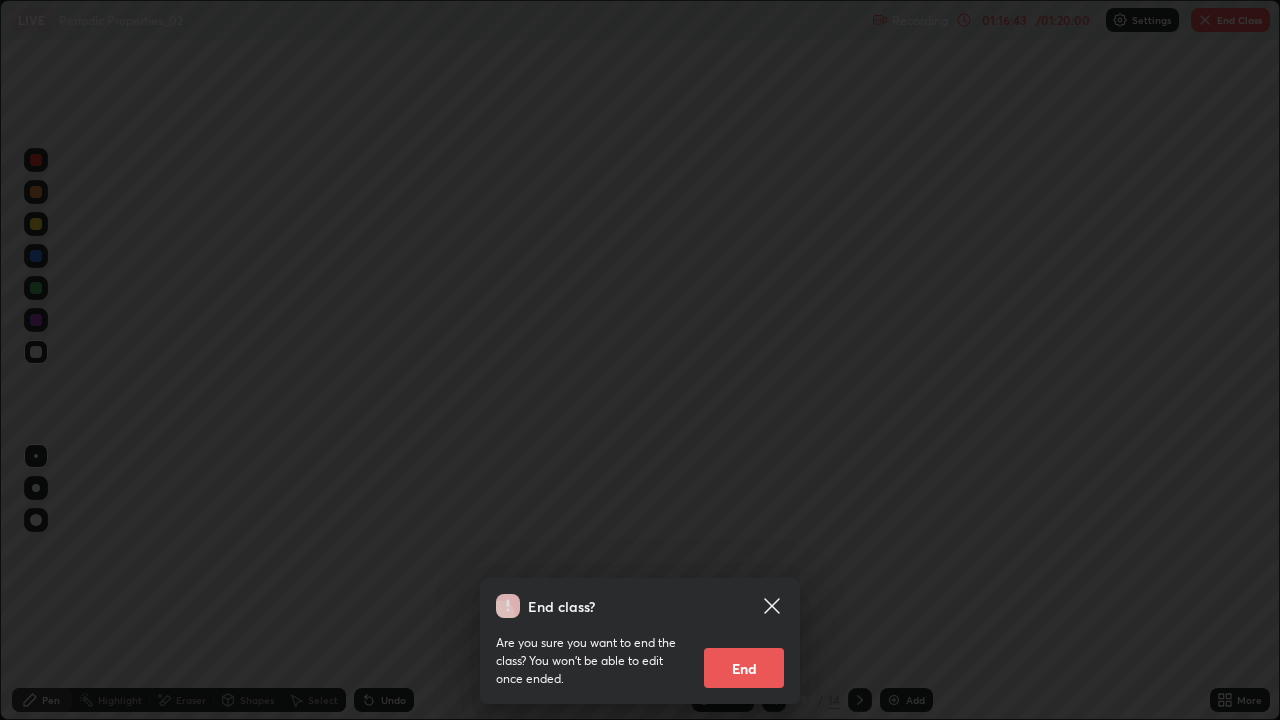 click on "End" at bounding box center (744, 668) 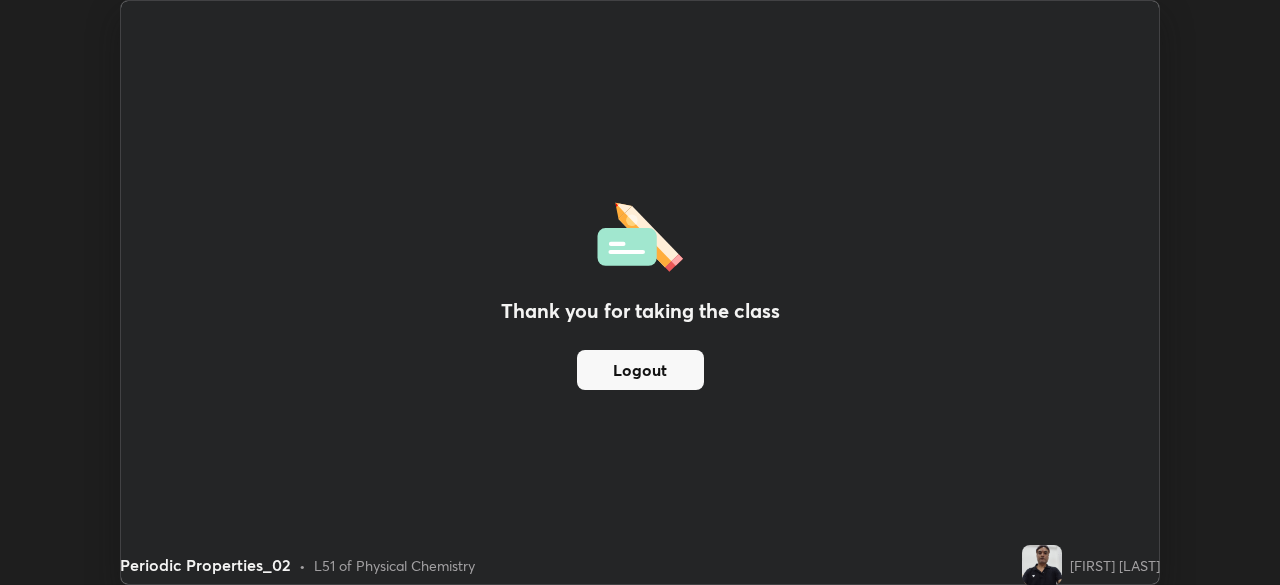 scroll, scrollTop: 585, scrollLeft: 1280, axis: both 